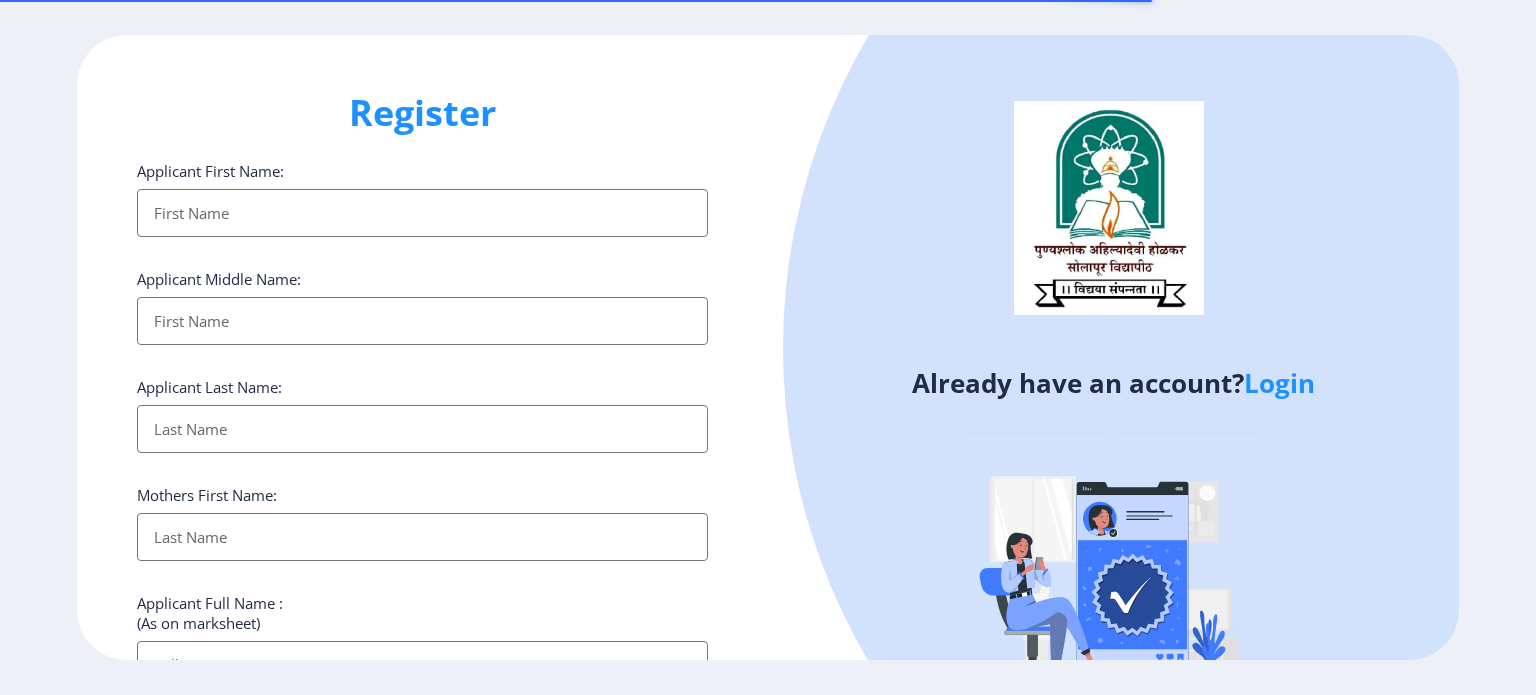 select 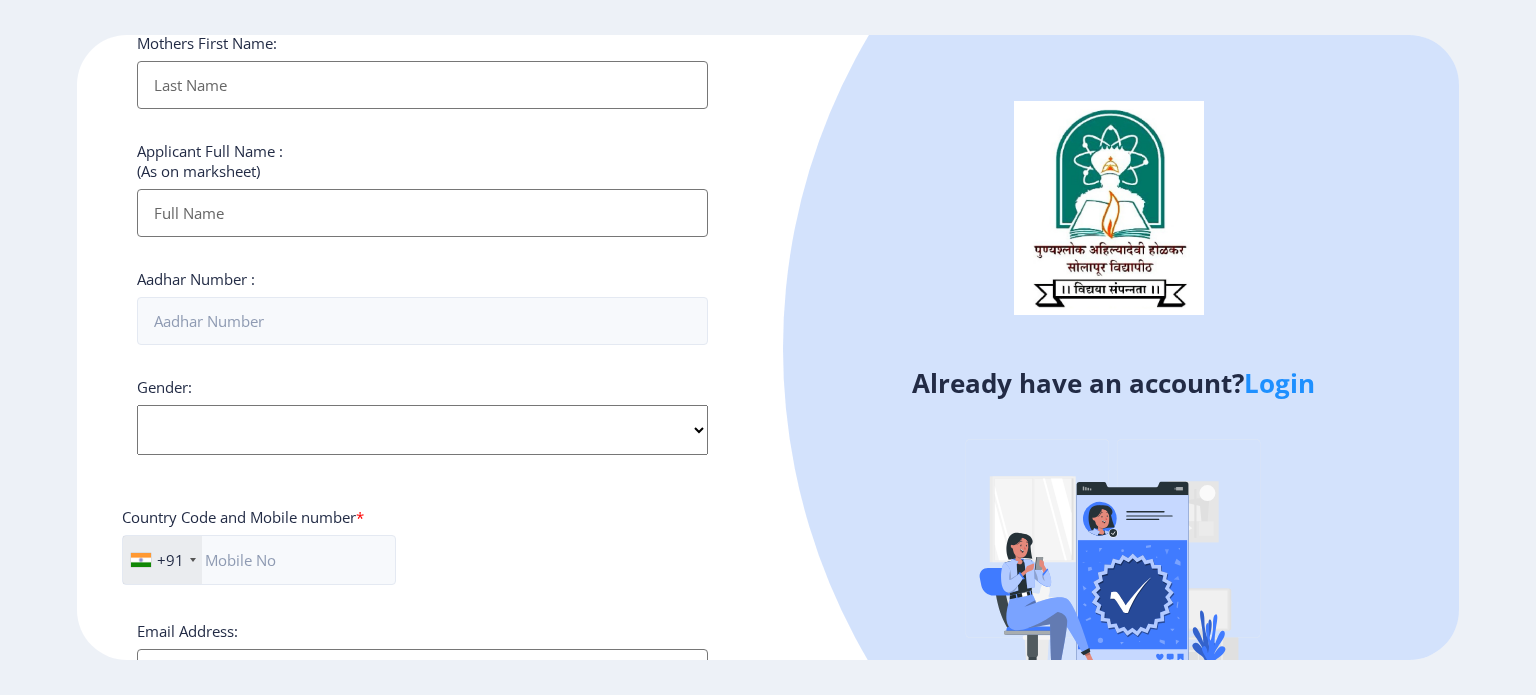 scroll, scrollTop: 763, scrollLeft: 0, axis: vertical 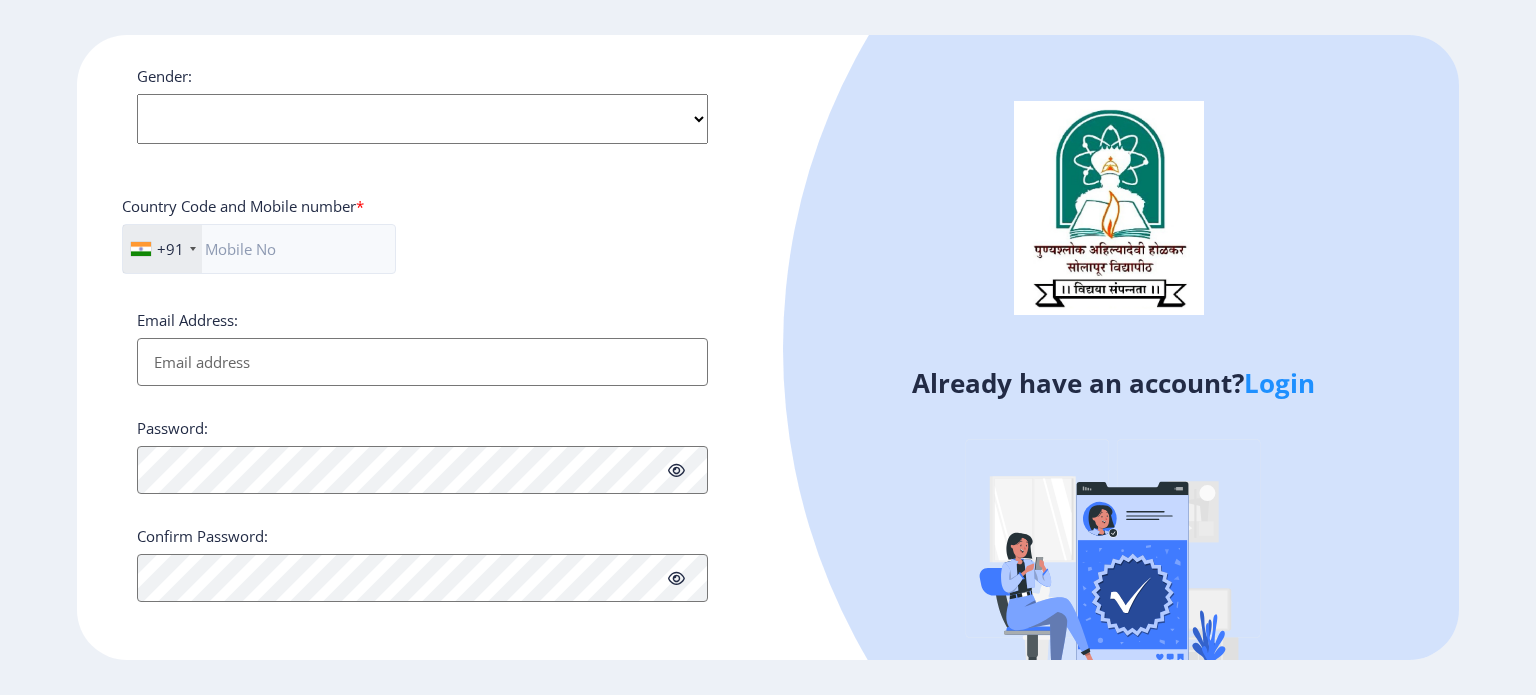 click on "Login" 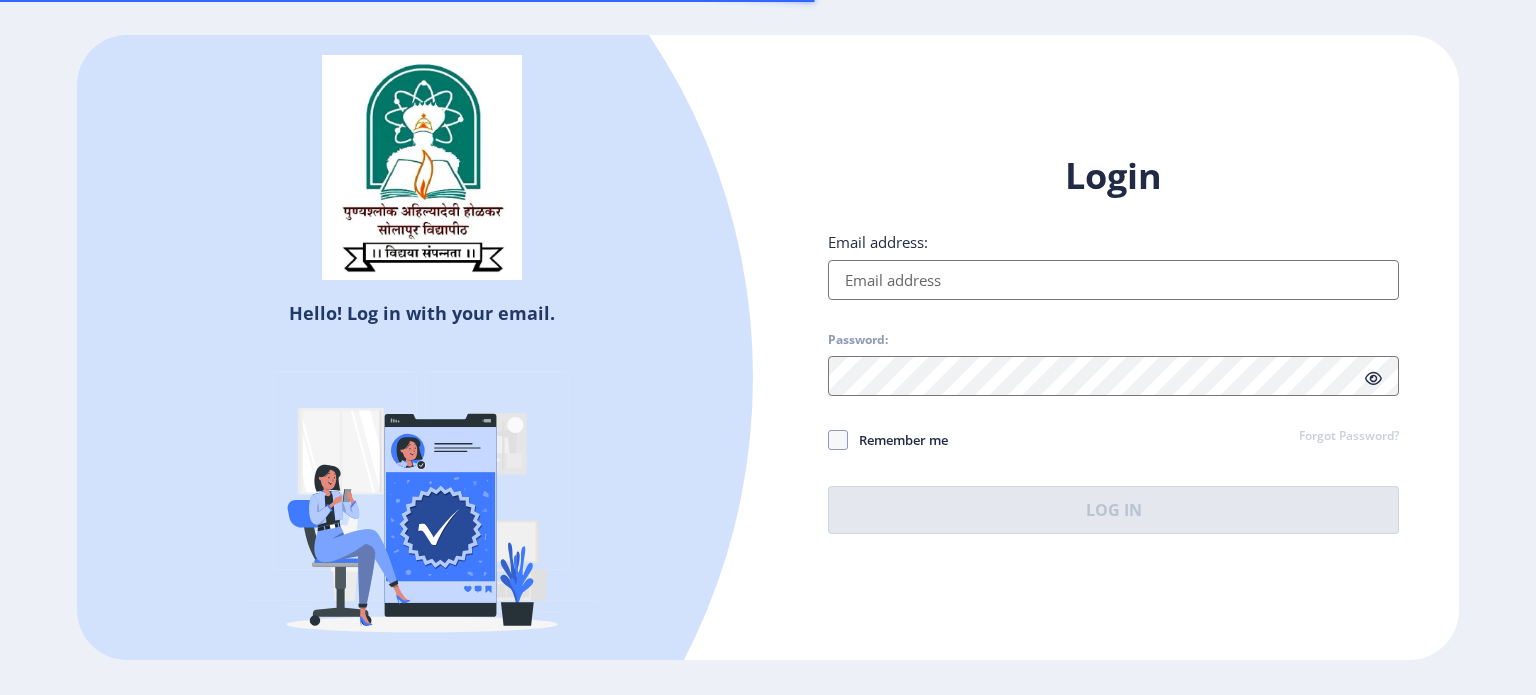 type on "[EMAIL_ADDRESS][DOMAIN_NAME]" 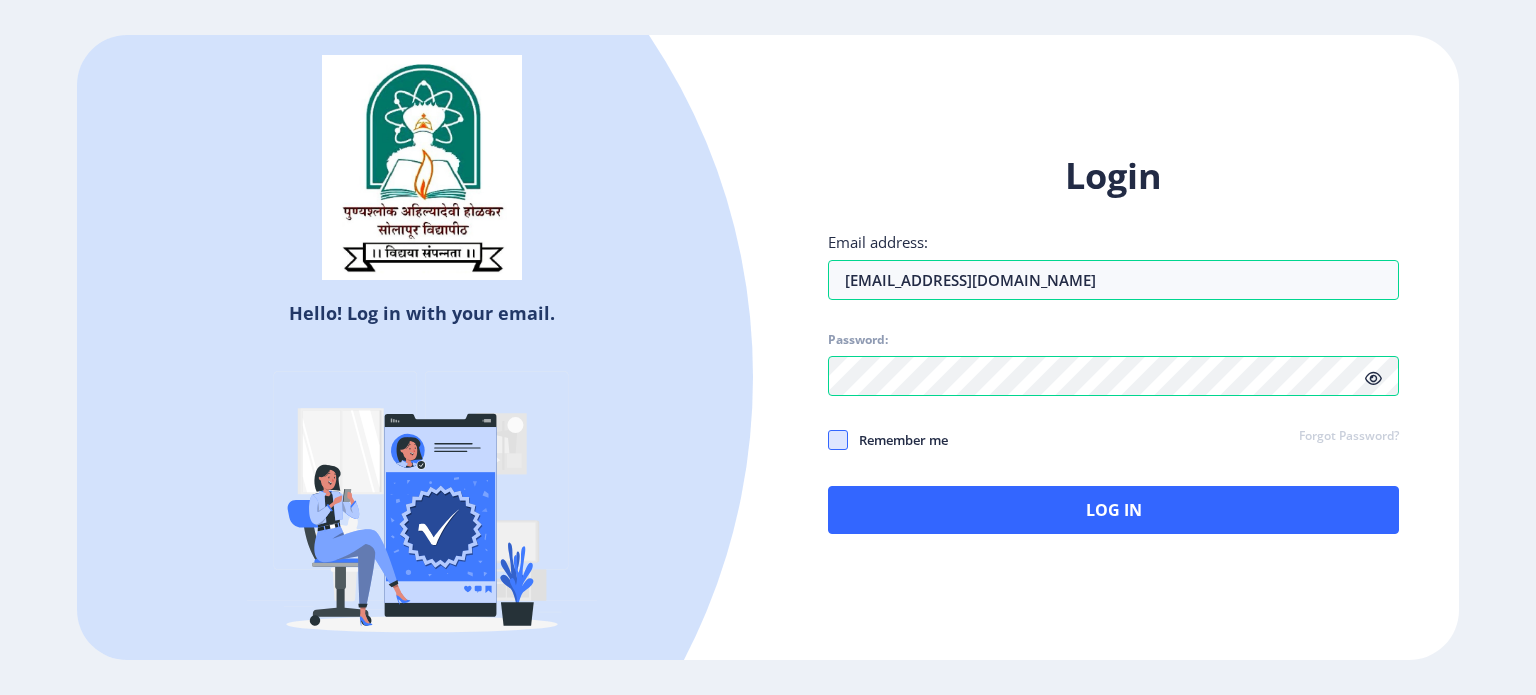 click 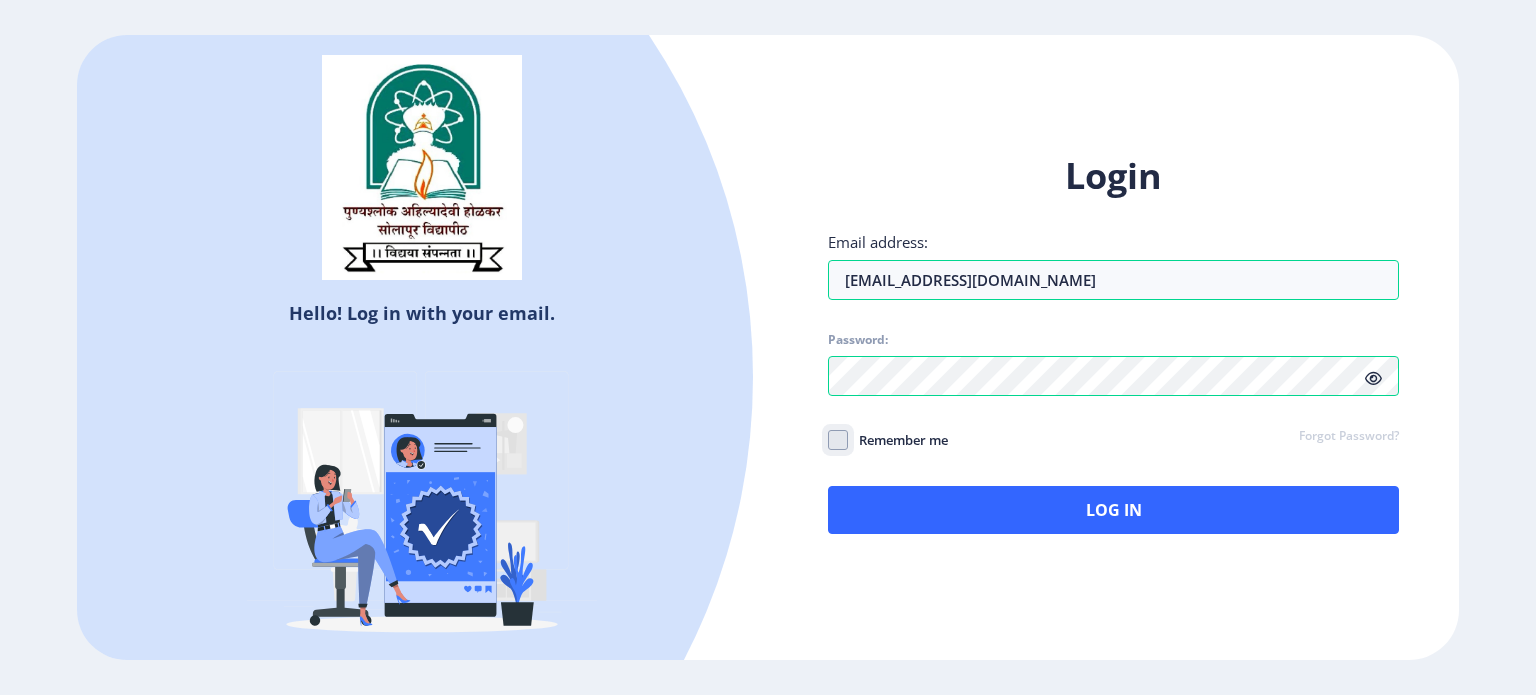 click on "Remember me" 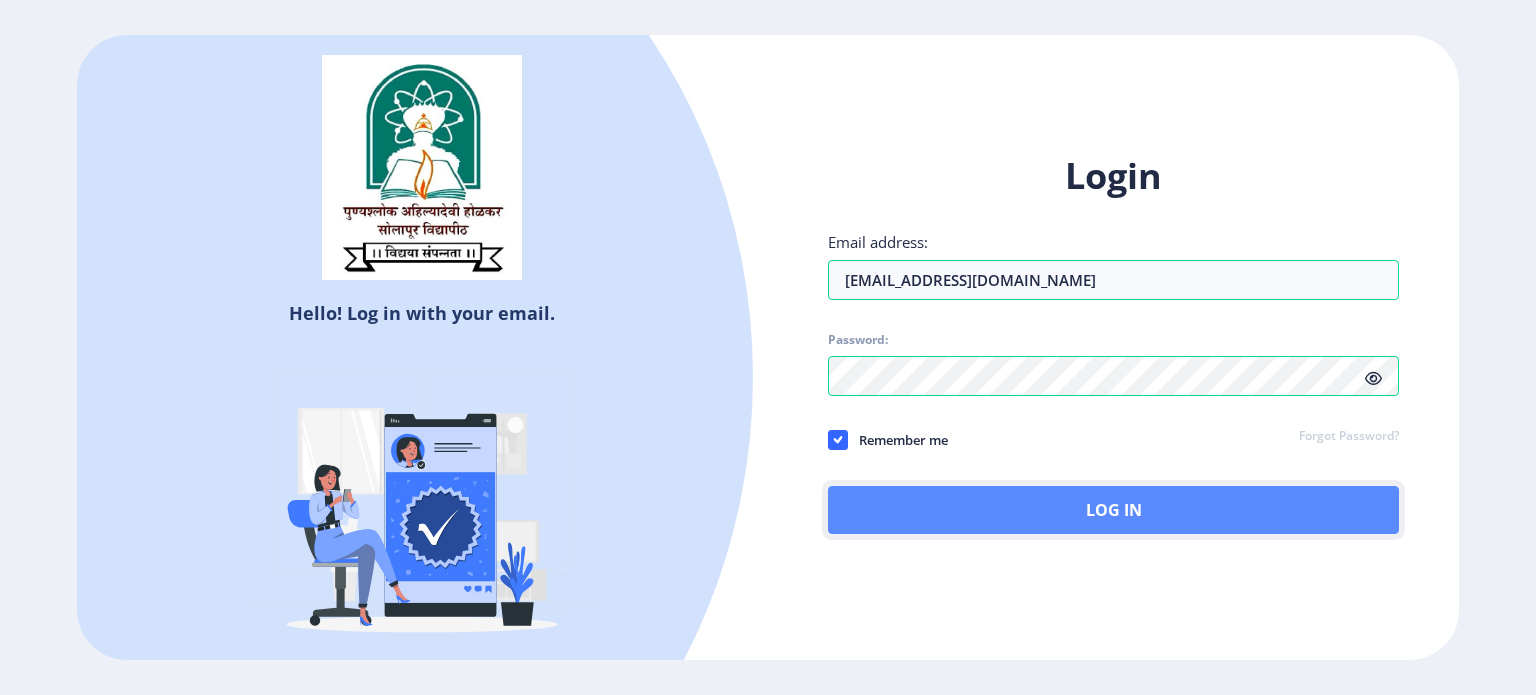 click on "Log In" 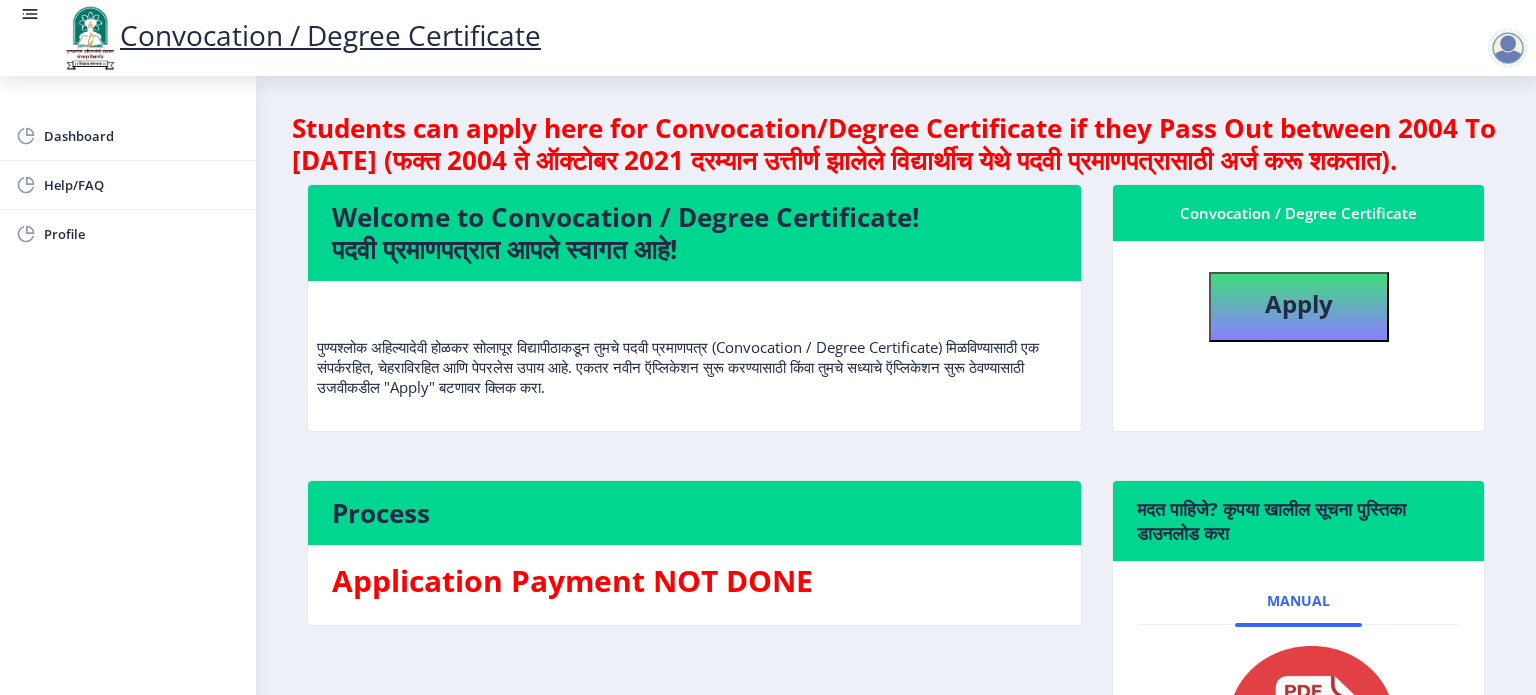 scroll, scrollTop: 139, scrollLeft: 0, axis: vertical 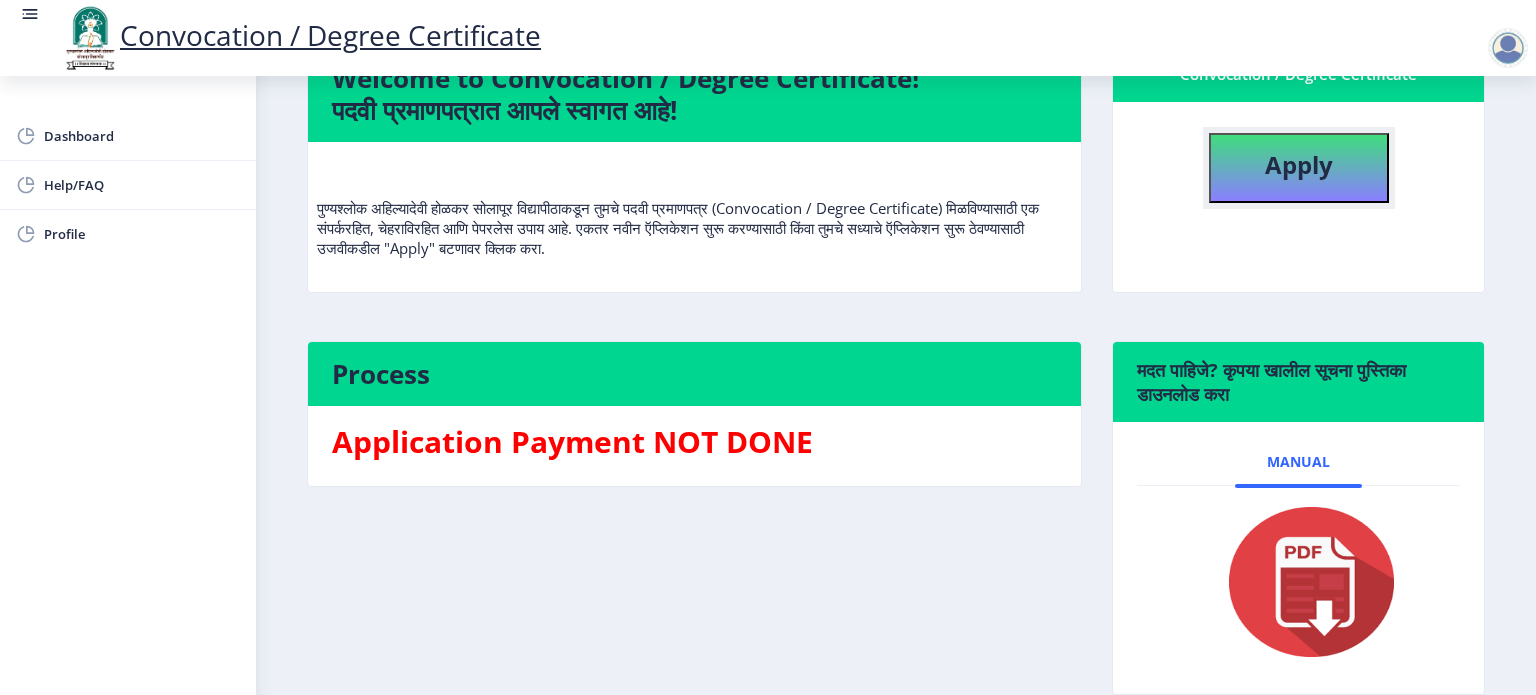 click on "Apply" 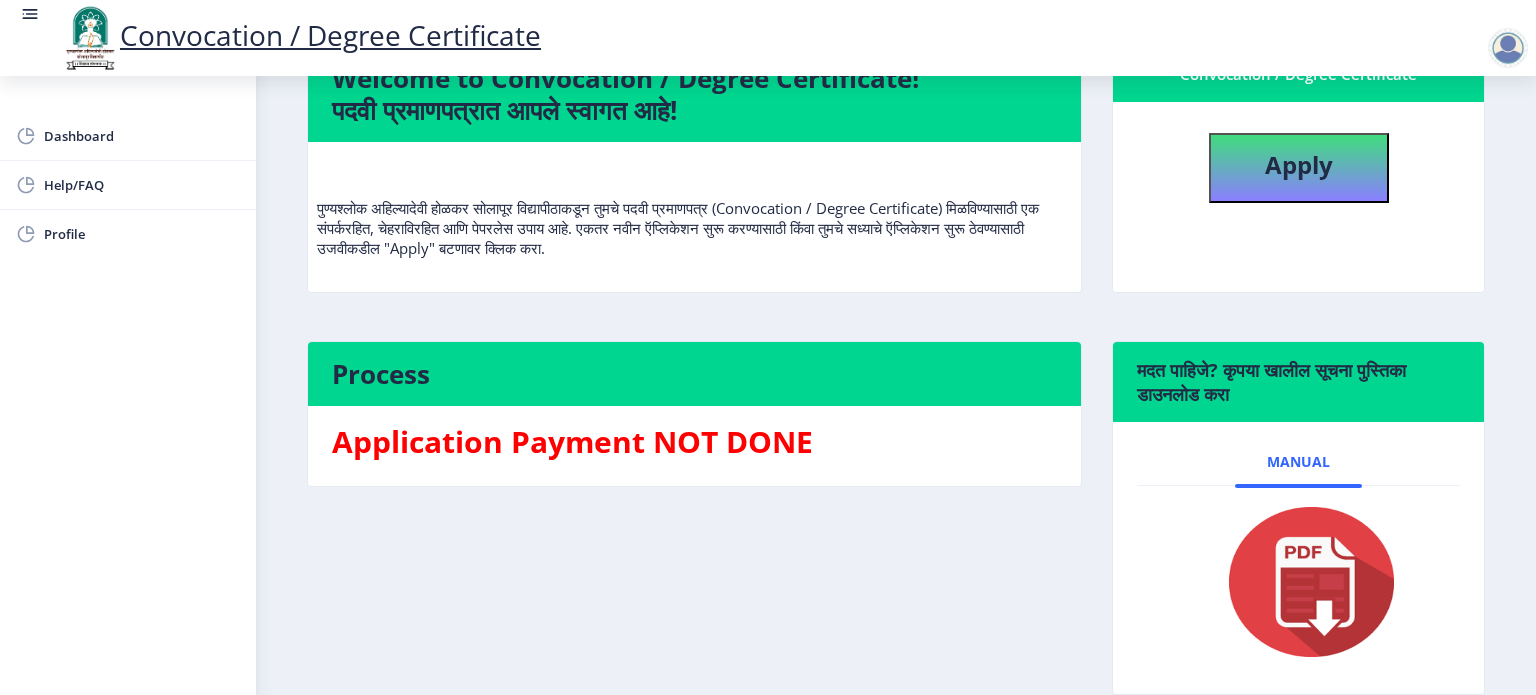 select 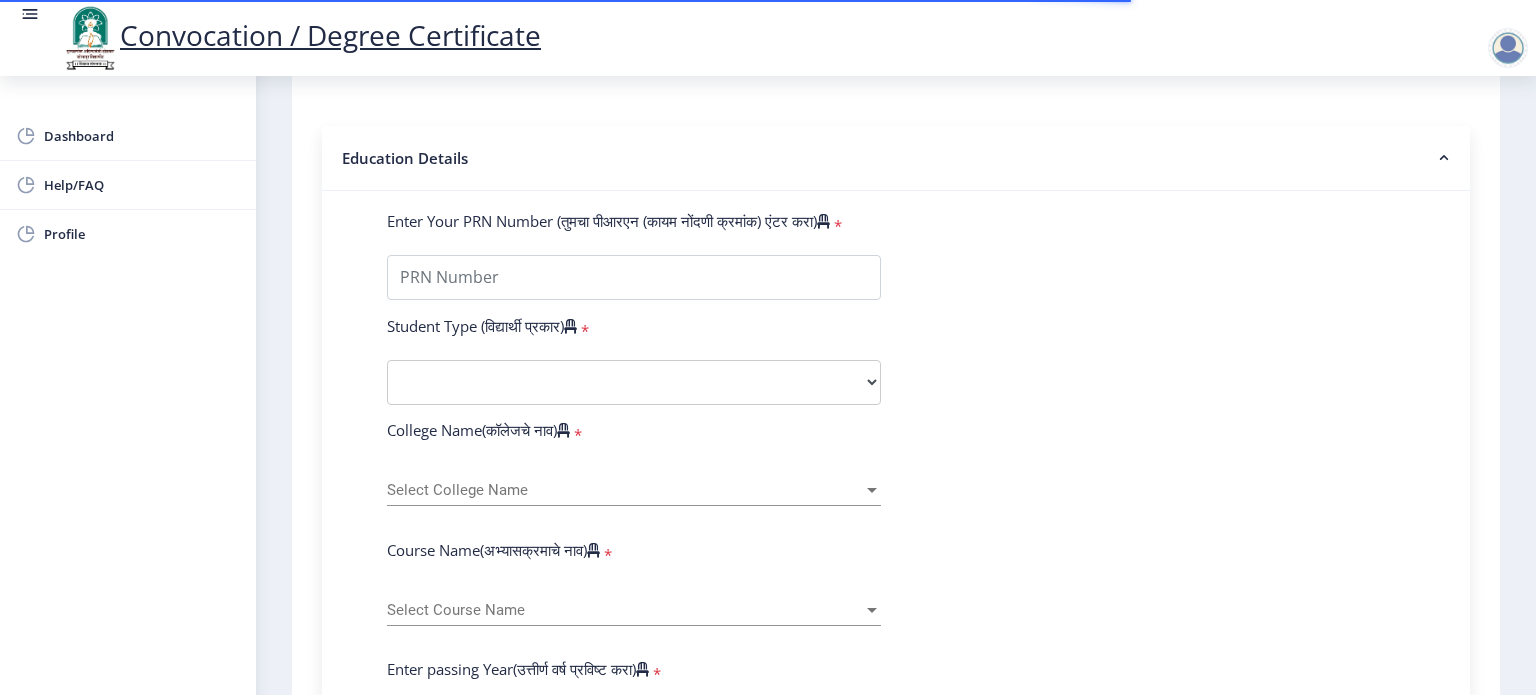 scroll, scrollTop: 420, scrollLeft: 0, axis: vertical 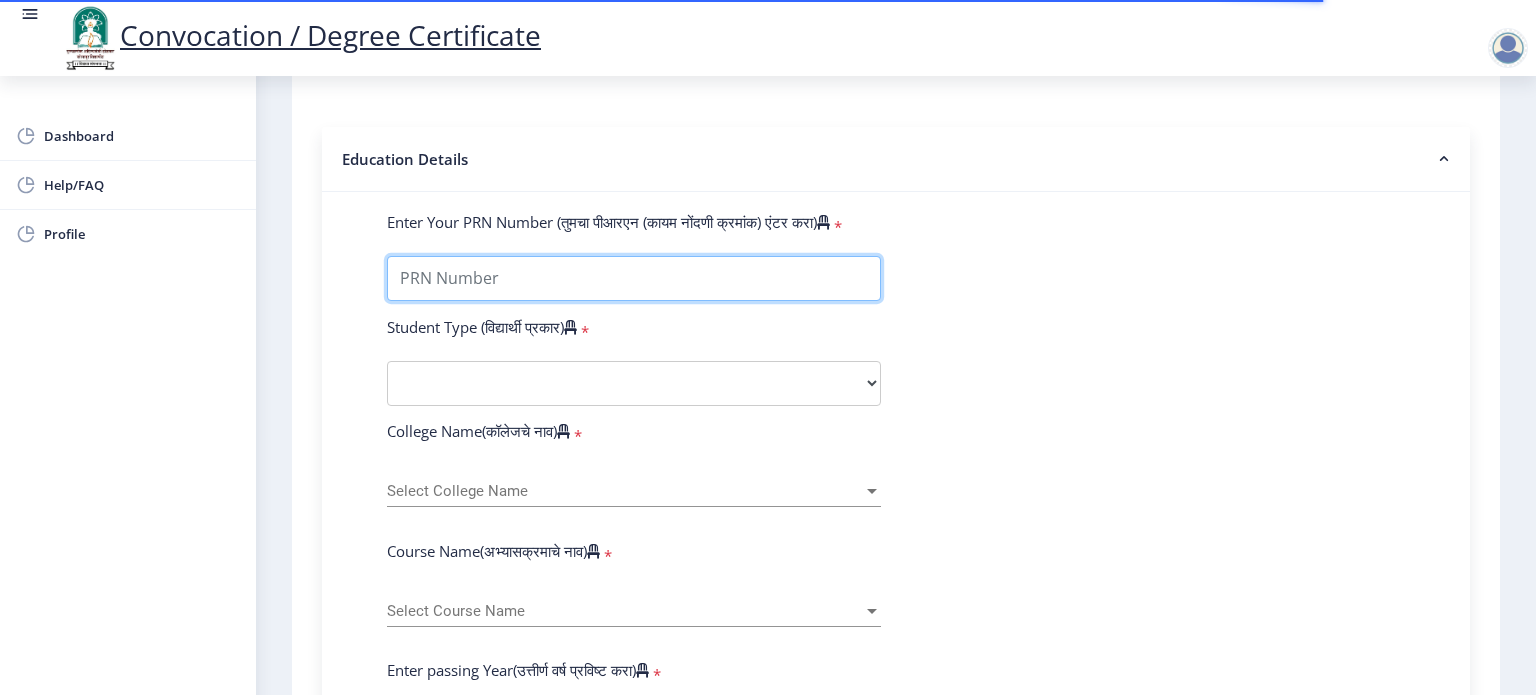 click on "Enter Your PRN Number (तुमचा पीआरएन (कायम नोंदणी क्रमांक) एंटर करा)" at bounding box center (634, 278) 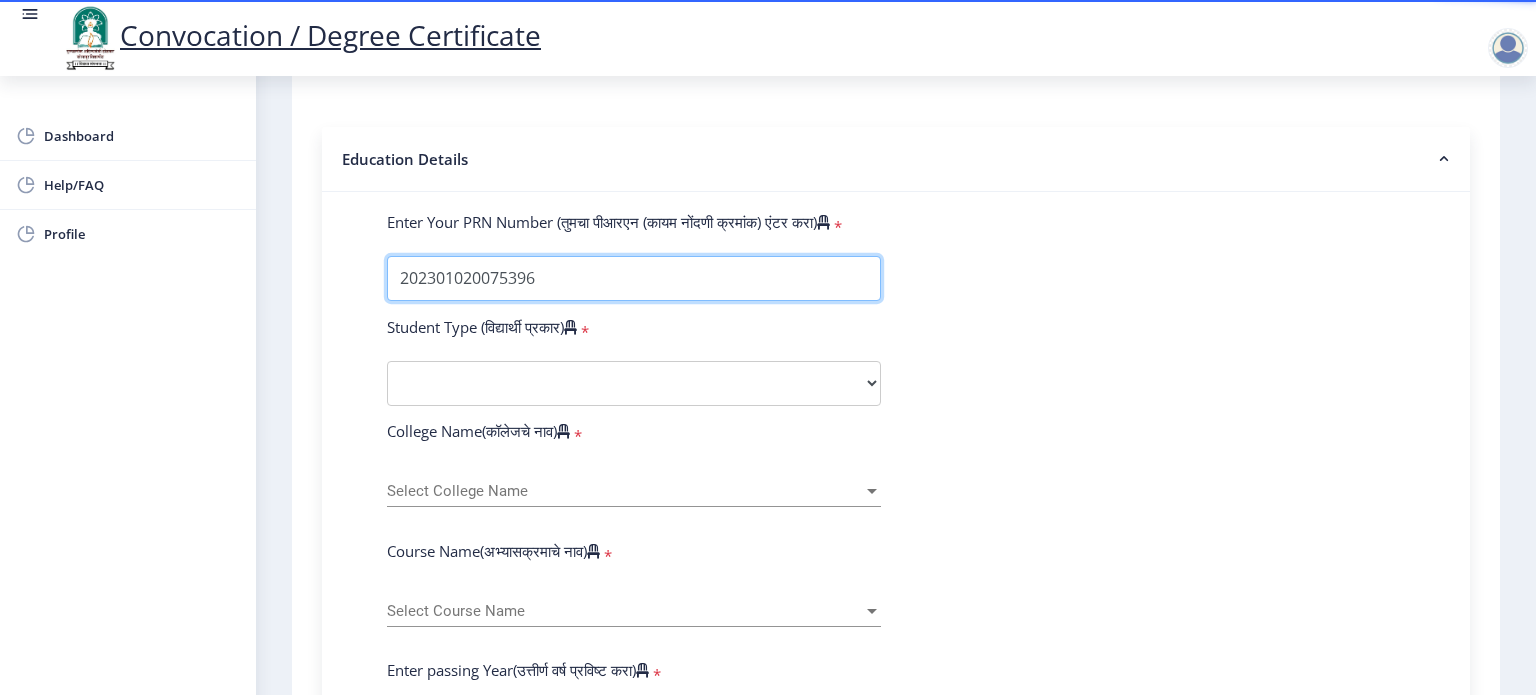 type on "202301020075396" 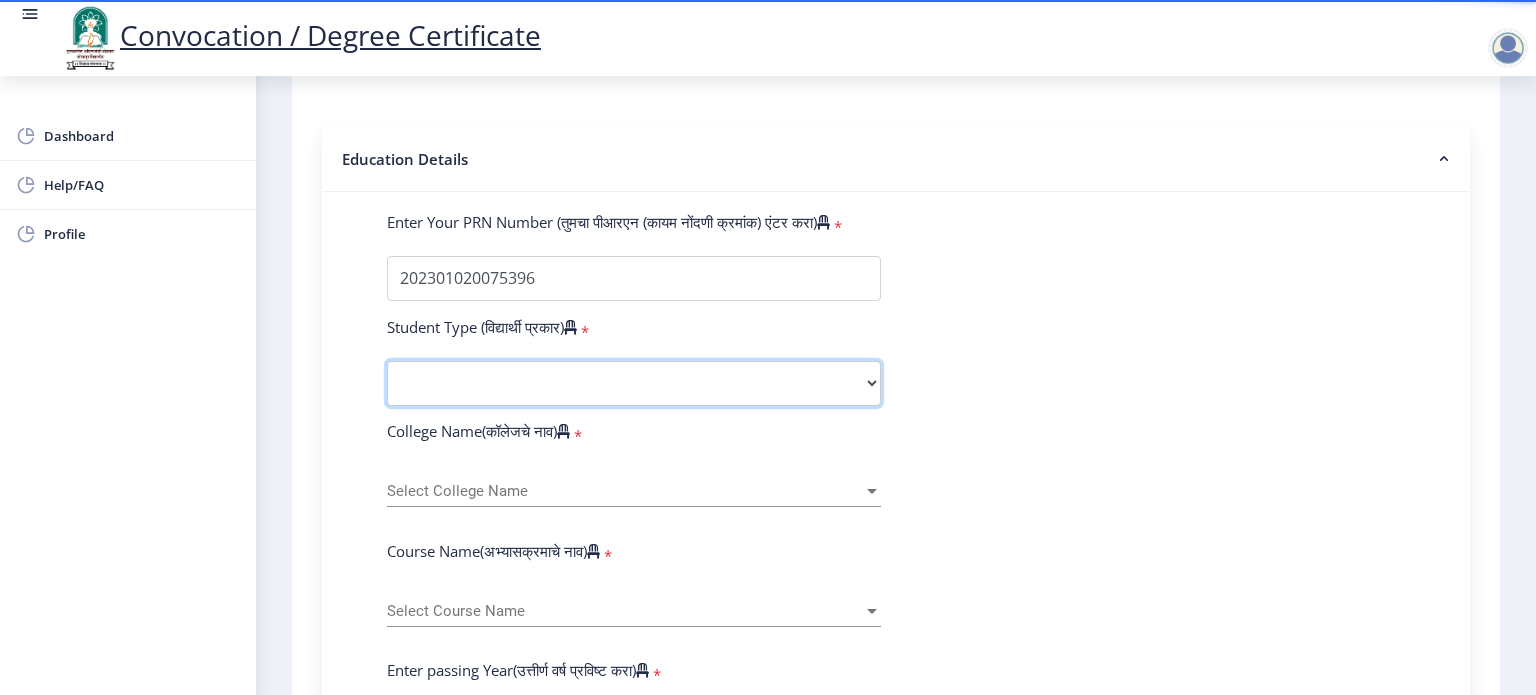 click on "Select Student Type Regular External" at bounding box center (634, 383) 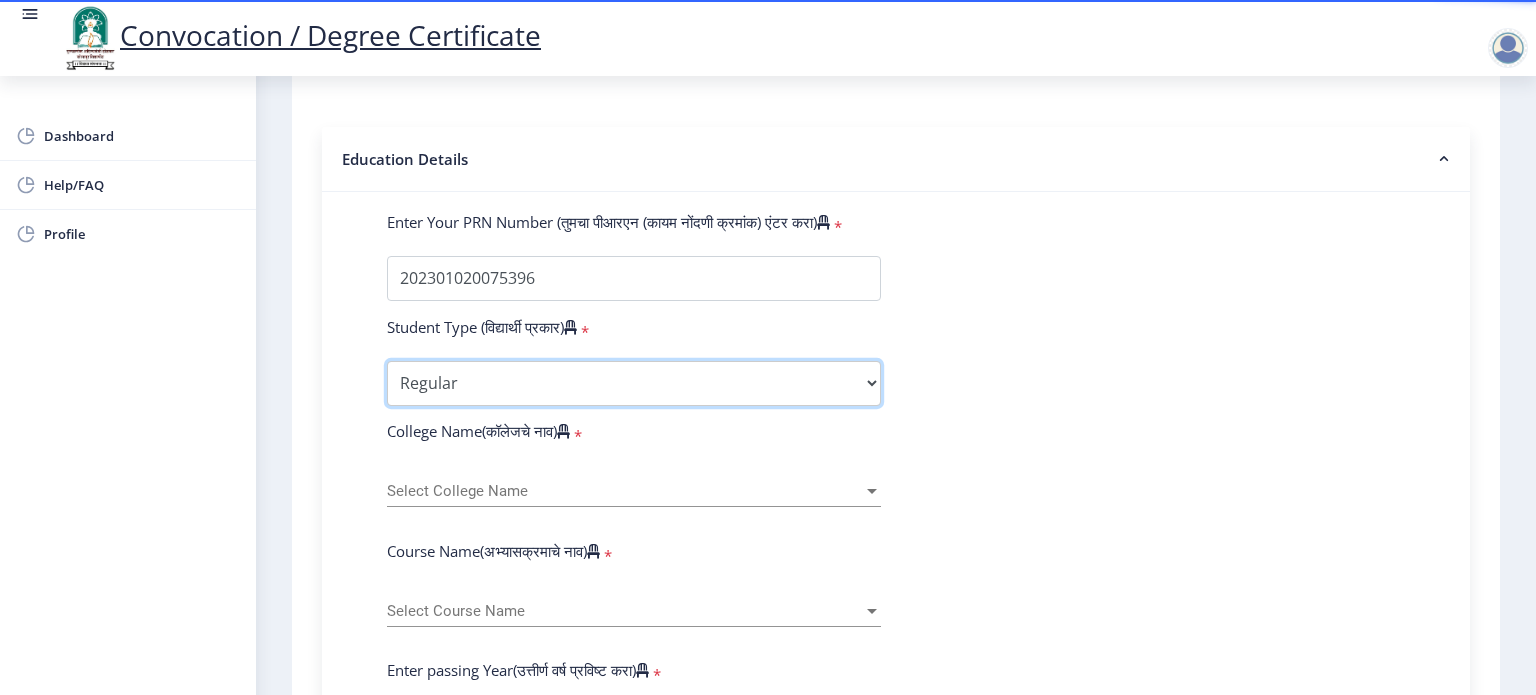 click on "Select Student Type Regular External" at bounding box center (634, 383) 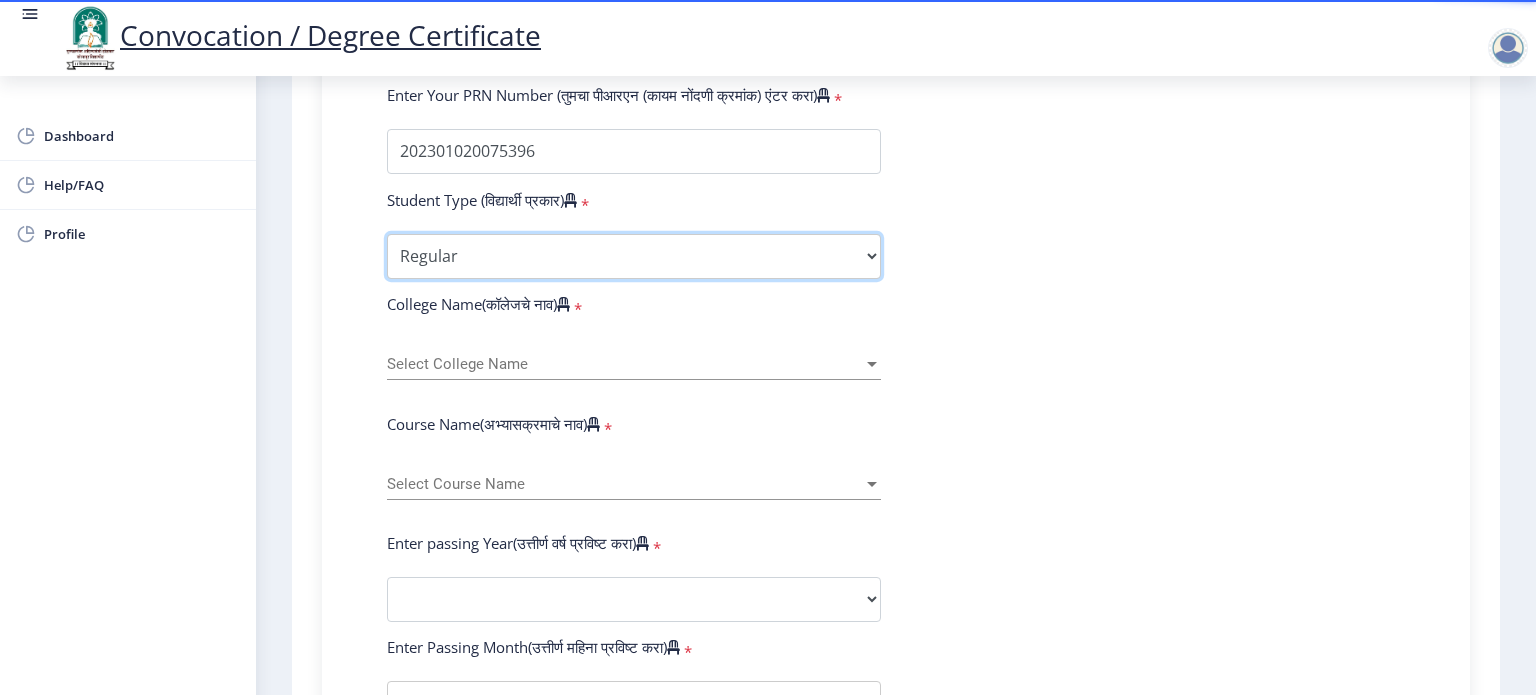scroll, scrollTop: 580, scrollLeft: 0, axis: vertical 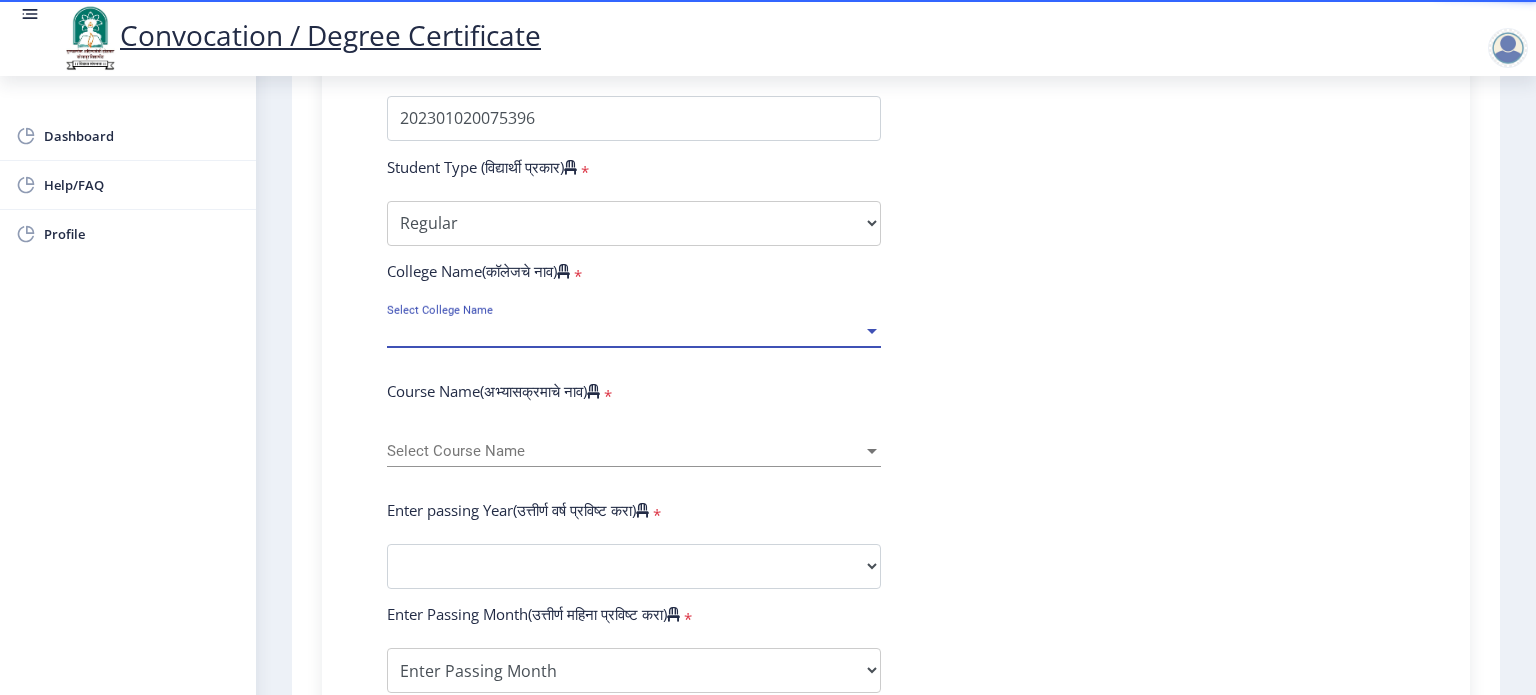 click on "Select College Name" at bounding box center (625, 331) 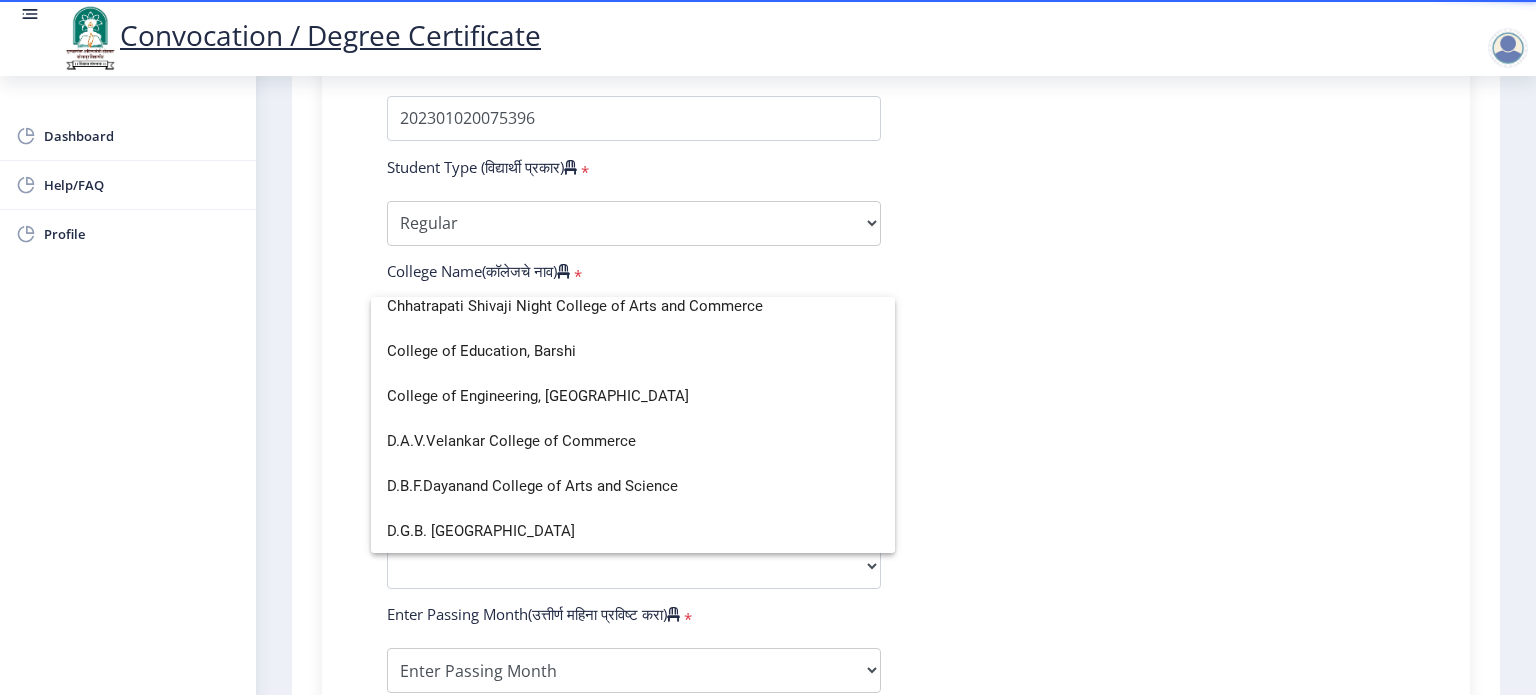 scroll, scrollTop: 870, scrollLeft: 0, axis: vertical 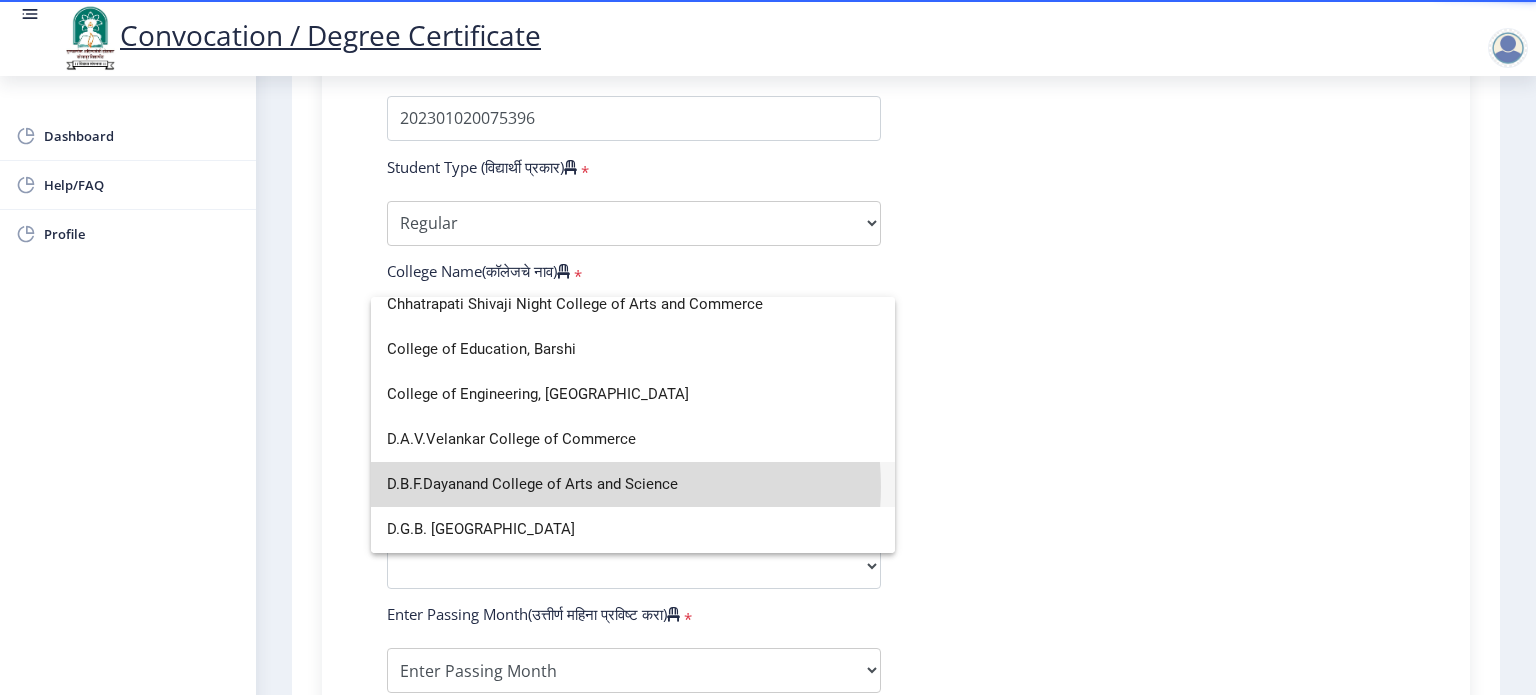 click on "D.B.F.Dayanand College of Arts and Science" at bounding box center [633, 484] 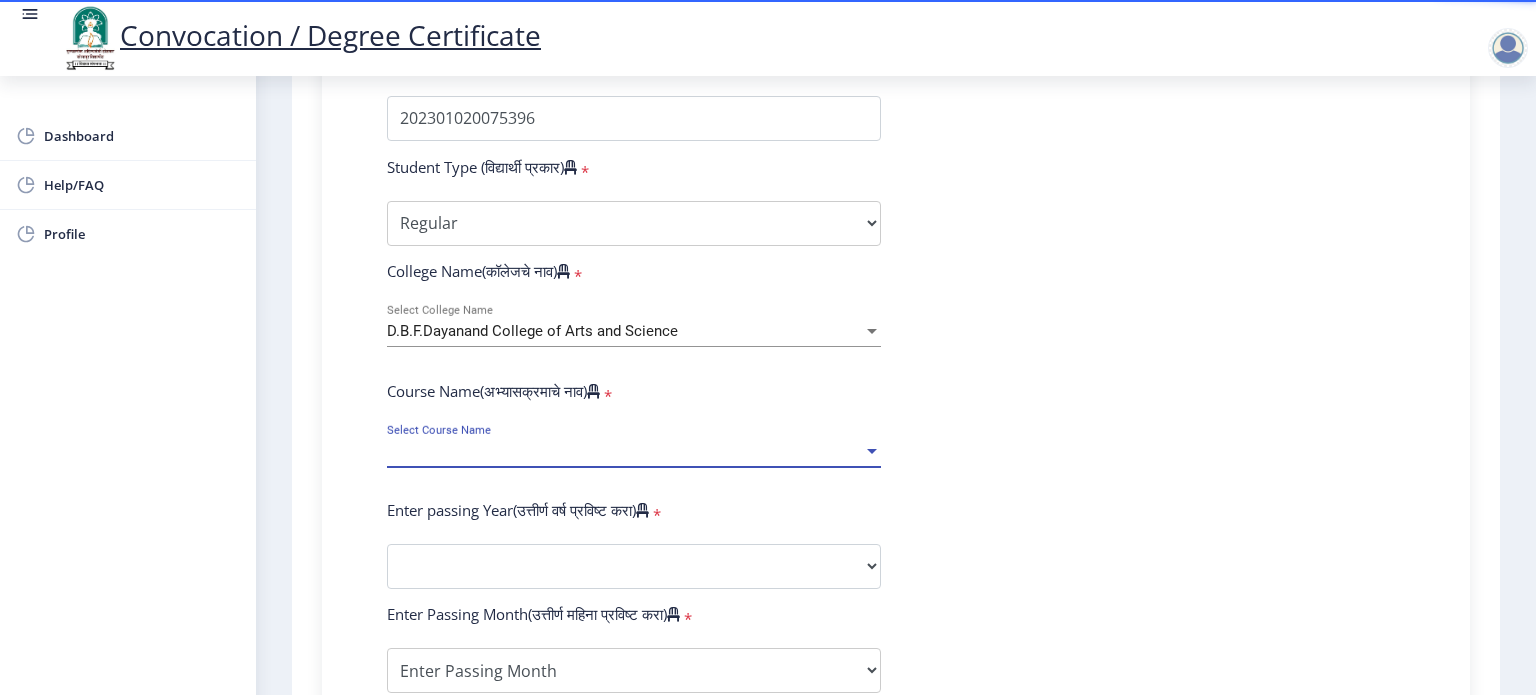click at bounding box center (872, 451) 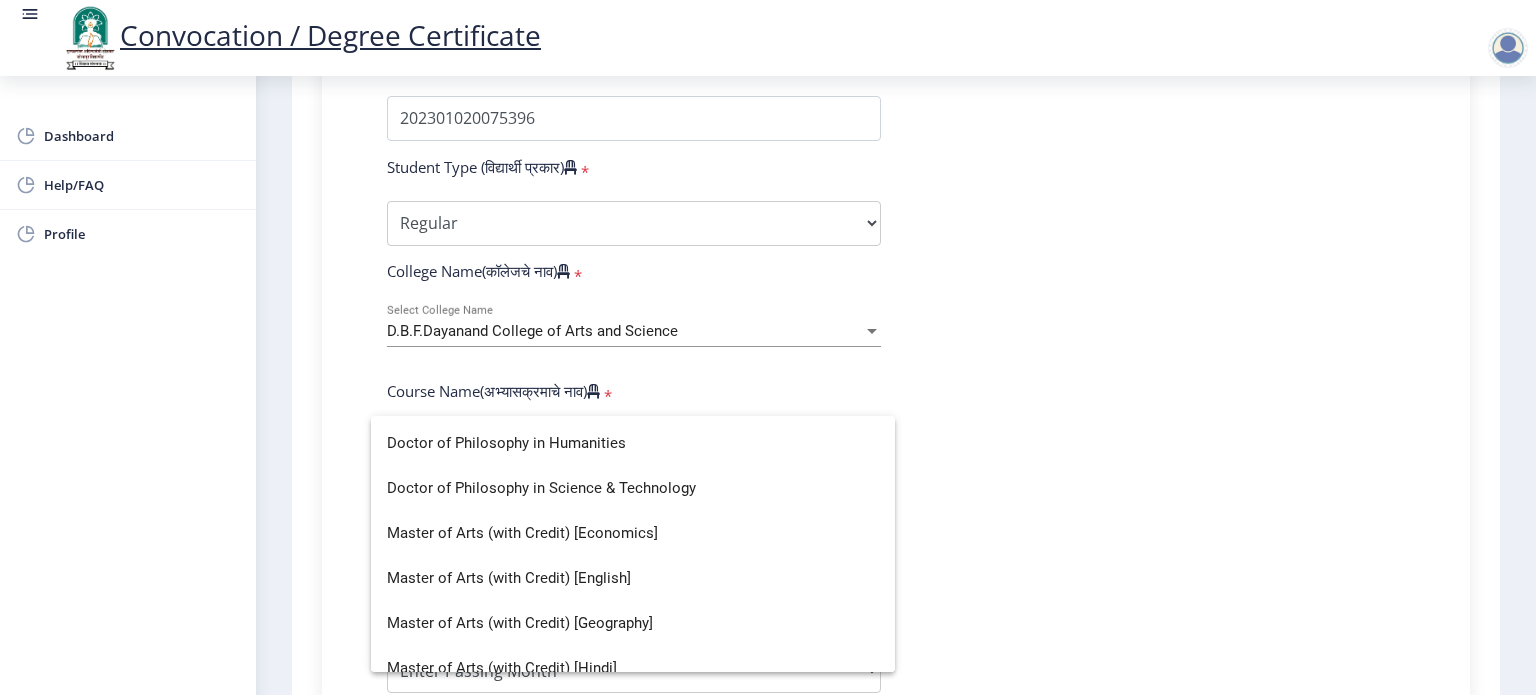 scroll, scrollTop: 244, scrollLeft: 0, axis: vertical 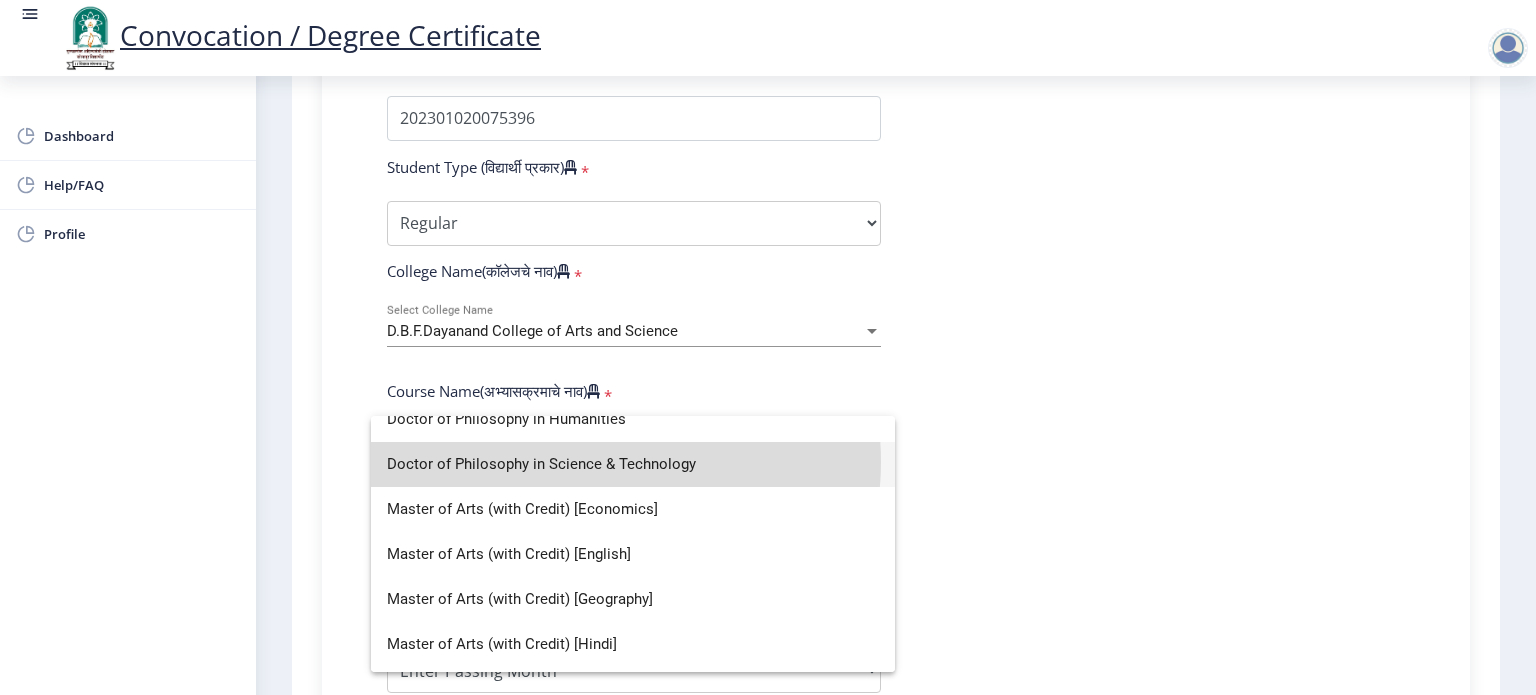 click on "Doctor of Philosophy in Science & Technology" at bounding box center [633, 464] 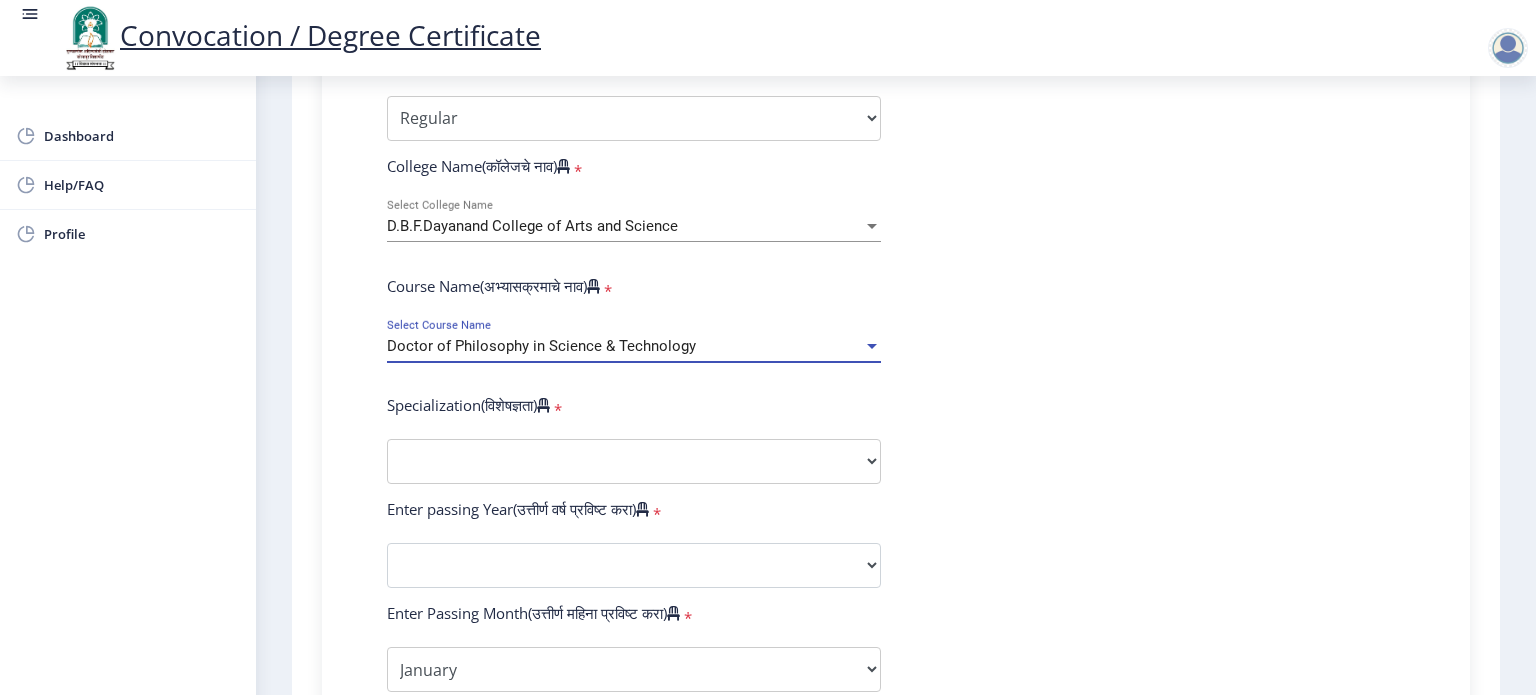 scroll, scrollTop: 713, scrollLeft: 0, axis: vertical 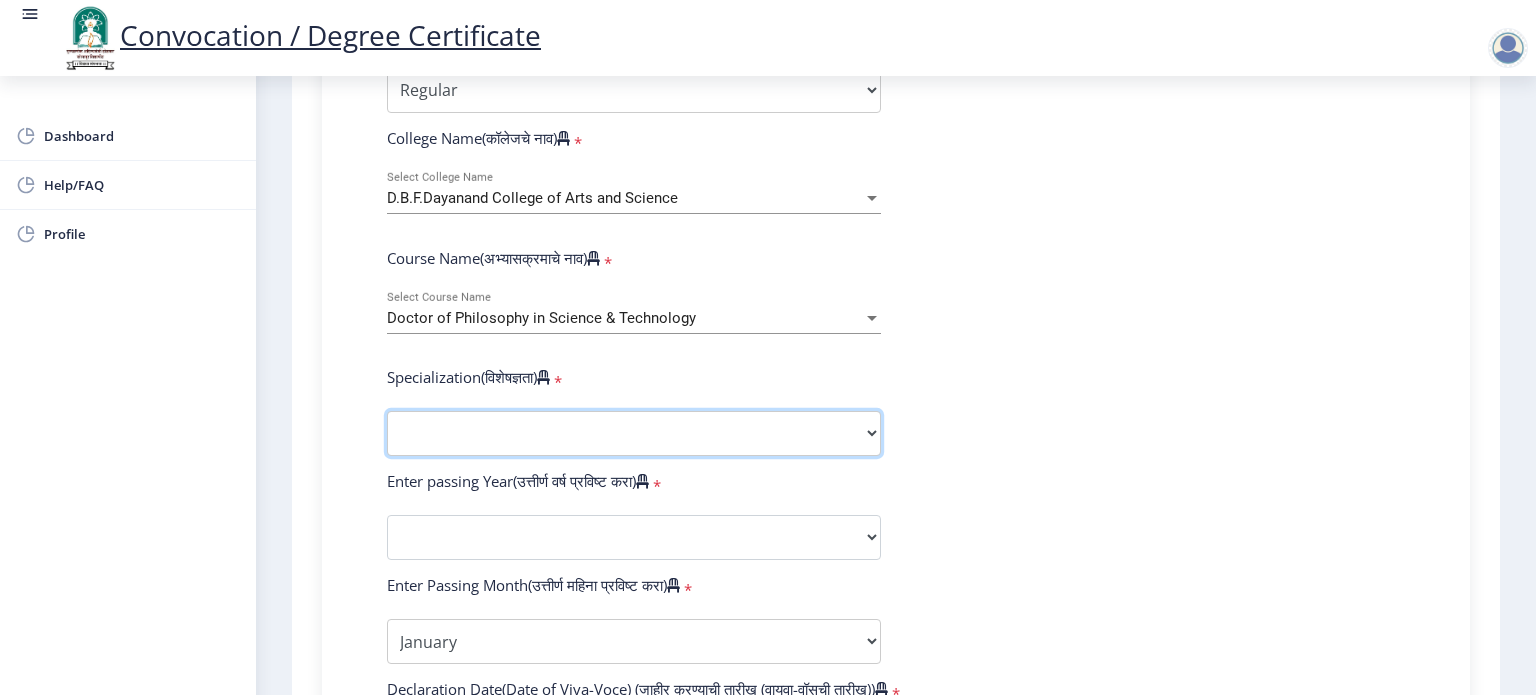 click on "Specialization Biotechnology Botany Chemistry Civil Engineering Computer Science Computer Science & Engineering Electronics Electronics & Telecommunincation Engg. Electronics Engieering Geography Mathematics Mechanical Engineering Pharmacy Physics Zoology Statistics Other" at bounding box center (634, 433) 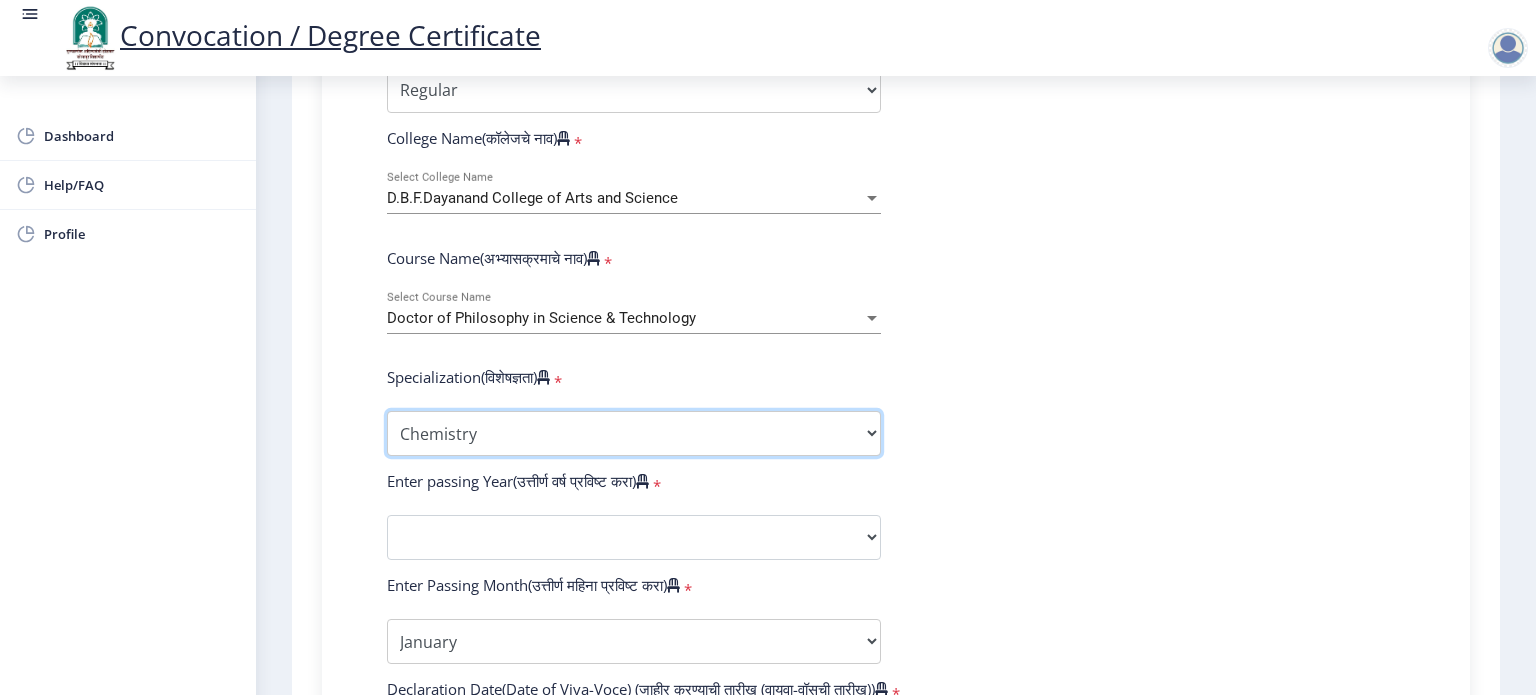 click on "Specialization Biotechnology Botany Chemistry Civil Engineering Computer Science Computer Science & Engineering Electronics Electronics & Telecommunincation Engg. Electronics Engieering Geography Mathematics Mechanical Engineering Pharmacy Physics Zoology Statistics Other" at bounding box center (634, 433) 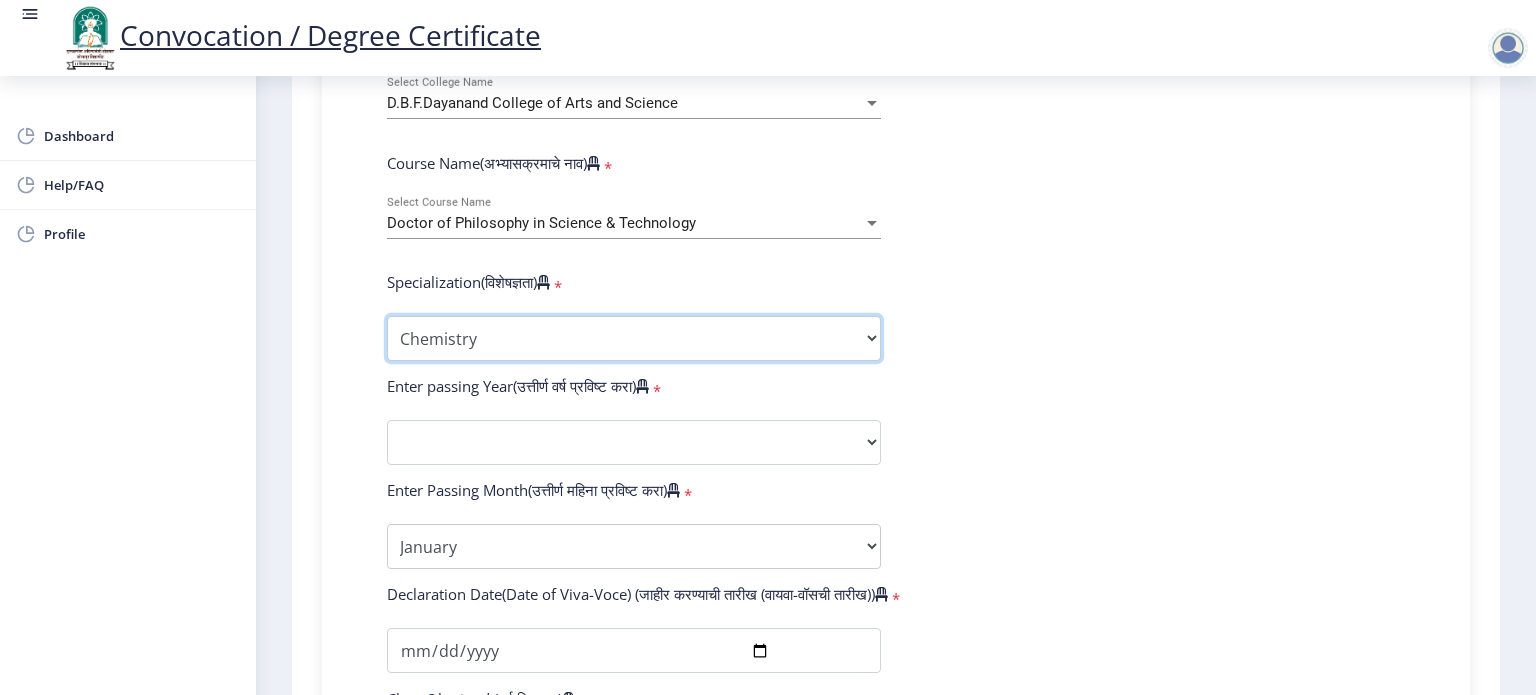 scroll, scrollTop: 828, scrollLeft: 0, axis: vertical 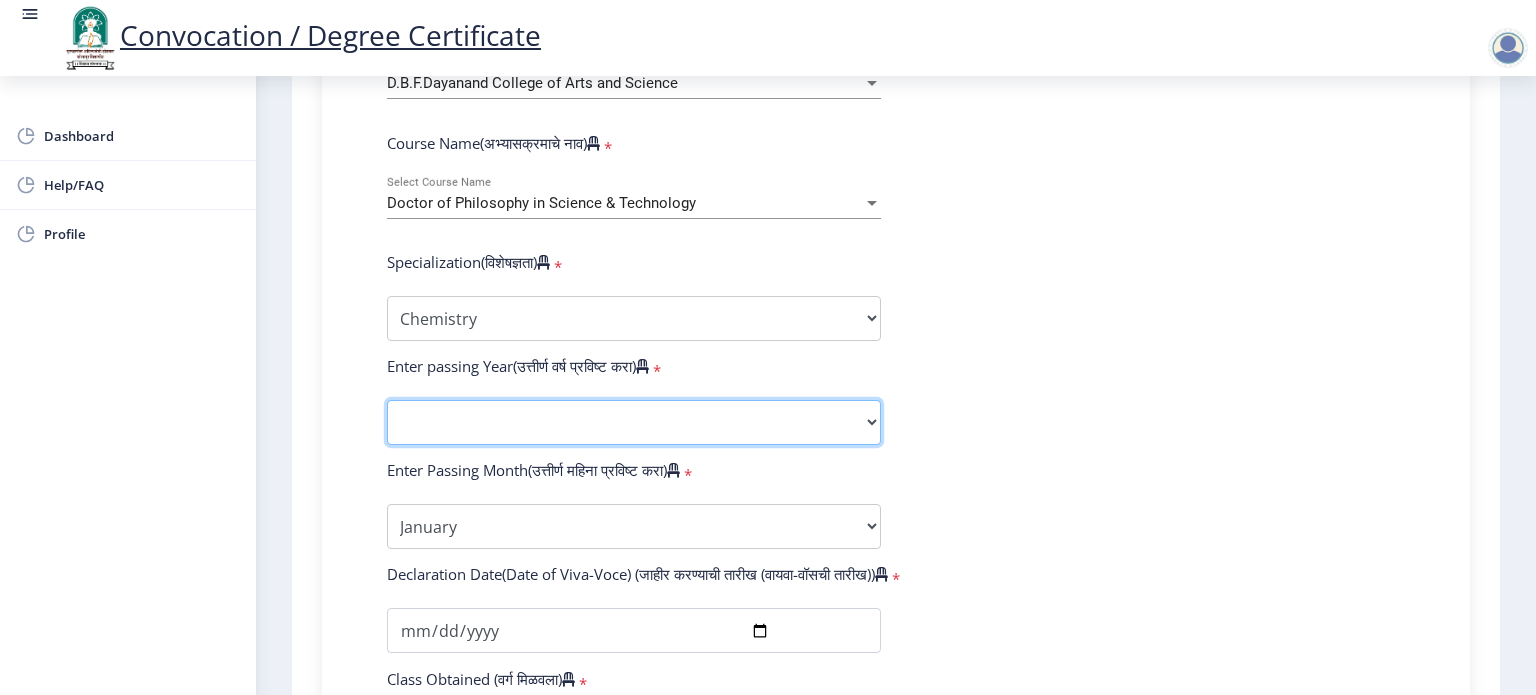 click on "2025   2024   2023   2022   2021   2020   2019   2018   2017   2016   2015   2014   2013   2012   2011   2010   2009   2008   2007   2006   2005   2004   2003   2002   2001   2000   1999   1998   1997   1996   1995   1994   1993   1992   1991   1990   1989   1988   1987   1986   1985   1984   1983   1982   1981   1980   1979   1978   1977   1976" 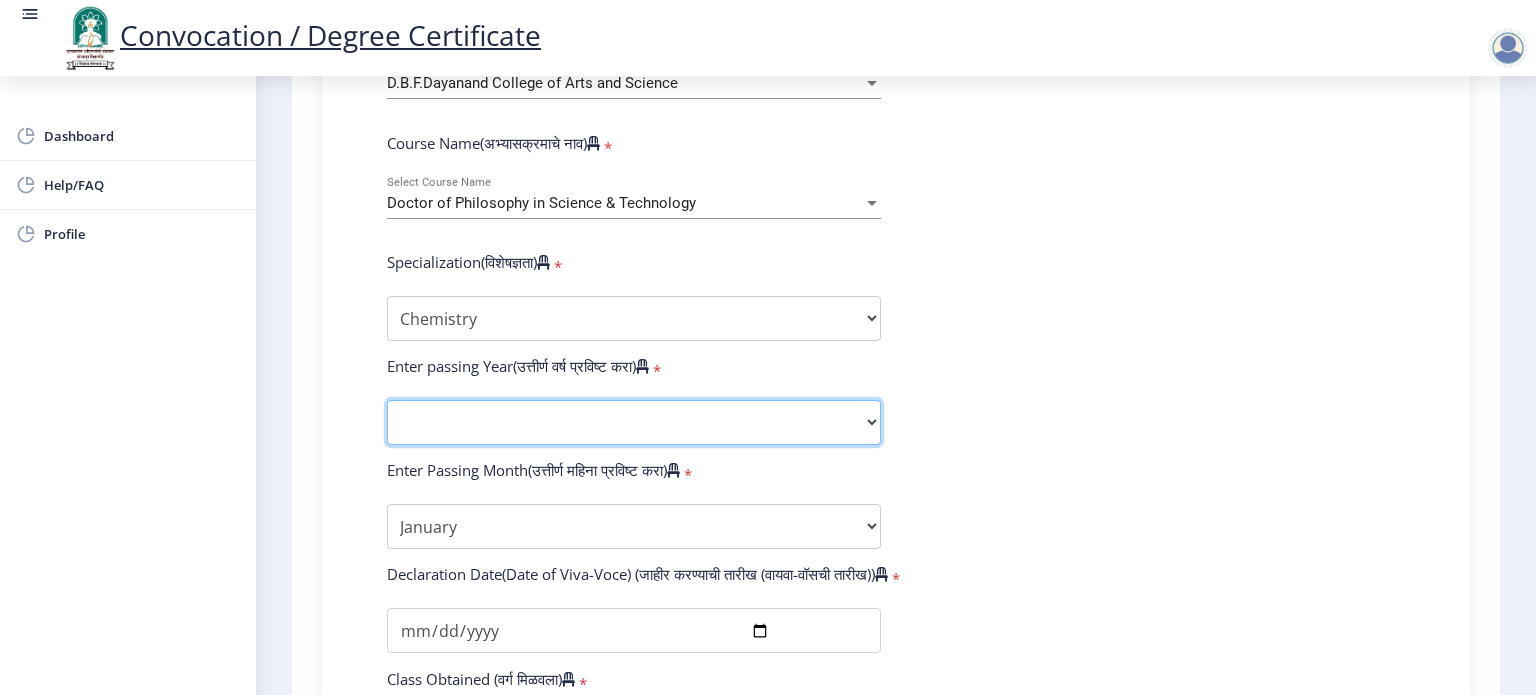 select on "2024" 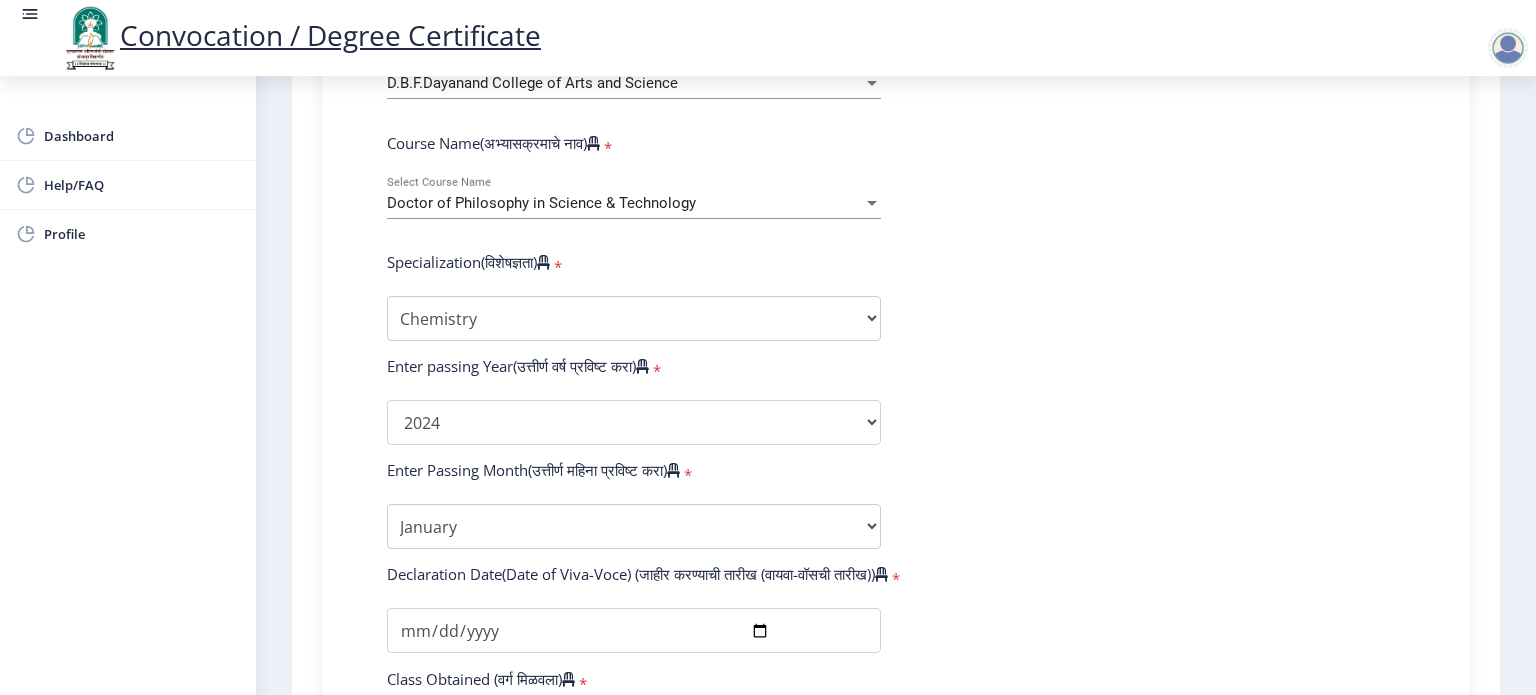 click on "Enter Your PRN Number (तुमचा पीआरएन (कायम नोंदणी क्रमांक) एंटर करा)   * Student Type (विद्यार्थी प्रकार)    * Select Student Type Regular External College Name(कॉलेजचे नाव)   * D.B.F.Dayanand College of Arts and Science Select College Name Course Name(अभ्यासक्रमाचे नाव)   * Doctor of Philosophy in Science & Technology Select Course Name  Specialization(विशेषज्ञता)   * Specialization Biotechnology Botany Chemistry Civil Engineering Computer Science Computer Science & Engineering Electronics Electronics & Telecommunincation Engg. Electronics Engieering Geography Mathematics Mechanical Engineering Pharmacy Physics Zoology Statistics Other Enter passing Year(उत्तीर्ण वर्ष प्रविष्ट करा)   *  2025   2024   2023   2022   2021   2020   2019   2018   2017   2016   2015   2014   2013  * May" 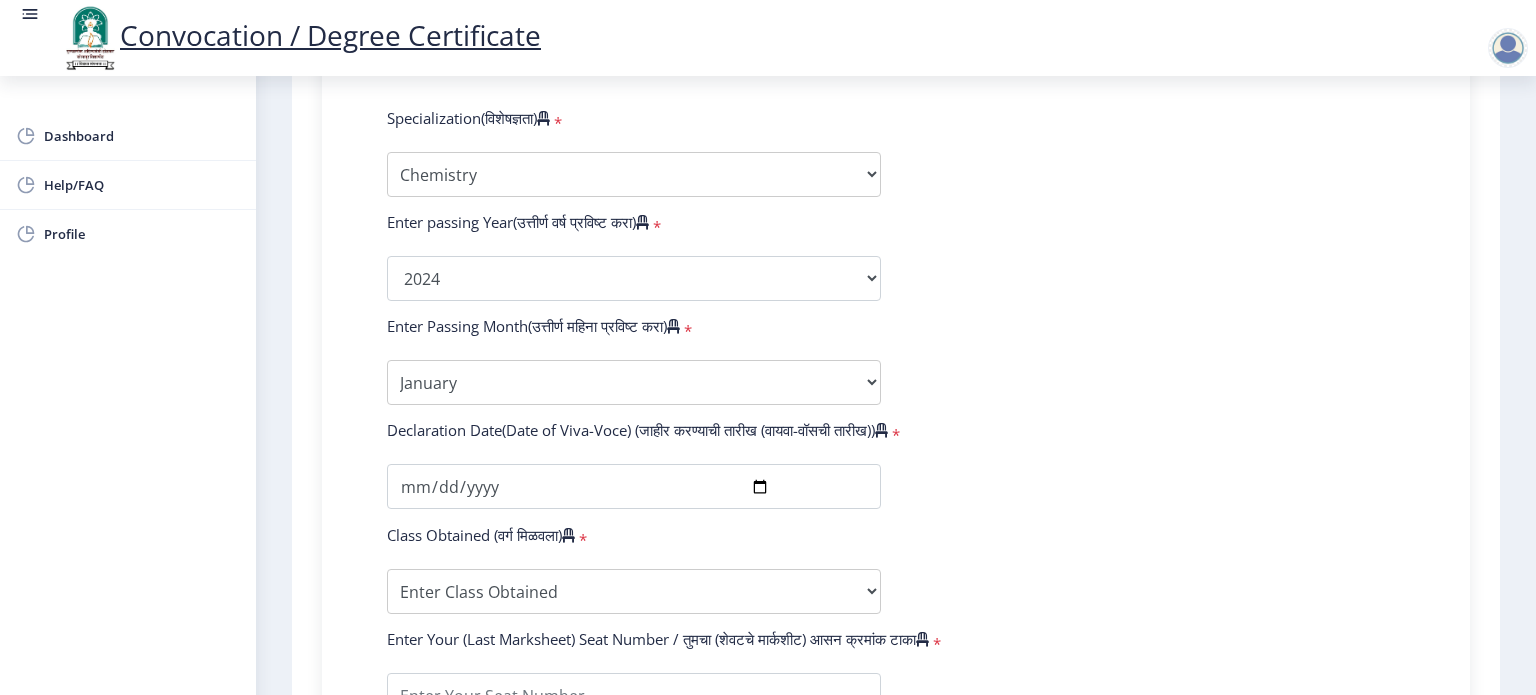 scroll, scrollTop: 992, scrollLeft: 0, axis: vertical 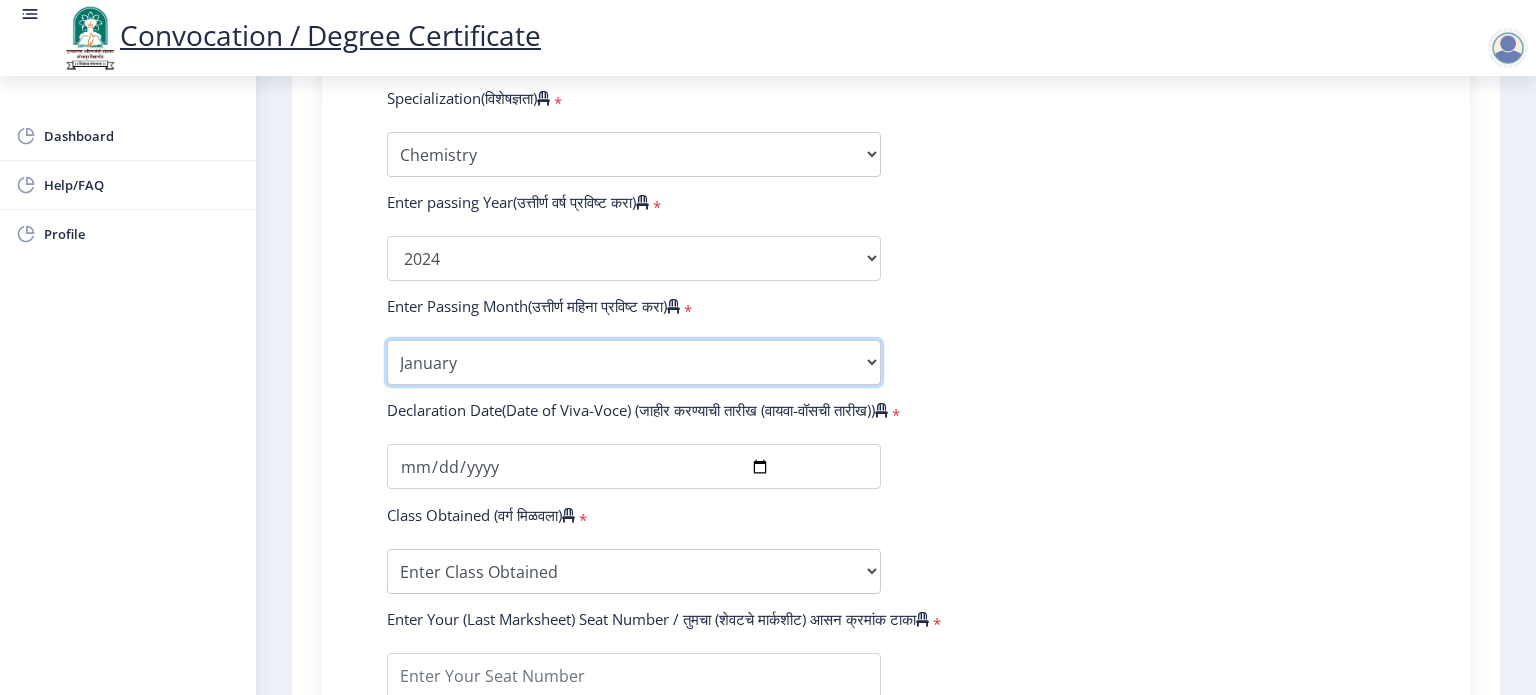 click on "Enter Passing Month January February March April May June July August September October November December" at bounding box center (634, 362) 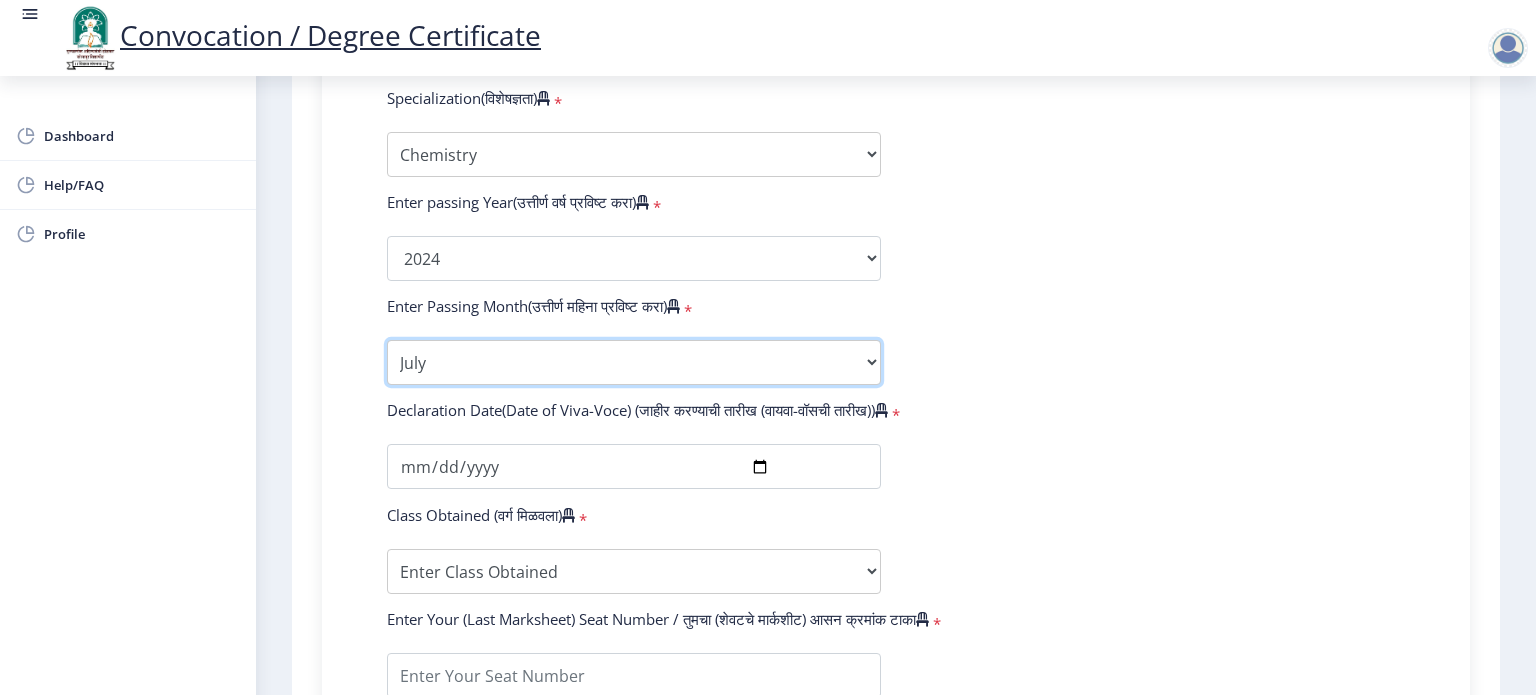 click on "Enter Passing Month January February March April May June July August September October November December" at bounding box center (634, 362) 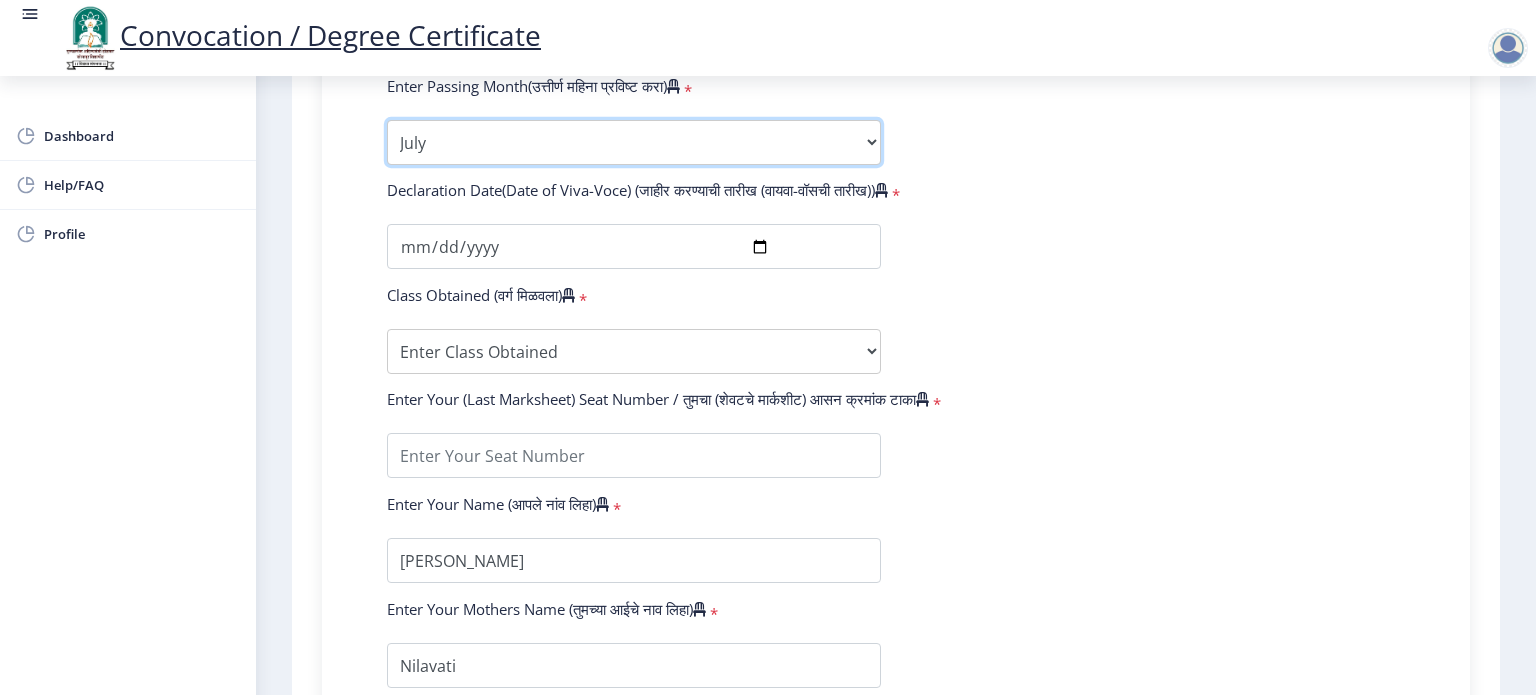 scroll, scrollTop: 1215, scrollLeft: 0, axis: vertical 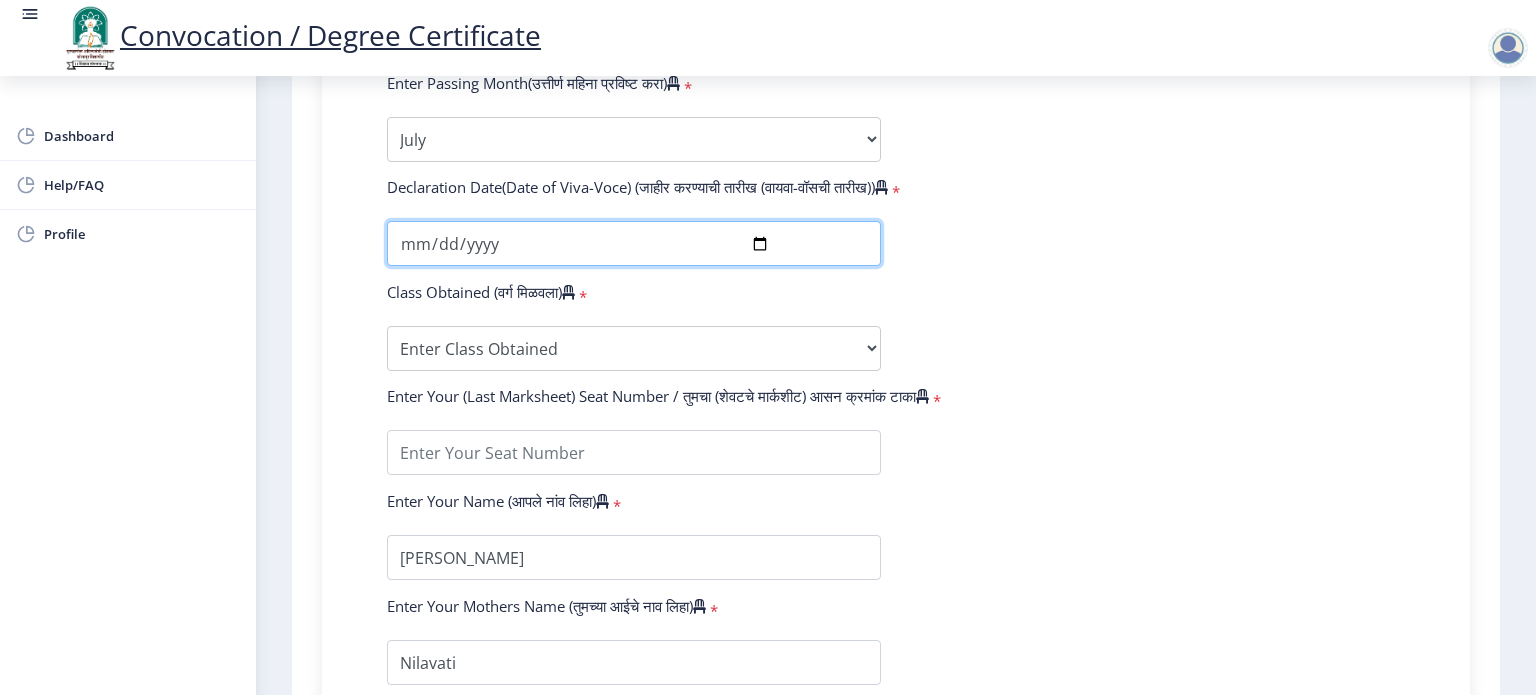 click at bounding box center [634, 243] 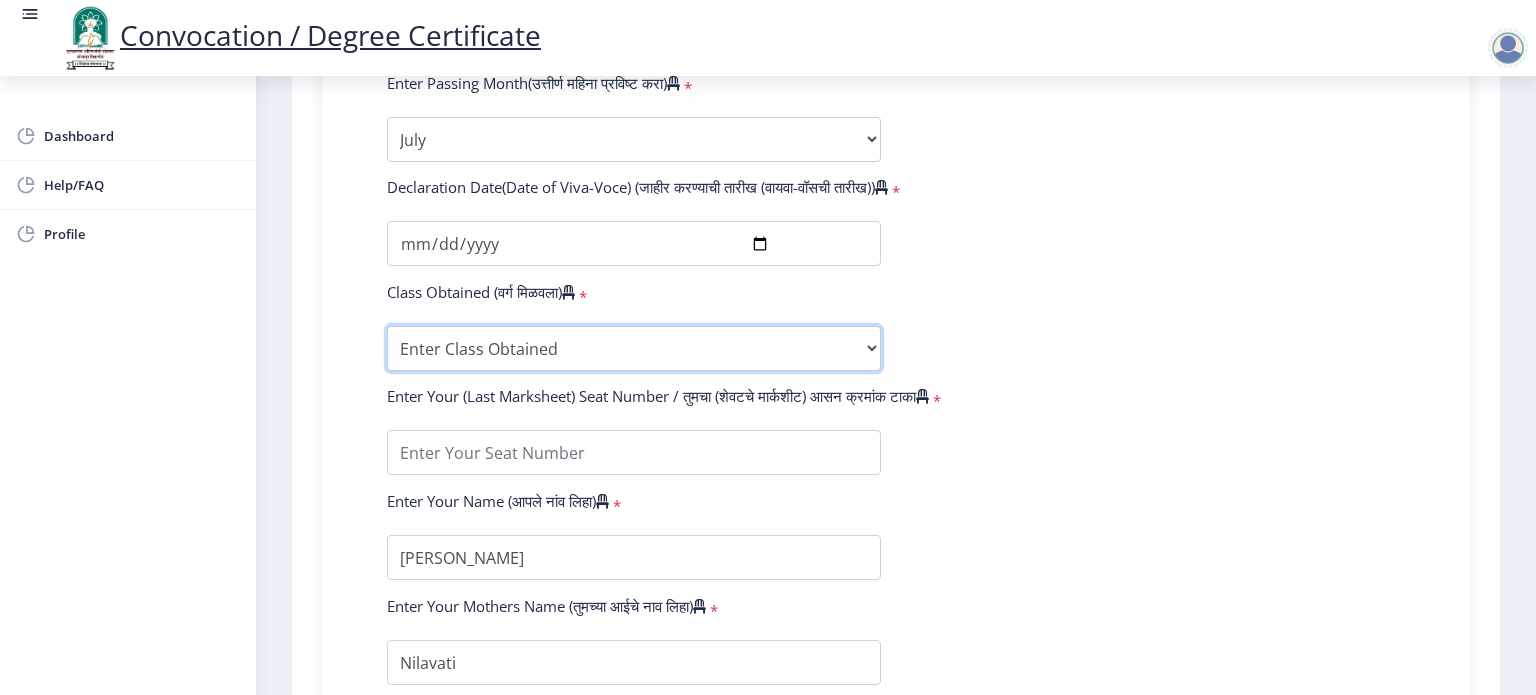 click on "Enter Class Obtained FIRST CLASS WITH DISTINCTION FIRST CLASS HIGHER SECOND CLASS SECOND CLASS PASS CLASS Grade O Grade A+ Grade A Grade B+ Grade B Grade C+ Grade C Grade D Grade E" at bounding box center (634, 348) 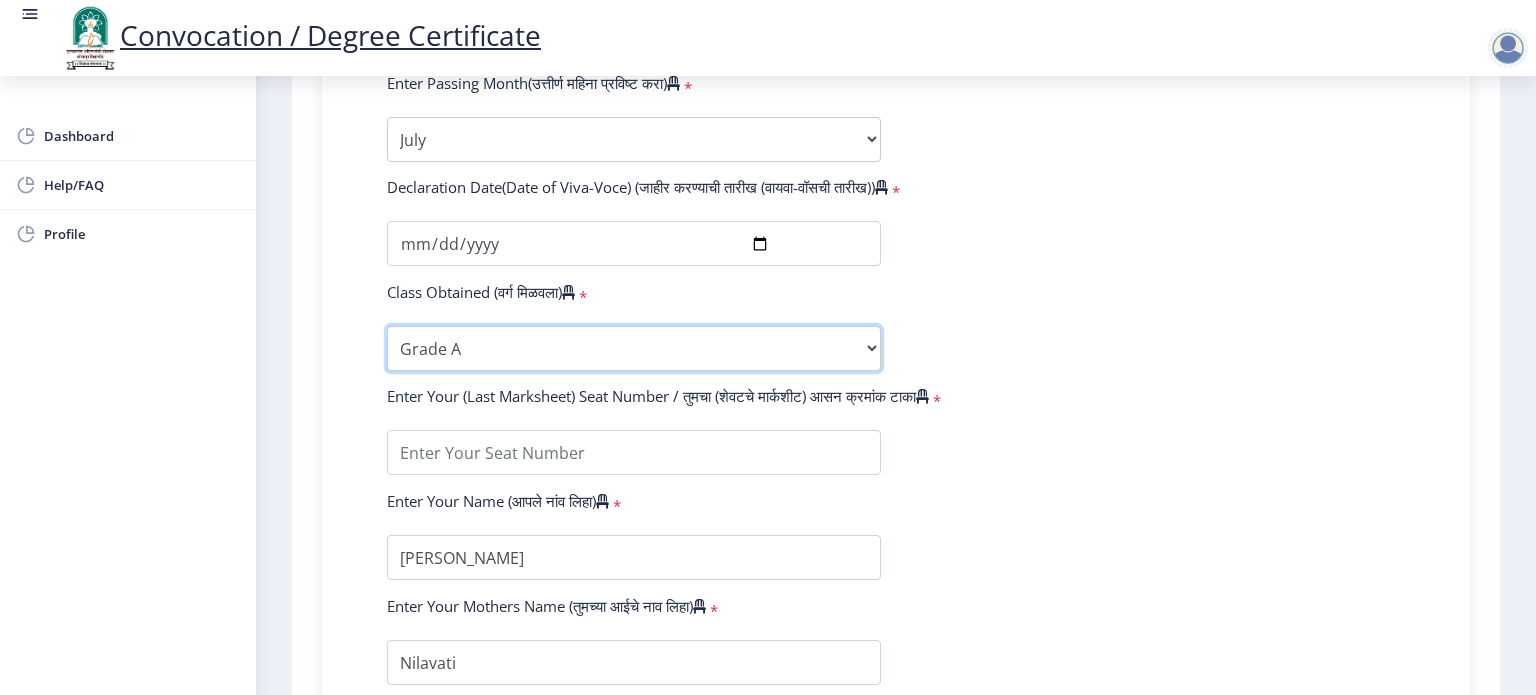 click on "Enter Class Obtained FIRST CLASS WITH DISTINCTION FIRST CLASS HIGHER SECOND CLASS SECOND CLASS PASS CLASS Grade O Grade A+ Grade A Grade B+ Grade B Grade C+ Grade C Grade D Grade E" at bounding box center (634, 348) 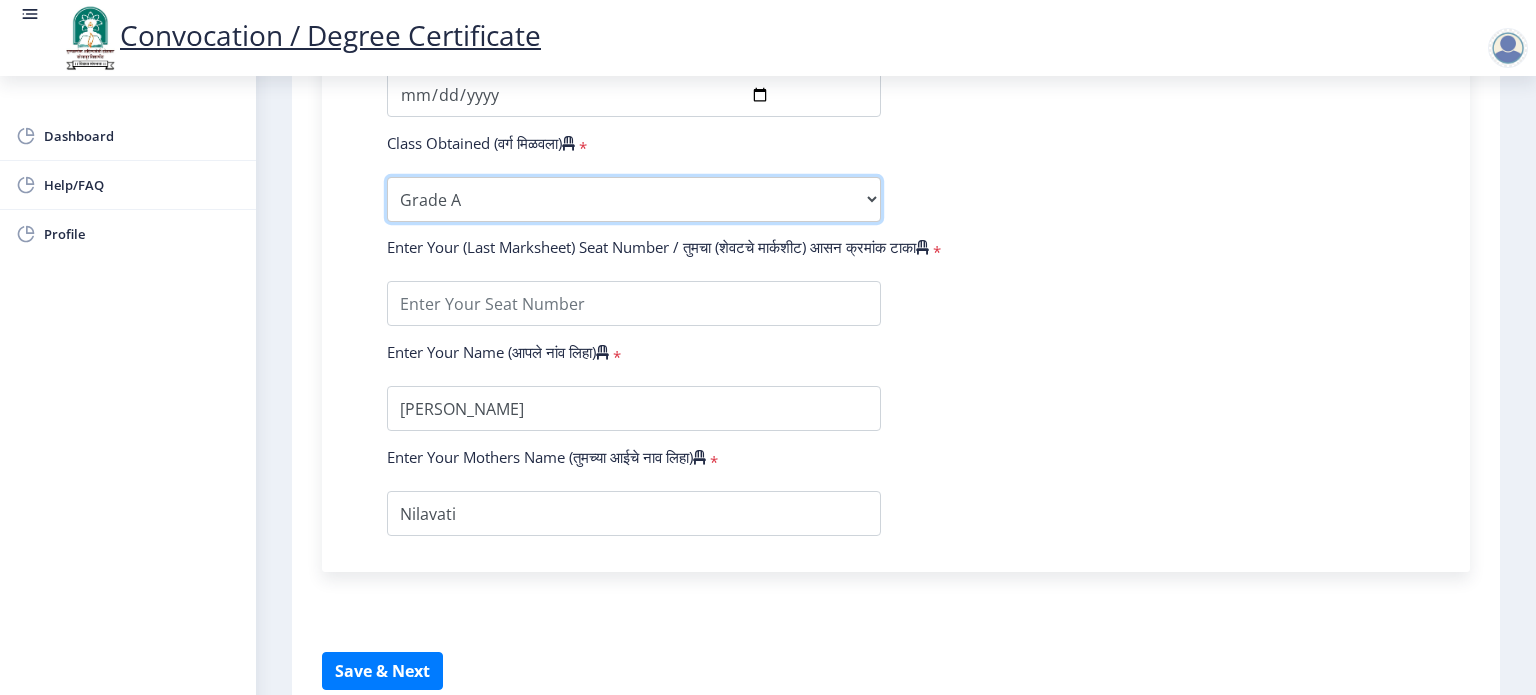 scroll, scrollTop: 1384, scrollLeft: 0, axis: vertical 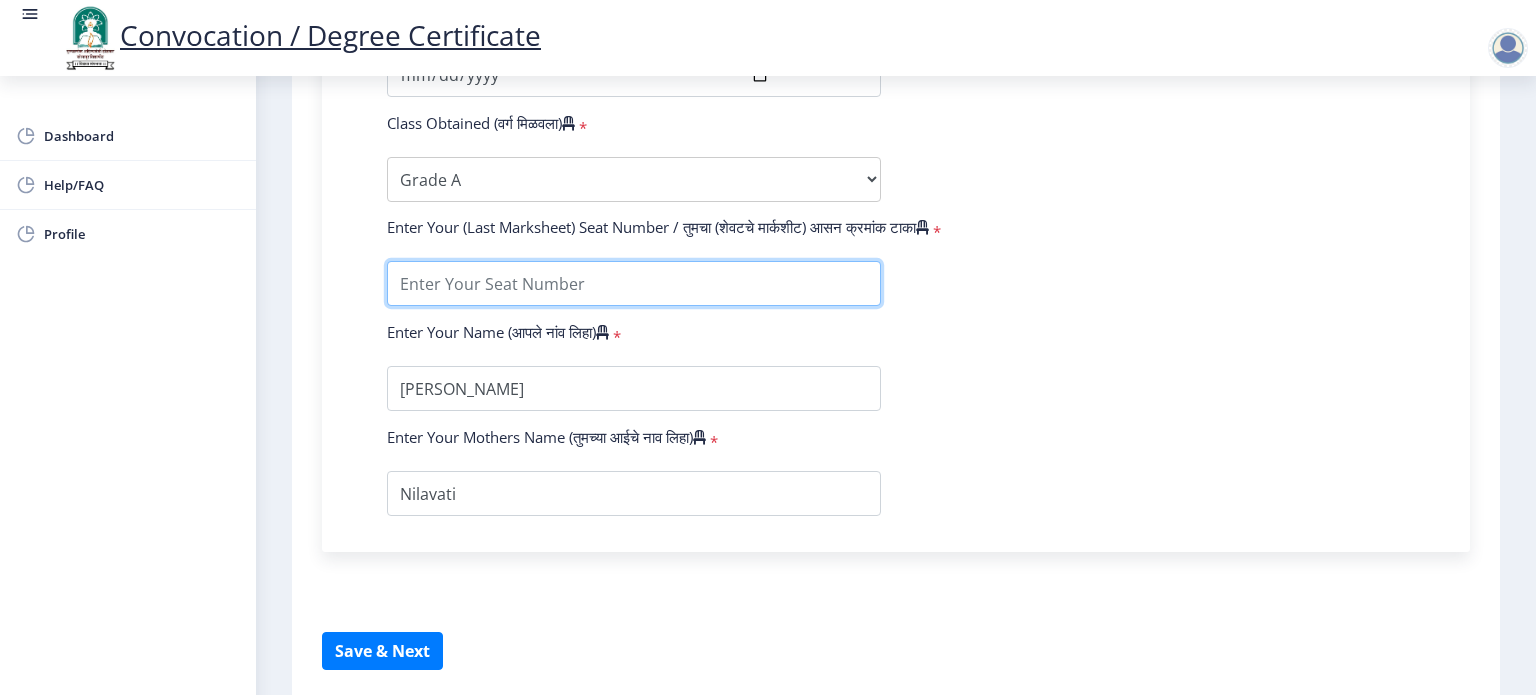 click at bounding box center (634, 283) 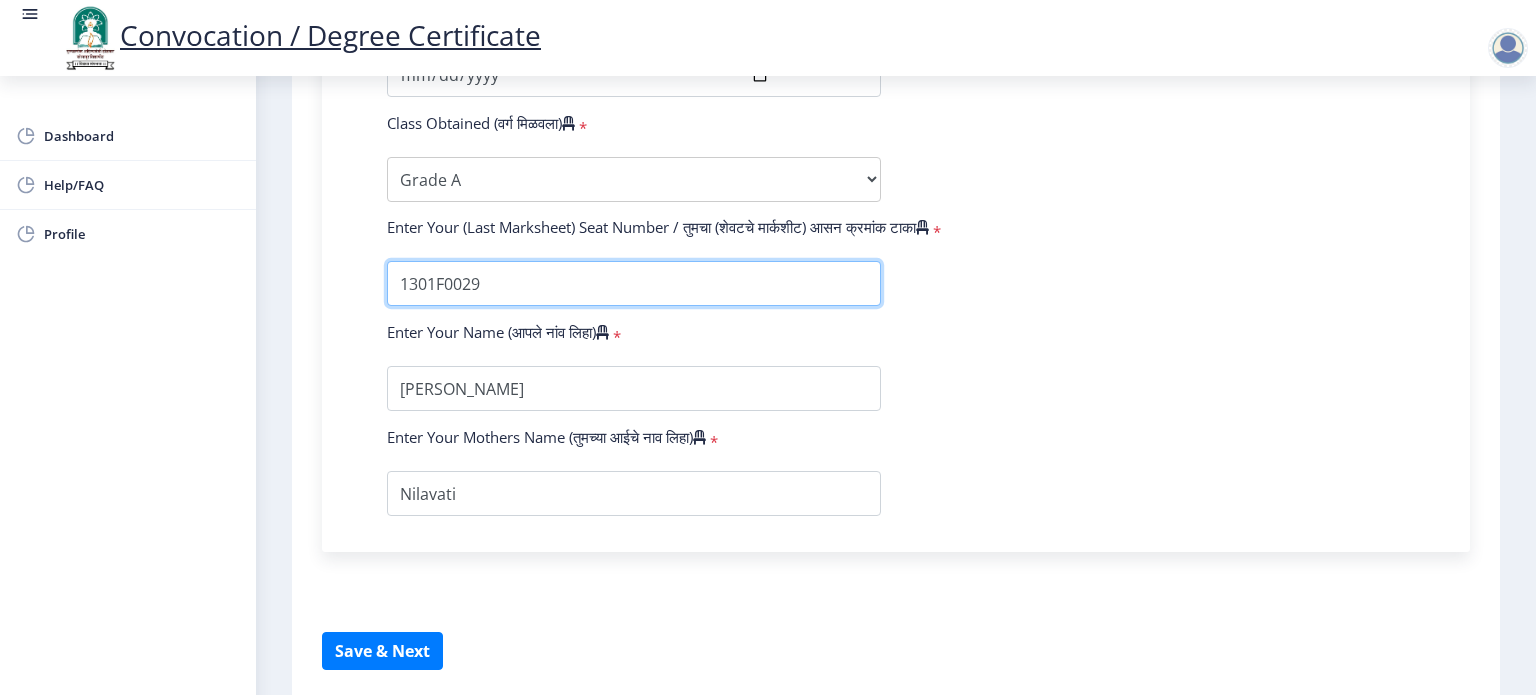 scroll, scrollTop: 1416, scrollLeft: 0, axis: vertical 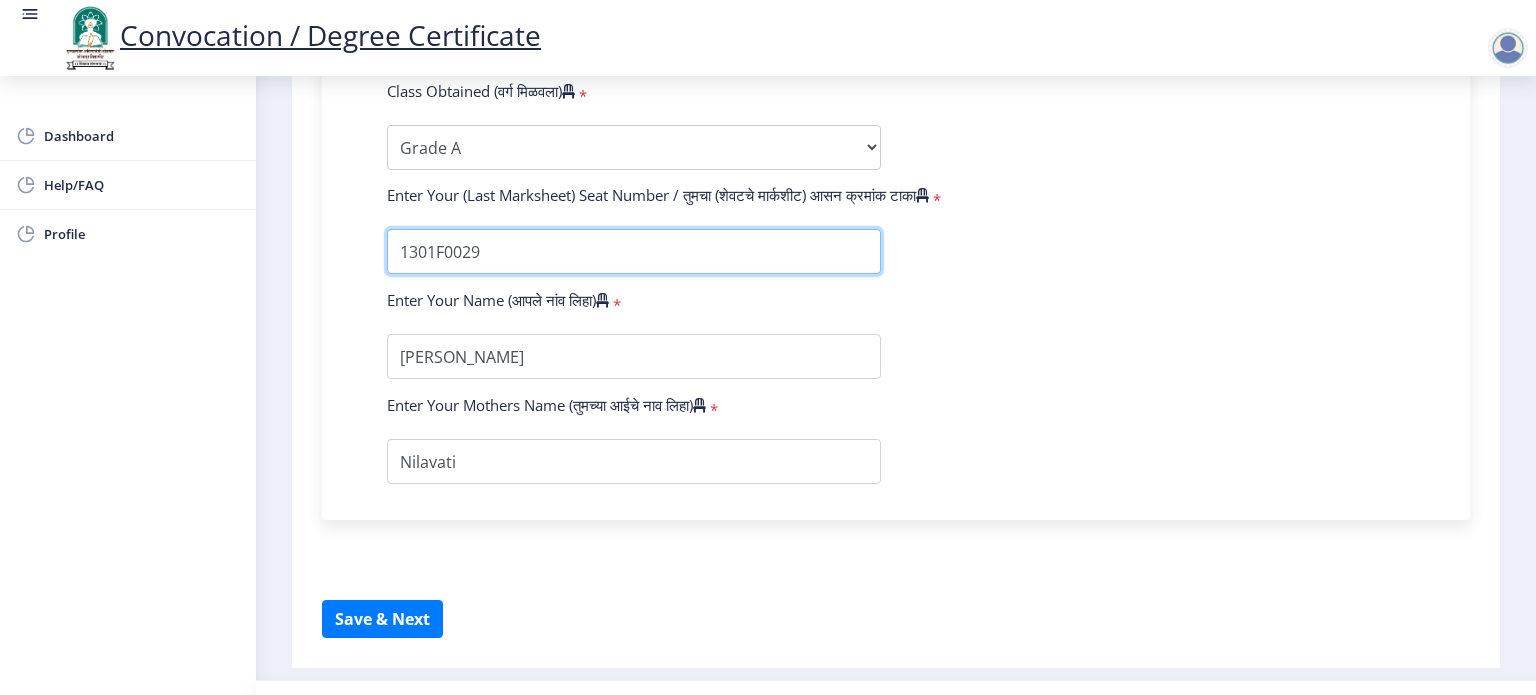 type on "1301F0029" 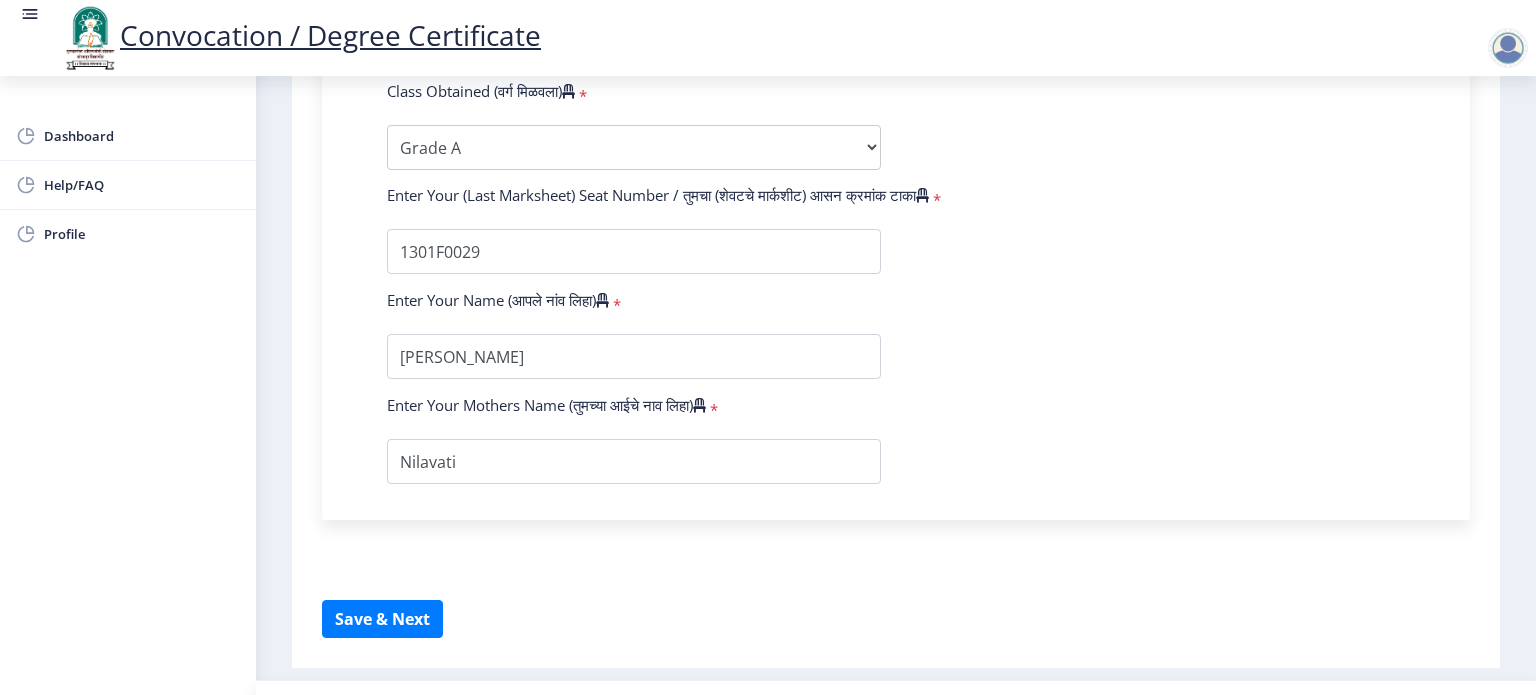 click on "Instructions (सूचना) 1. पदवी प्रमाणपत्रासाठी शैक्षणिक तपशील चरणावर, तुम्हाला तुमच्या अंतिम पदवी दीक्षांत प्रमाणपत्रासाठी तुमचे तपशील सबमिट करणे आवश्यक आहे.   2. तुम्ही ज्या कोर्ससाठी पदवी प्रमाणपत्रासाठी अर्ज करत आहात त्या अभ्यासक्रमाच्या नवीनतम जारी केलेल्या मार्कशीटवर आधारित तुमचे सर्व तपशील भरणे आवश्यक आहे.  Email Us on   [EMAIL_ADDRESS][DOMAIN_NAME] Education Details   Enter Your PRN Number (तुमचा पीआरएन (कायम नोंदणी क्रमांक) एंटर करा)   * * Regular * *" 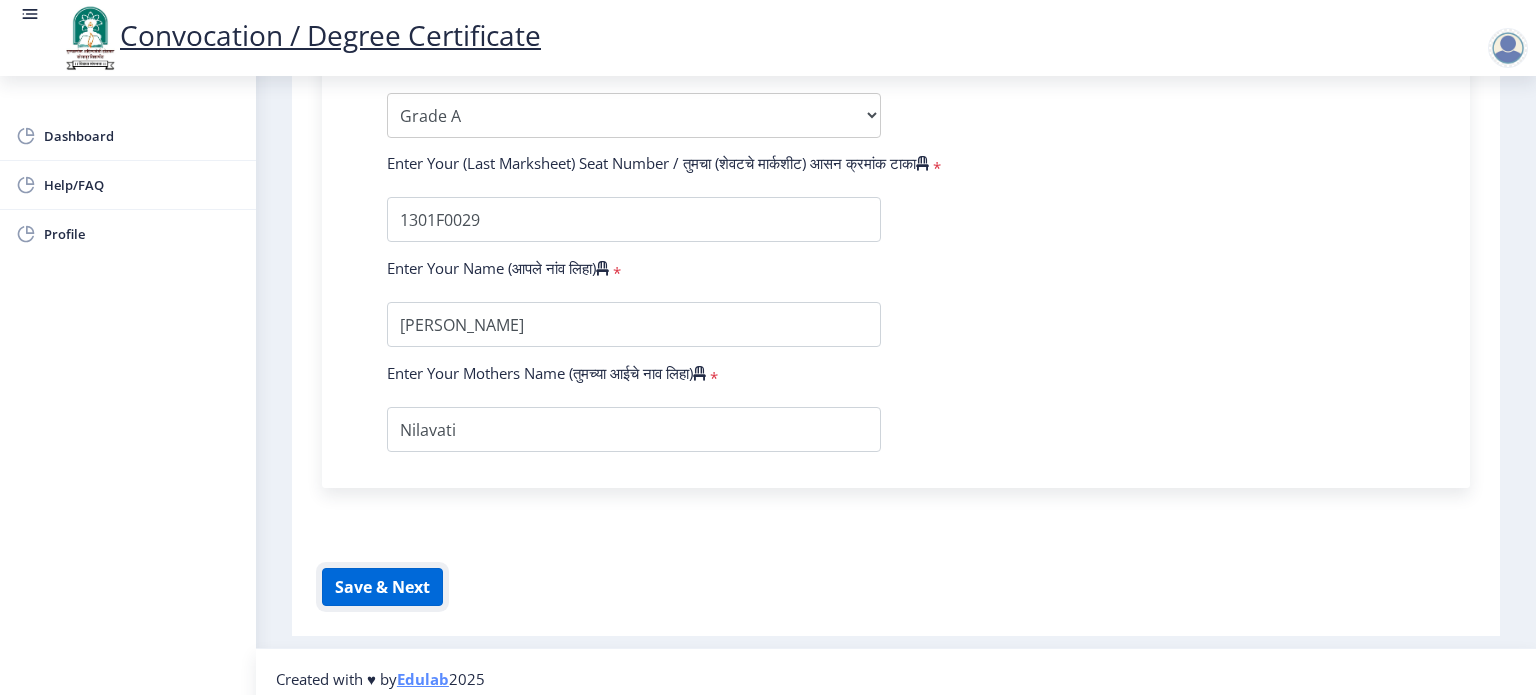 click on "Save & Next" 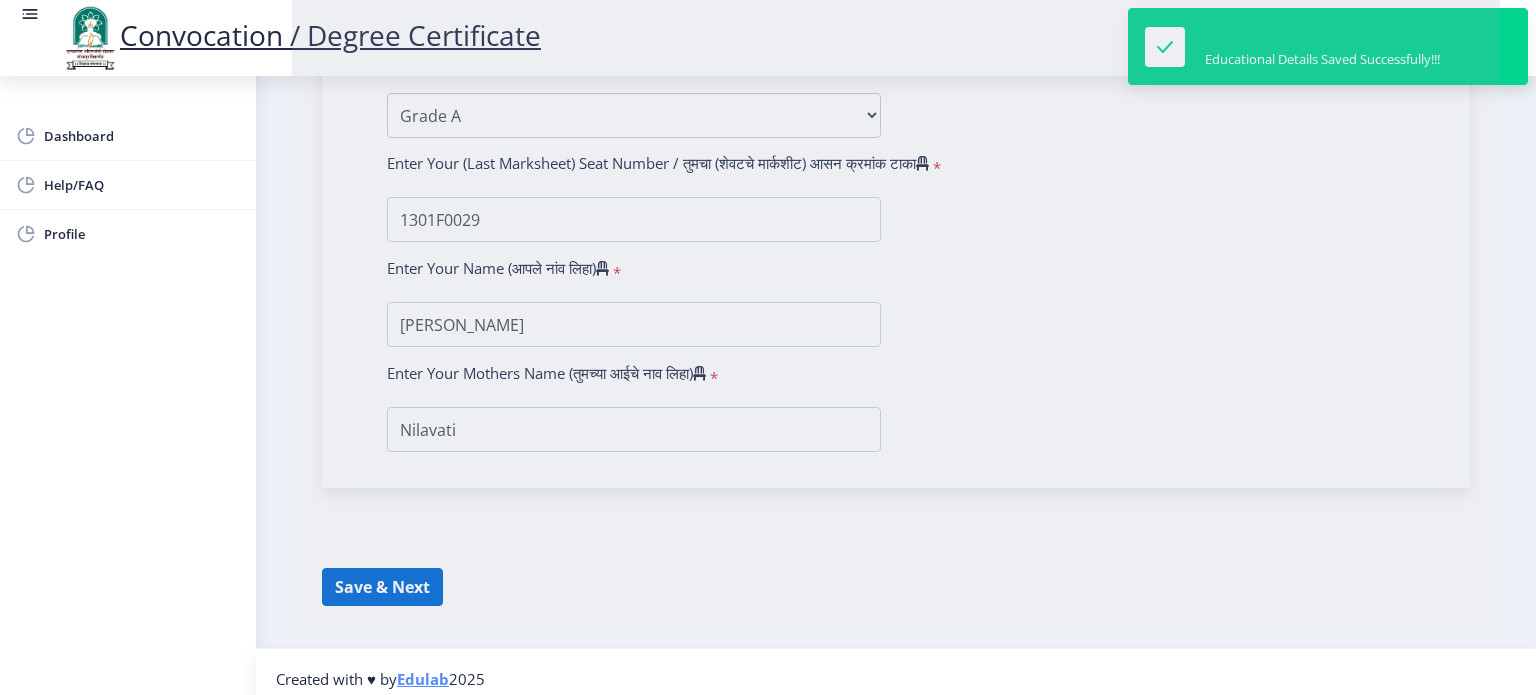scroll, scrollTop: 0, scrollLeft: 0, axis: both 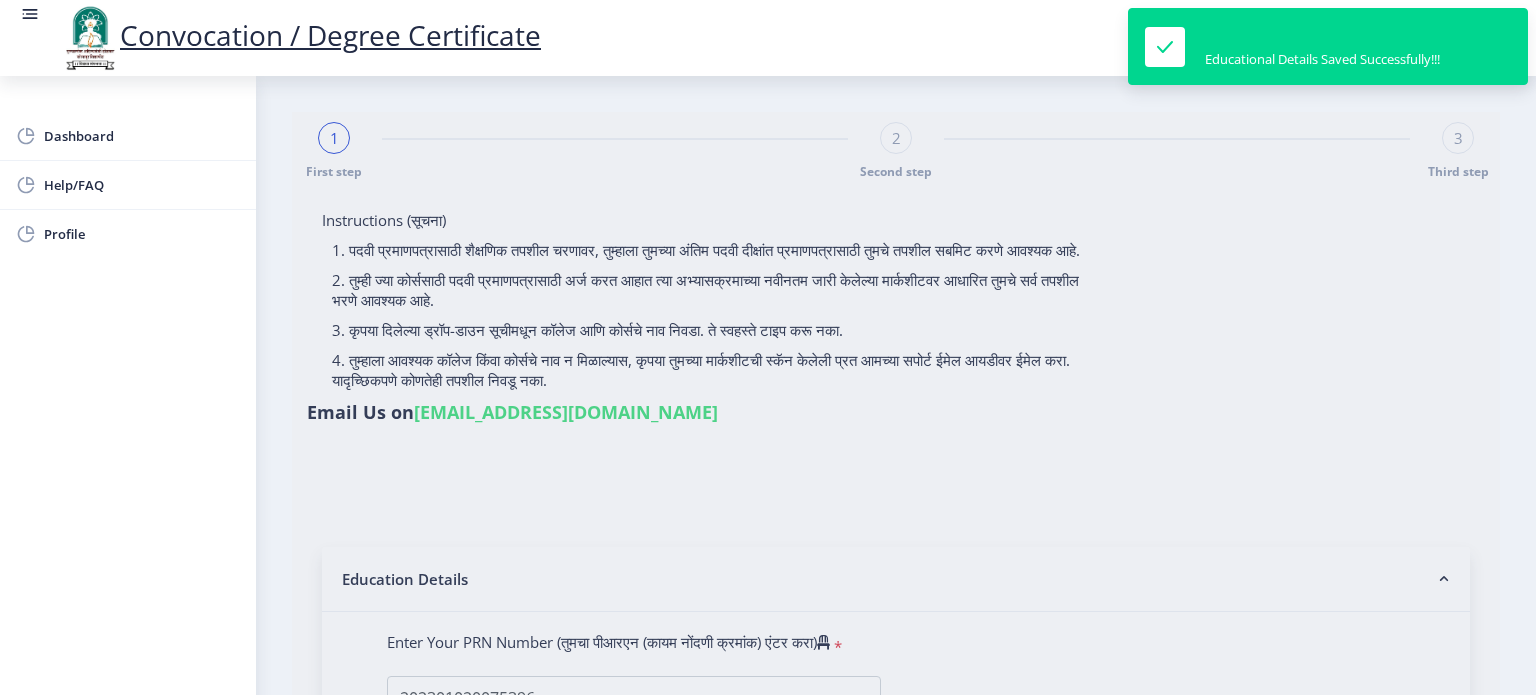 select 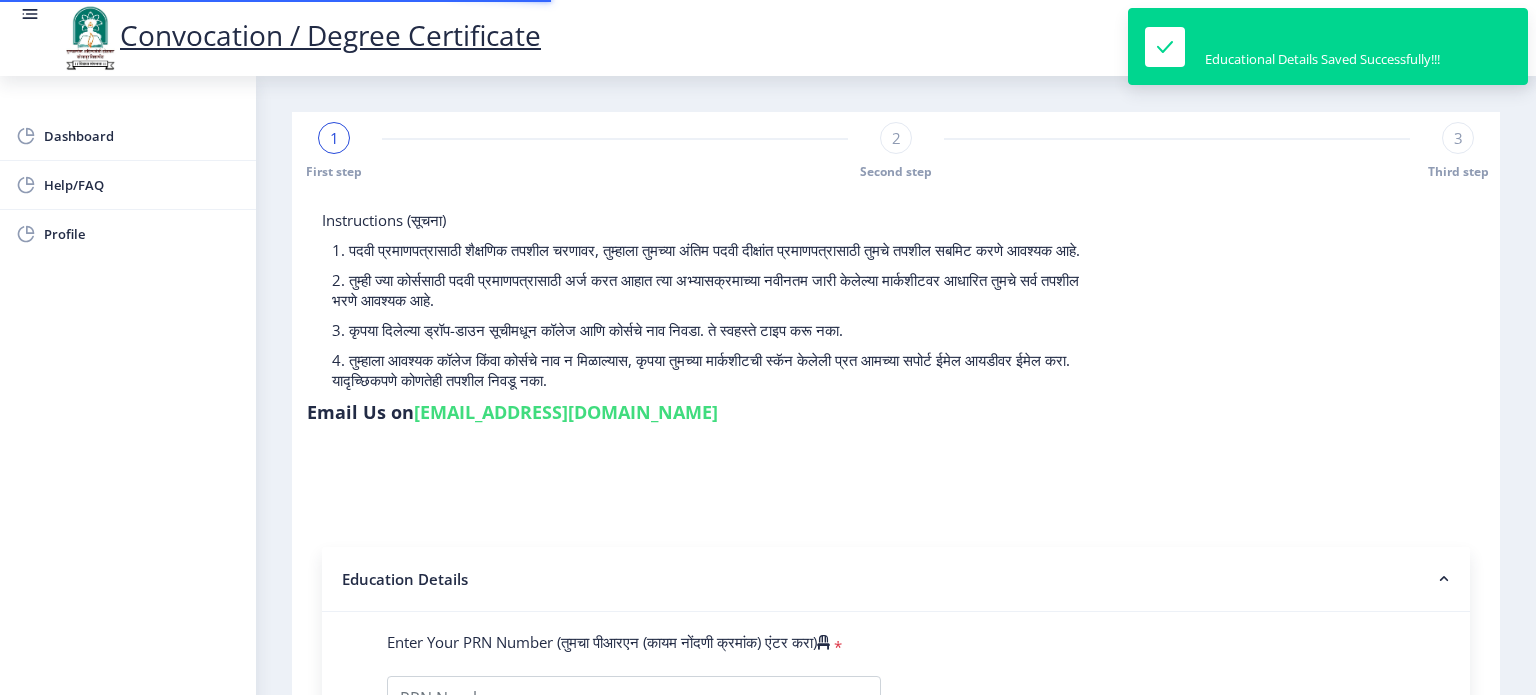 type on "202301020075396" 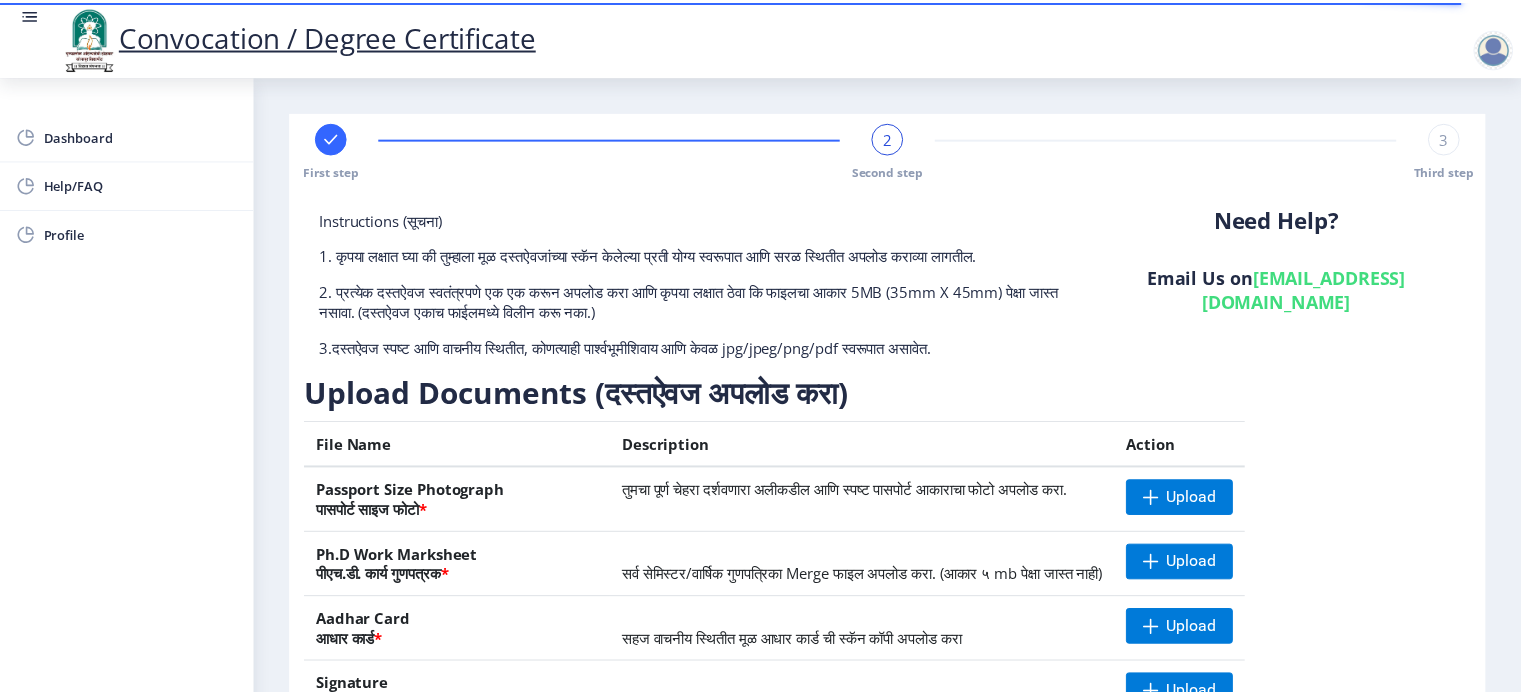 scroll, scrollTop: 252, scrollLeft: 0, axis: vertical 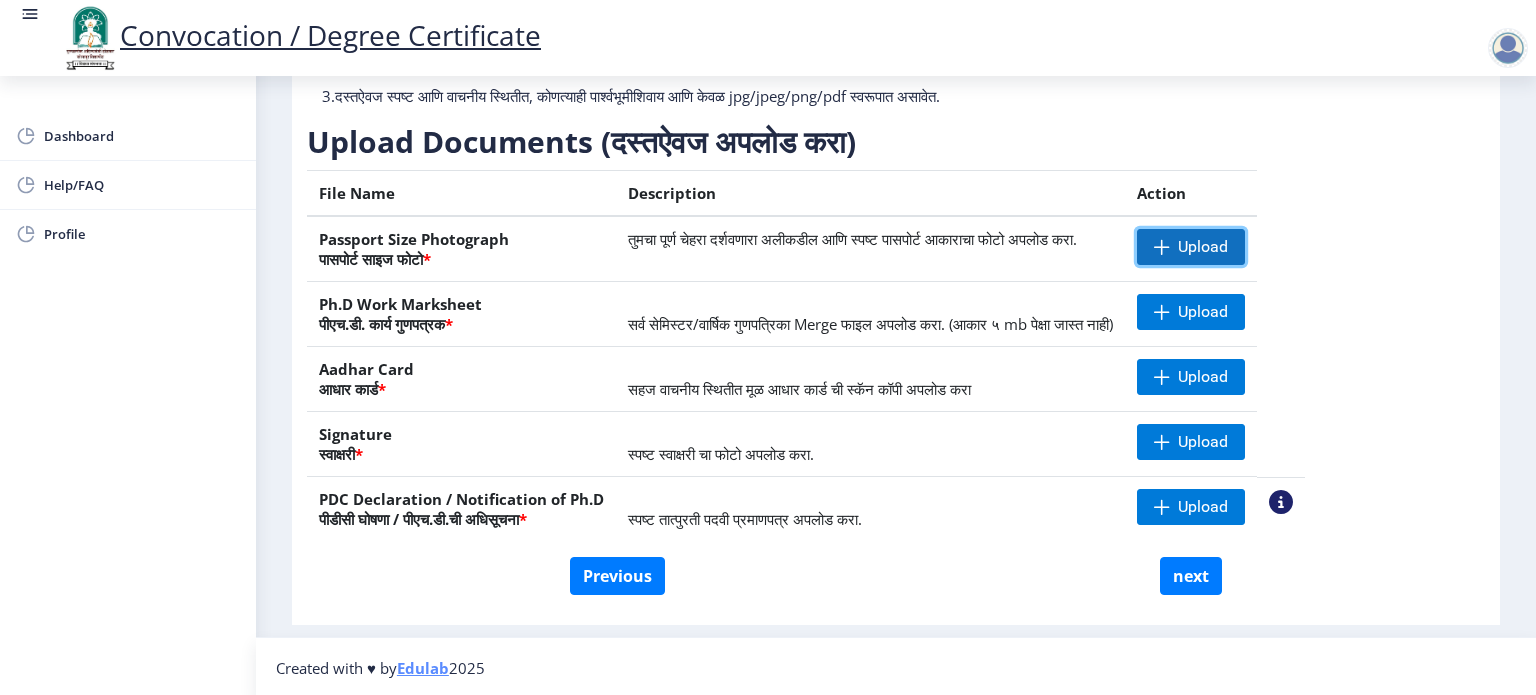 click on "Upload" 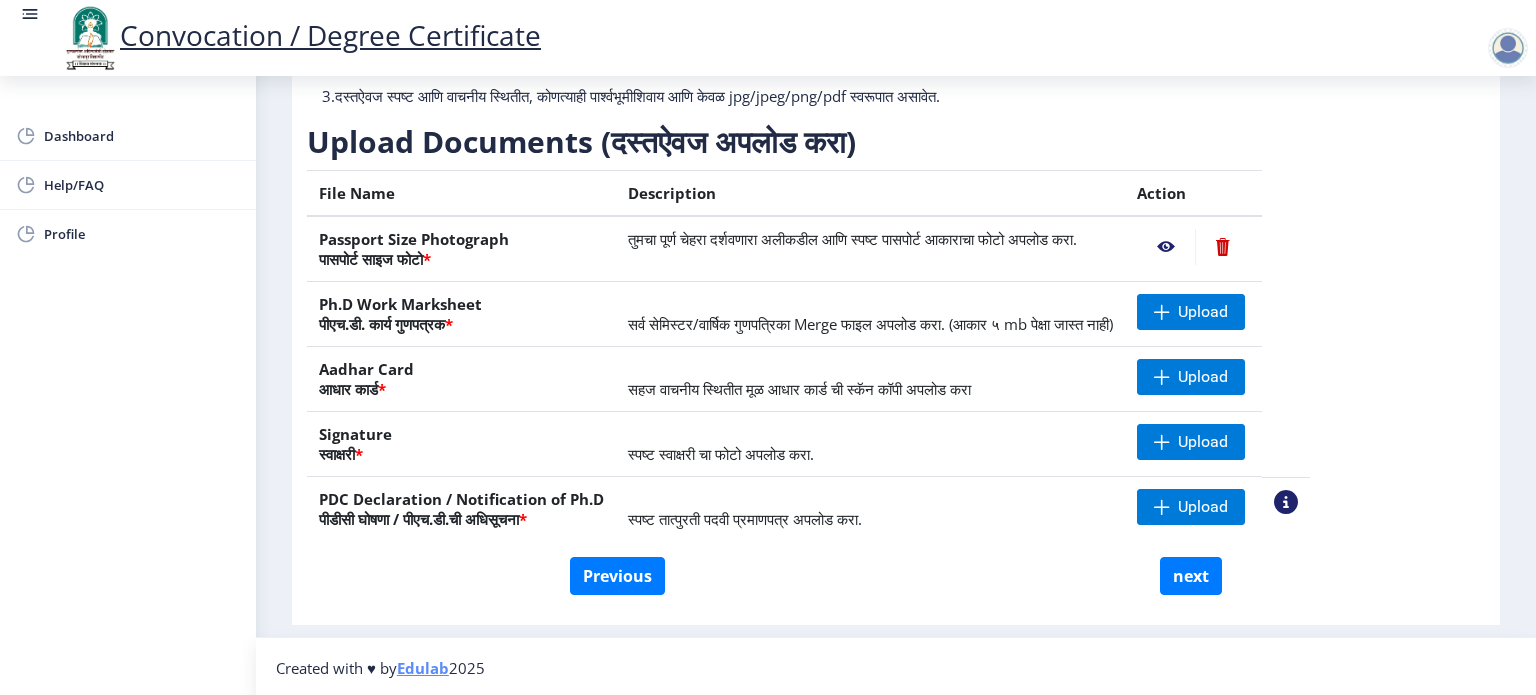 click 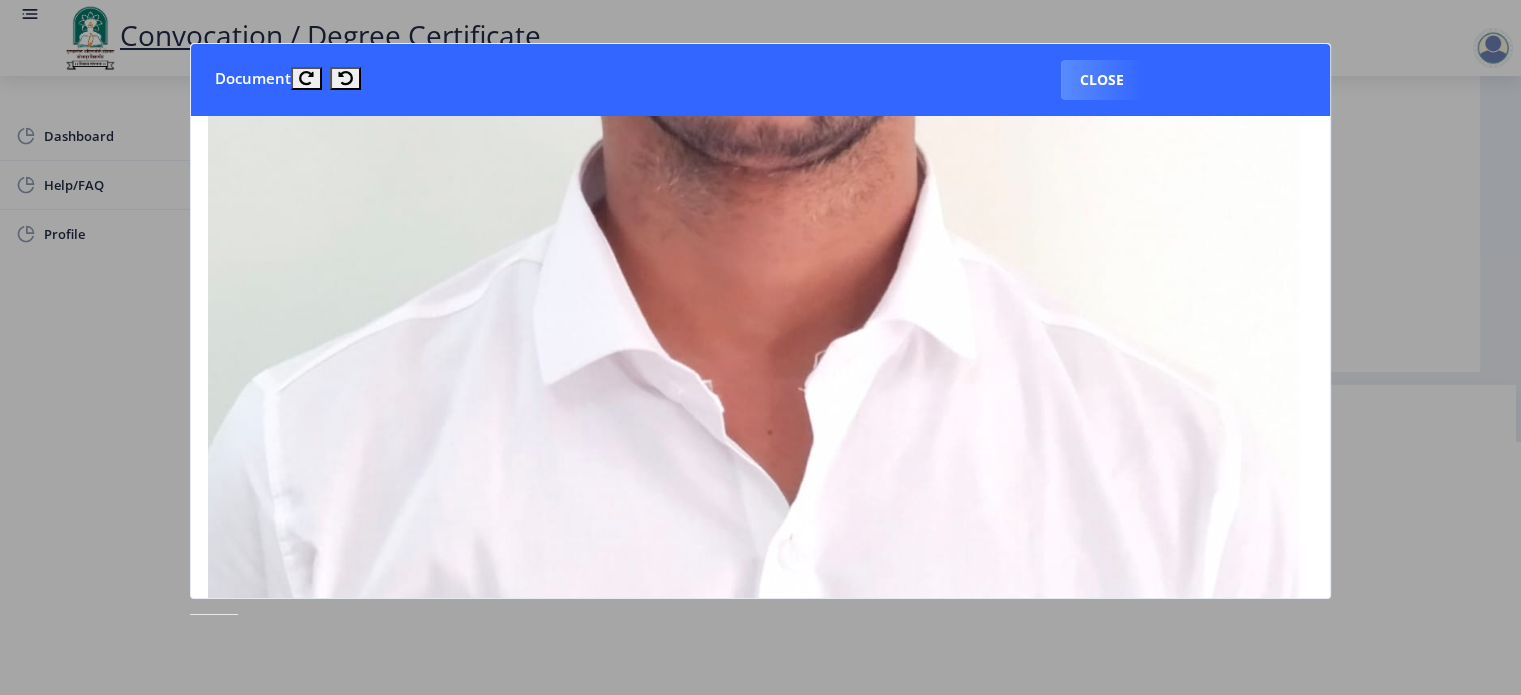 scroll, scrollTop: 670, scrollLeft: 7, axis: both 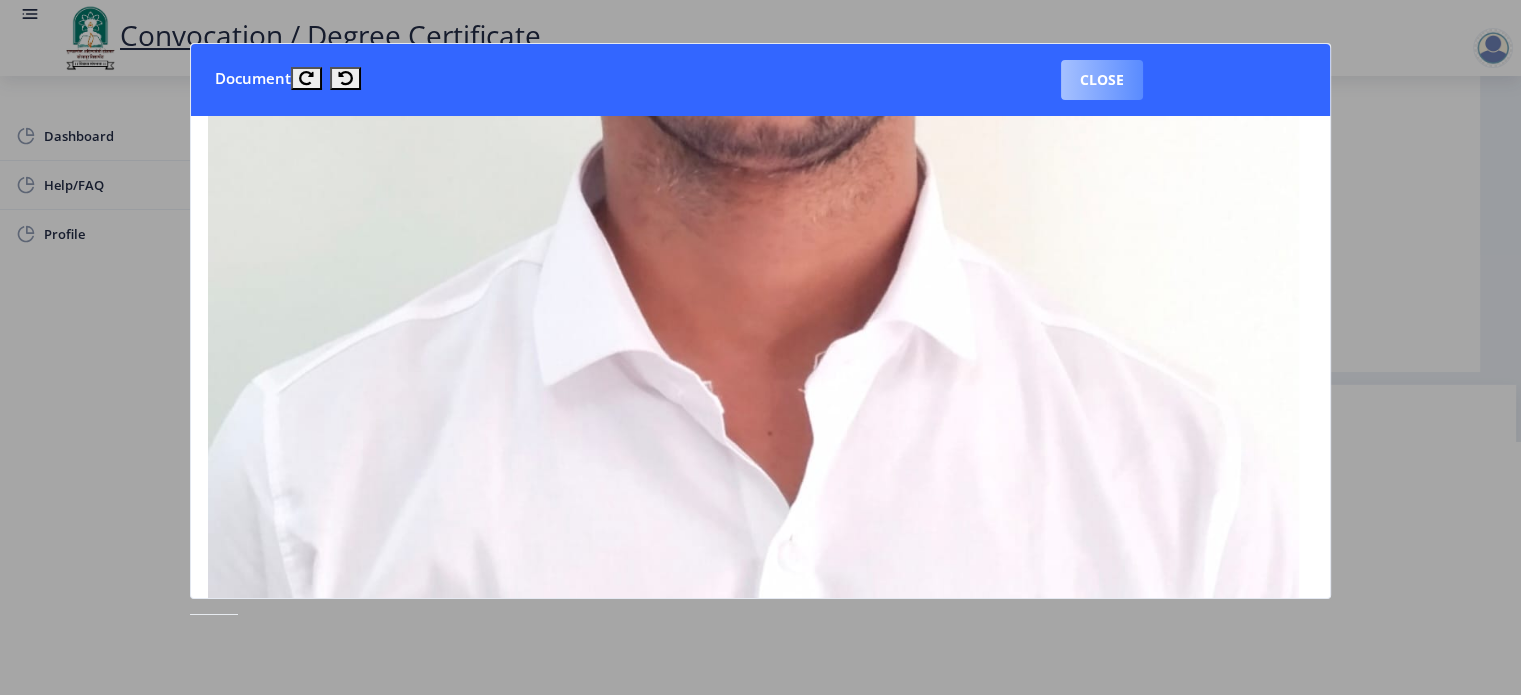 click on "Close" at bounding box center [1102, 80] 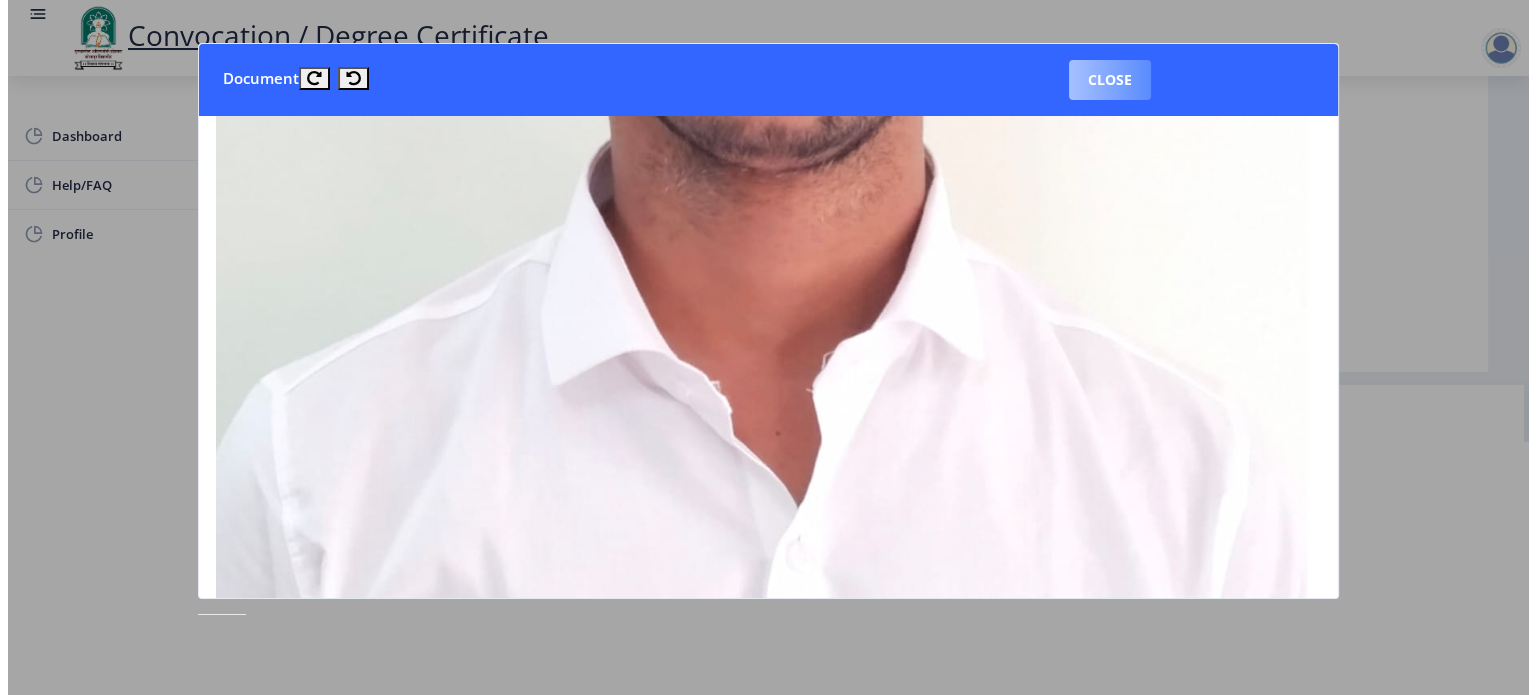 scroll, scrollTop: 57, scrollLeft: 0, axis: vertical 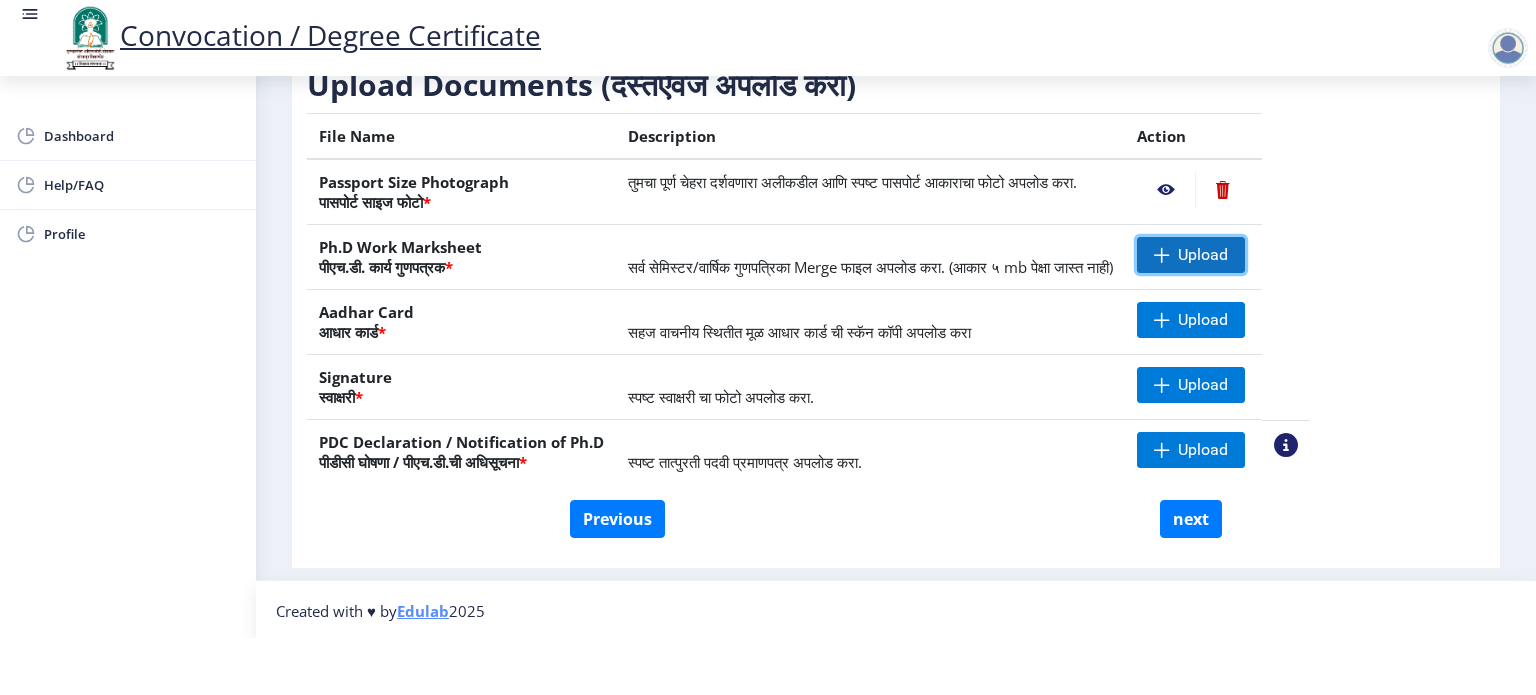 click on "Upload" 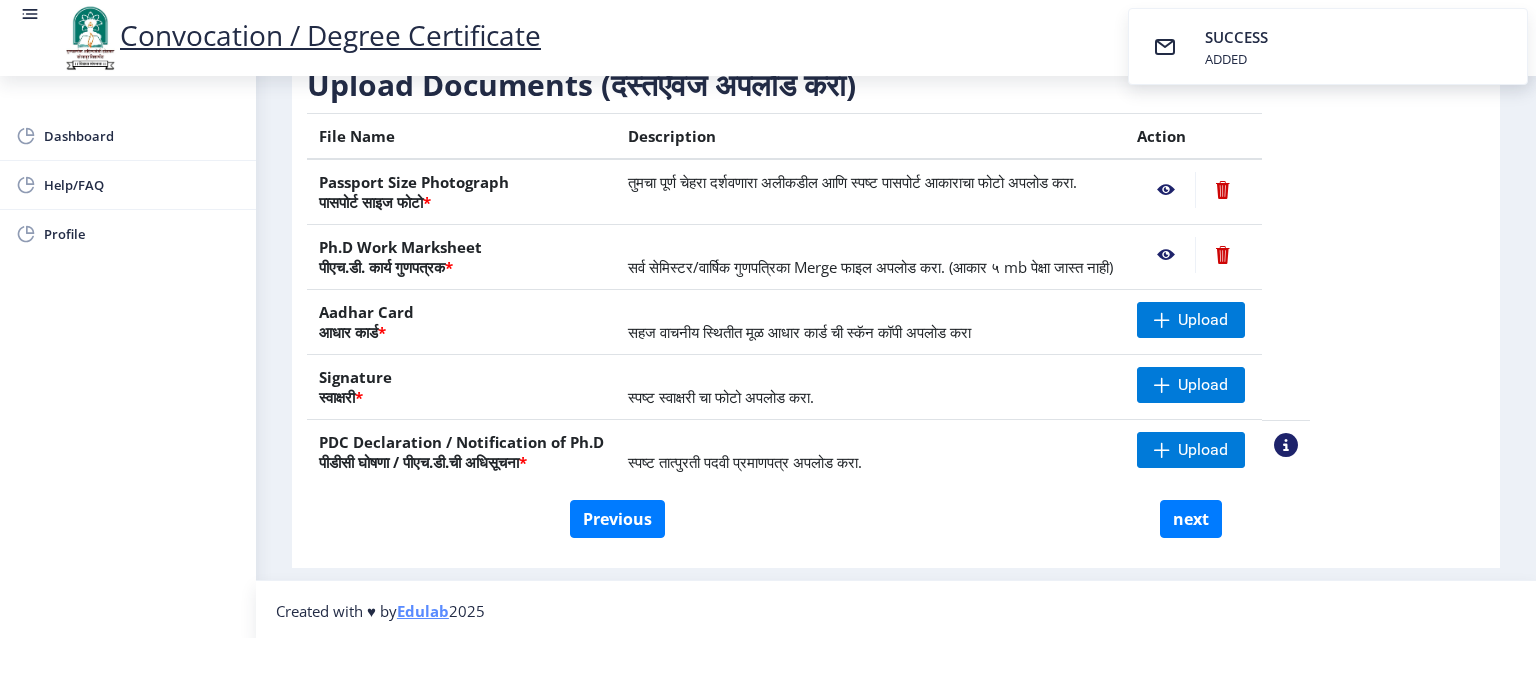 click 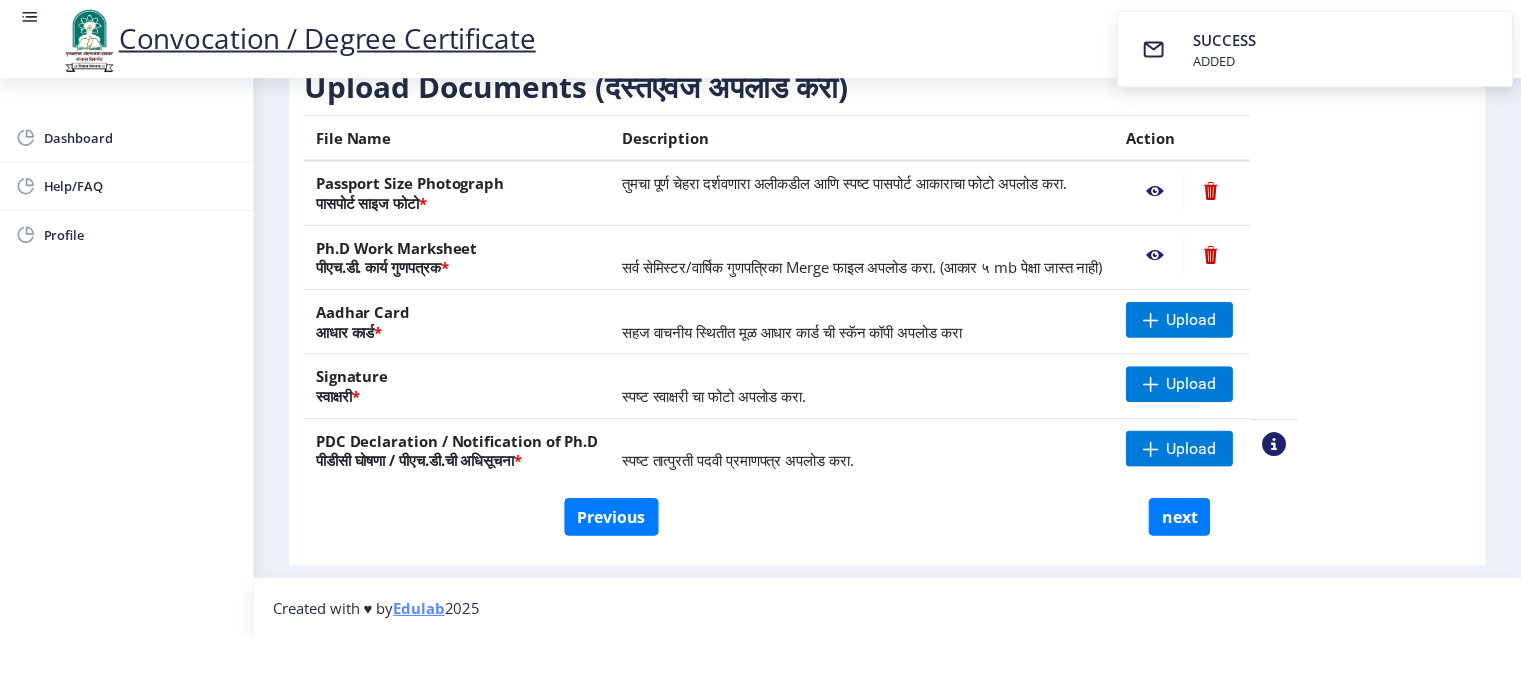 scroll, scrollTop: 0, scrollLeft: 0, axis: both 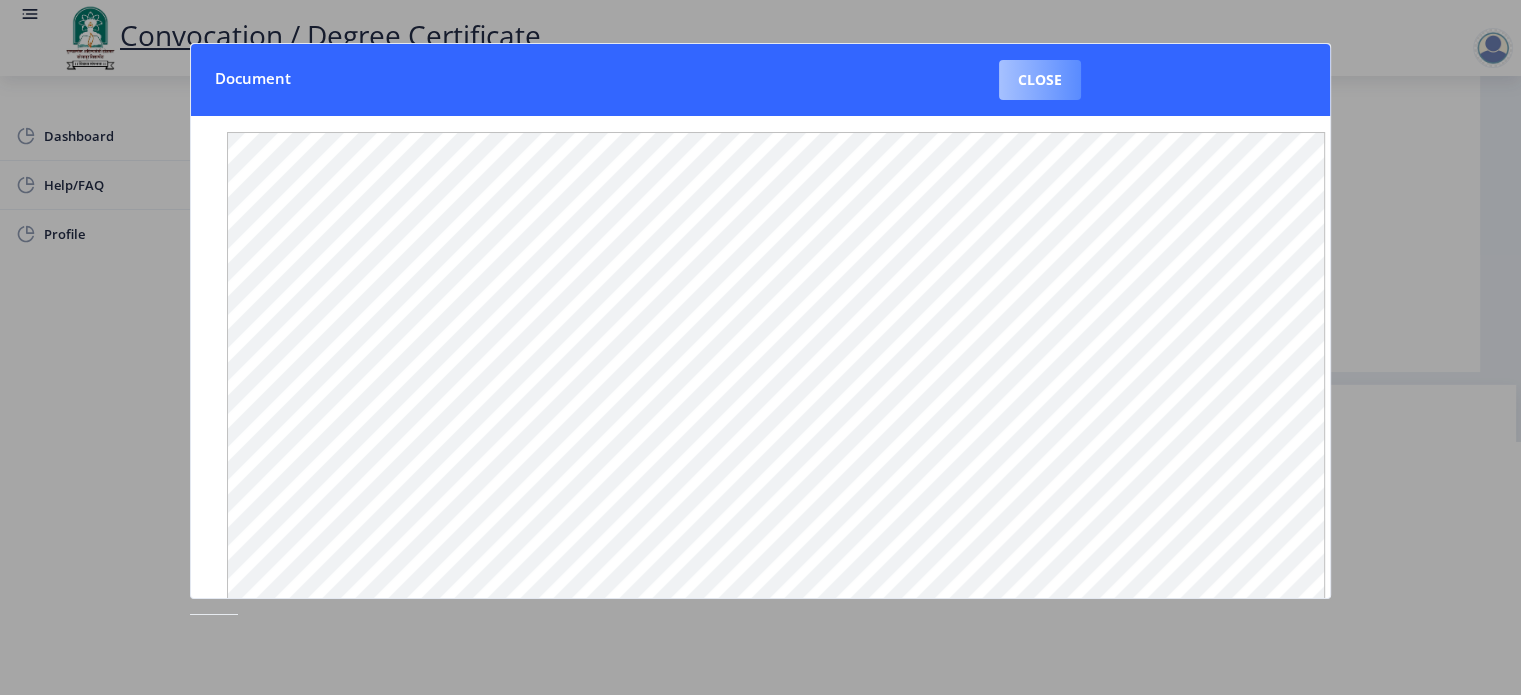 click on "Close" at bounding box center (1040, 80) 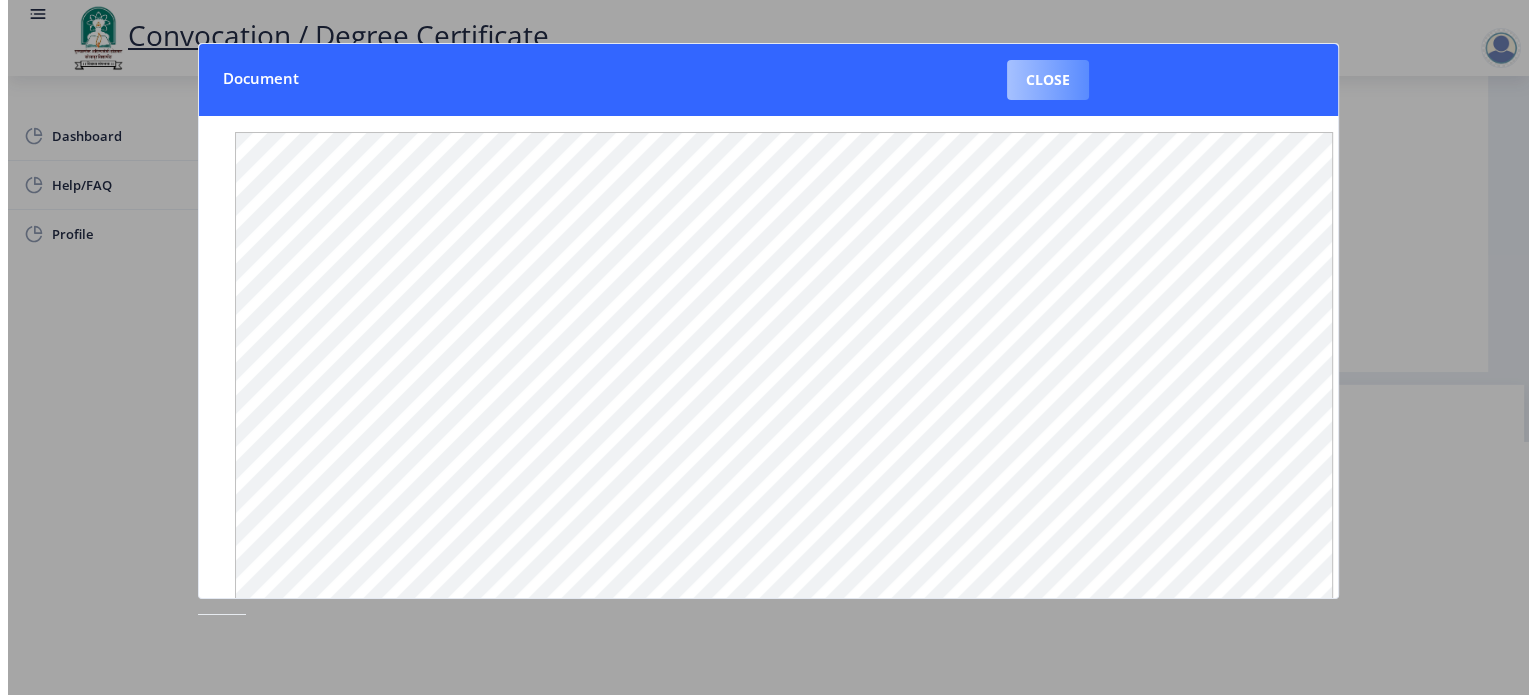 scroll, scrollTop: 57, scrollLeft: 0, axis: vertical 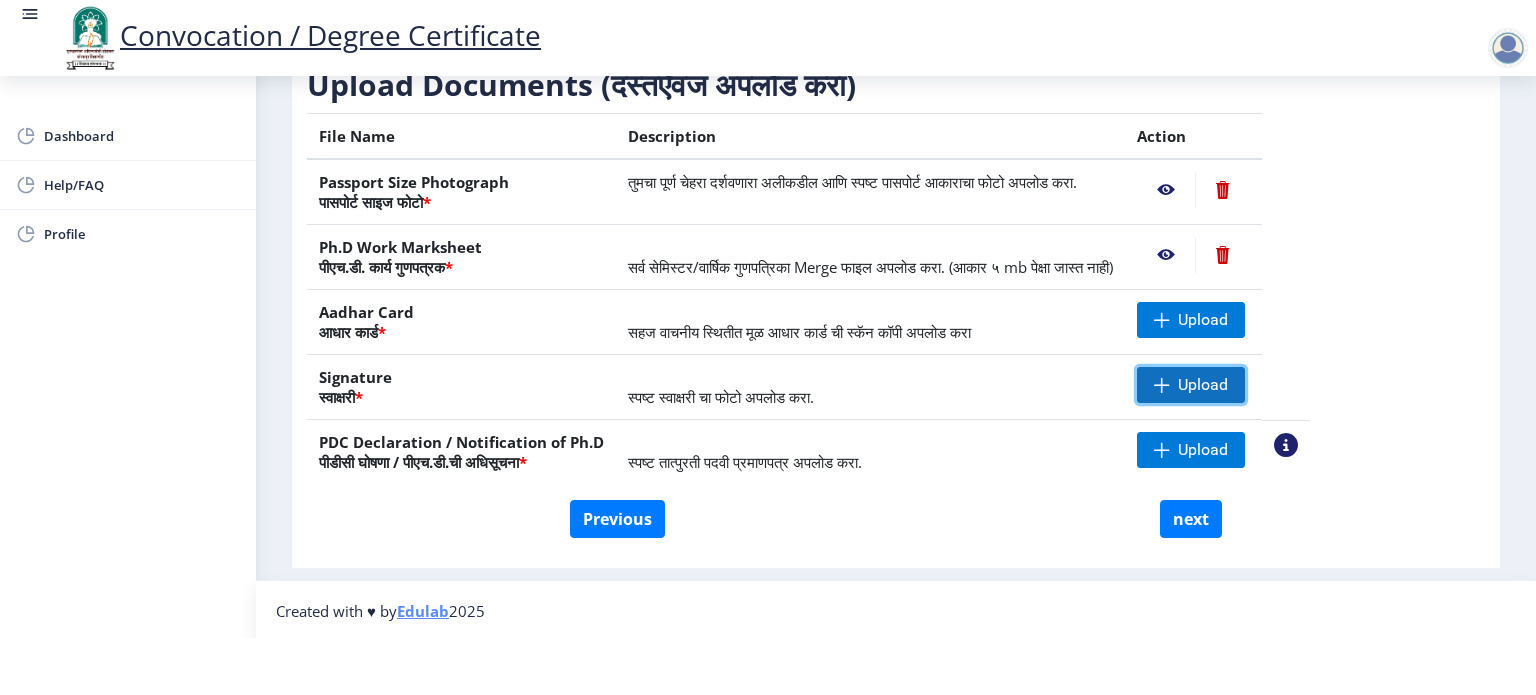 click on "Upload" 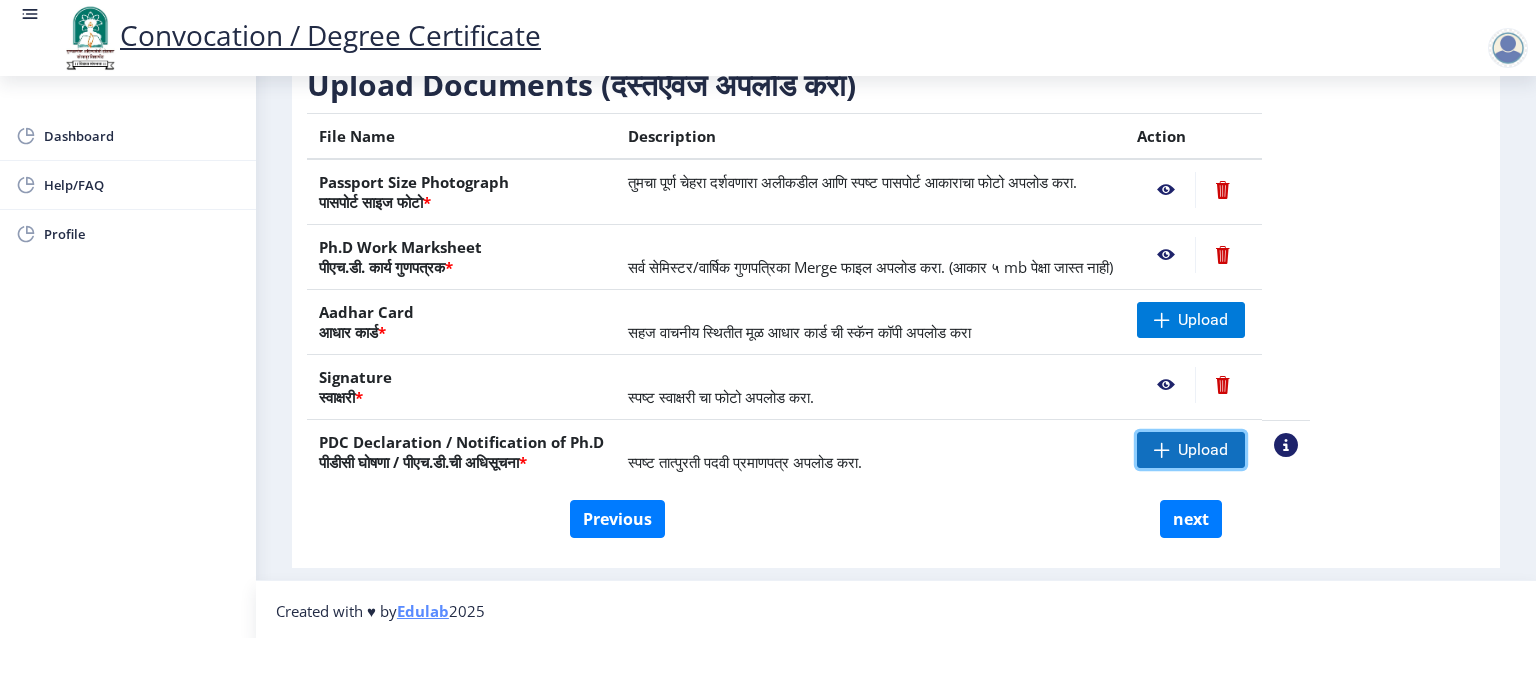click on "Upload" 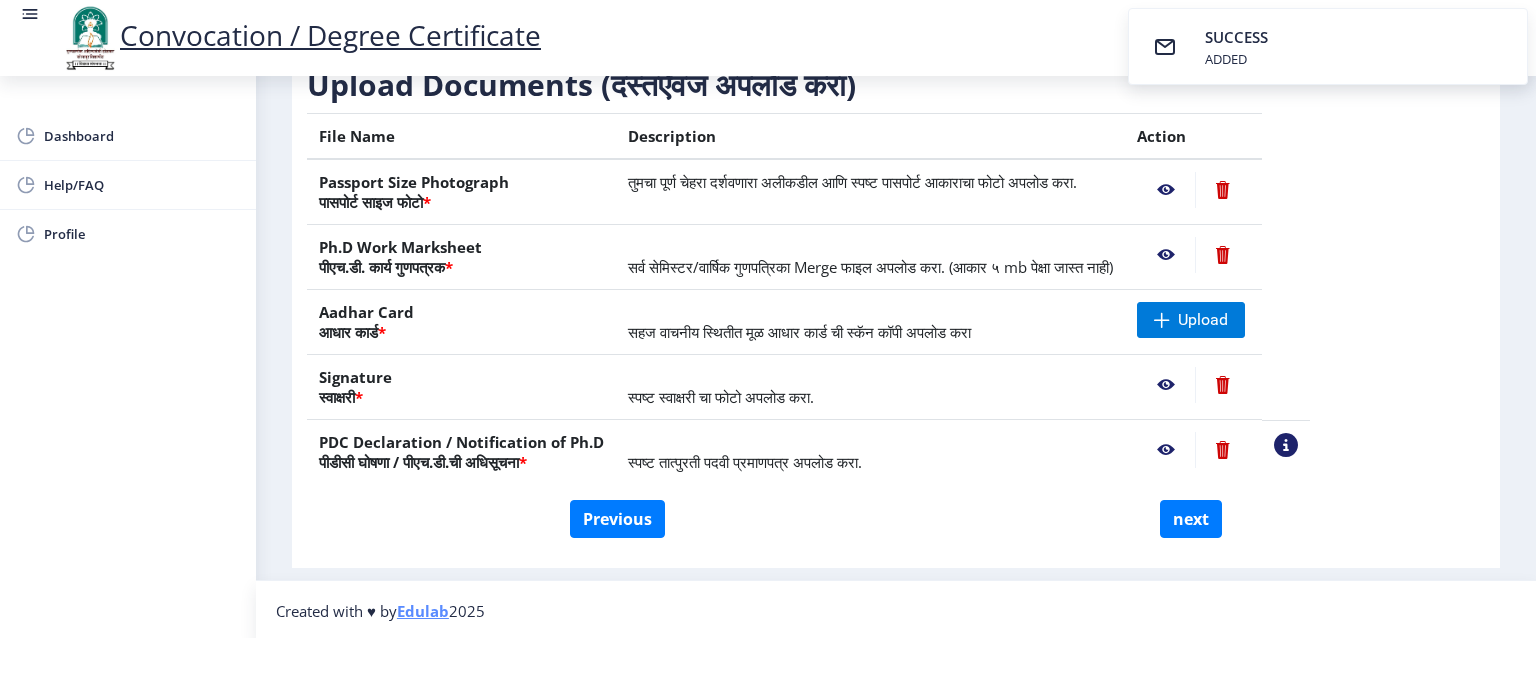 click 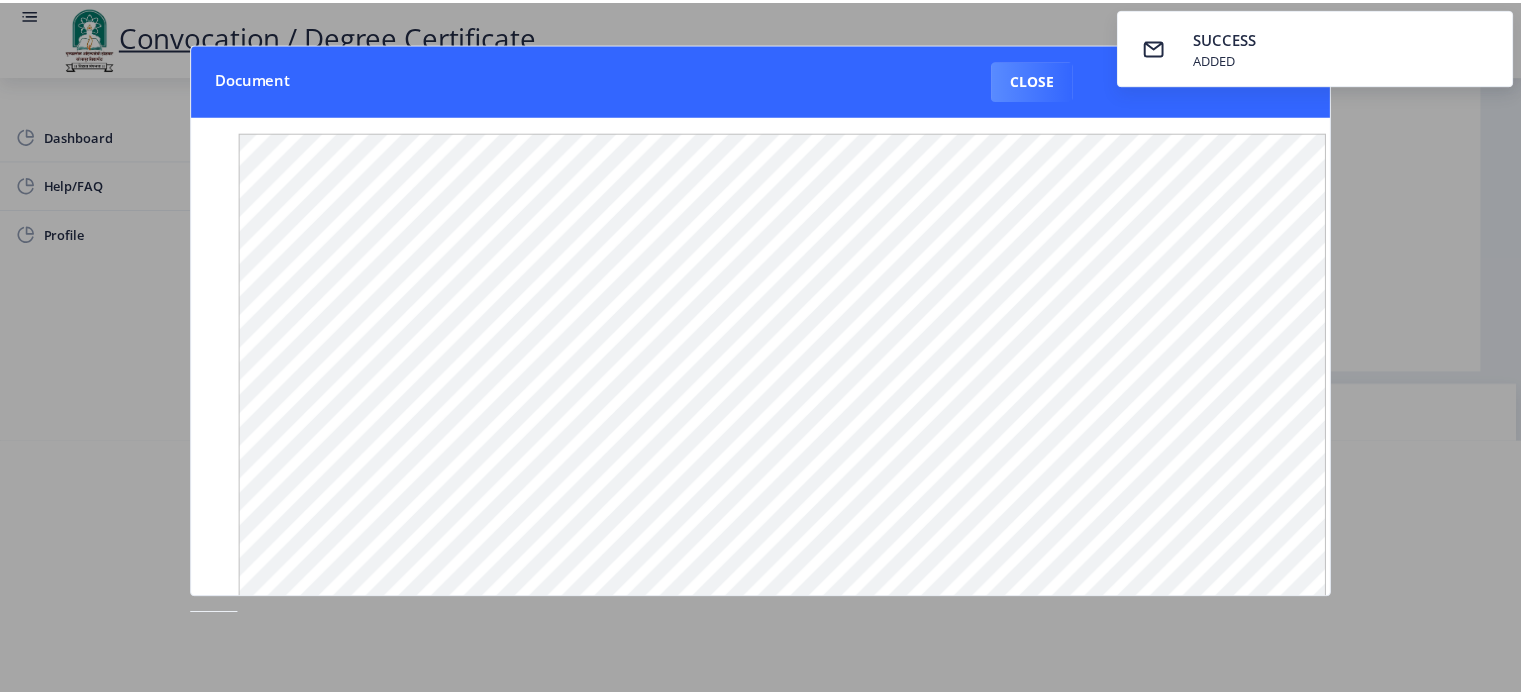 scroll, scrollTop: 0, scrollLeft: 0, axis: both 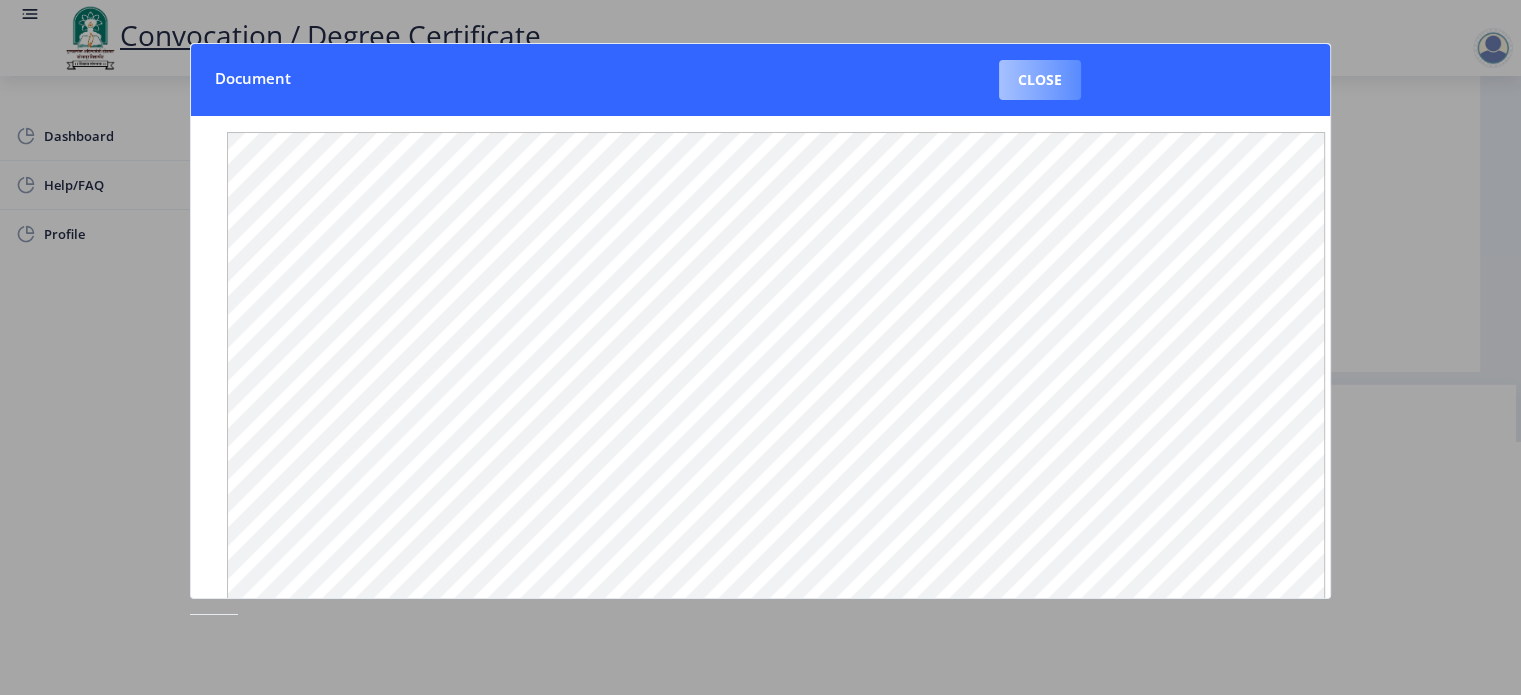 click on "Close" at bounding box center [1040, 80] 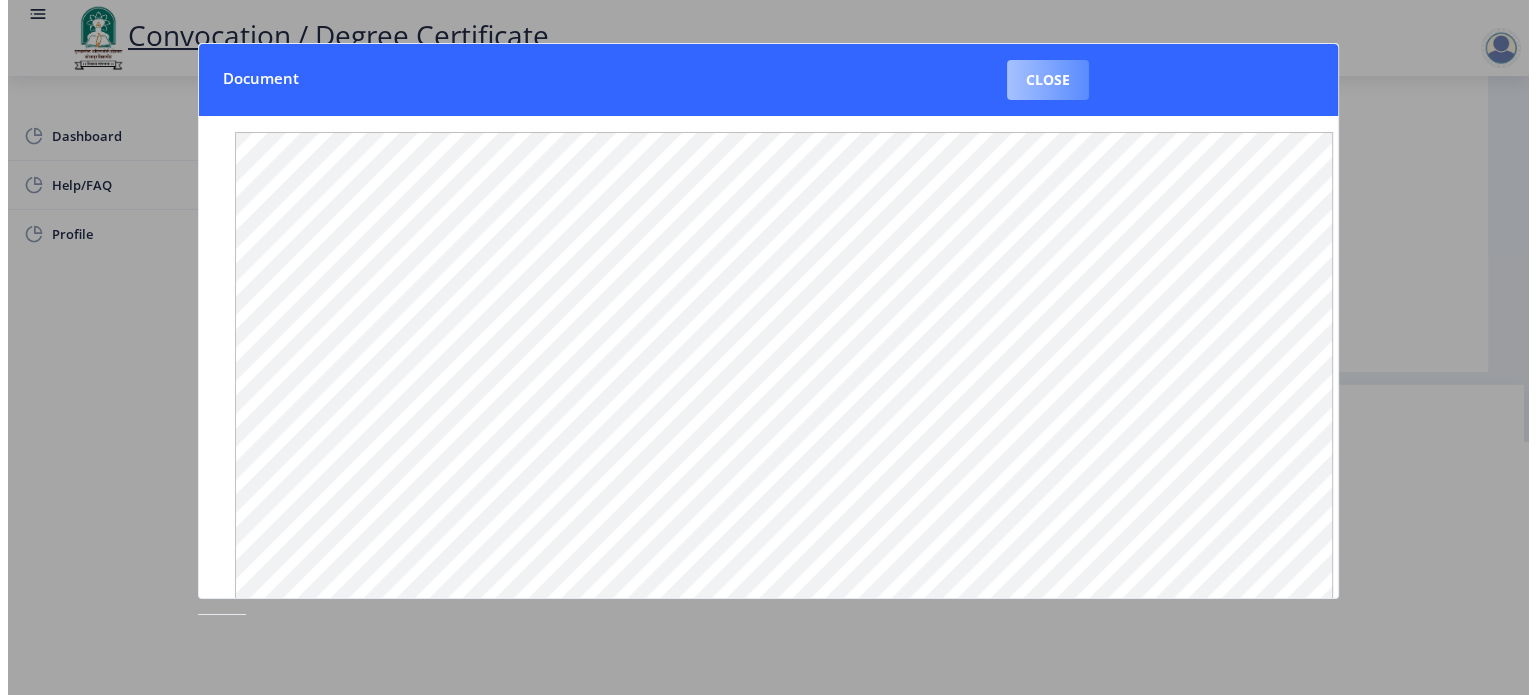 scroll, scrollTop: 57, scrollLeft: 0, axis: vertical 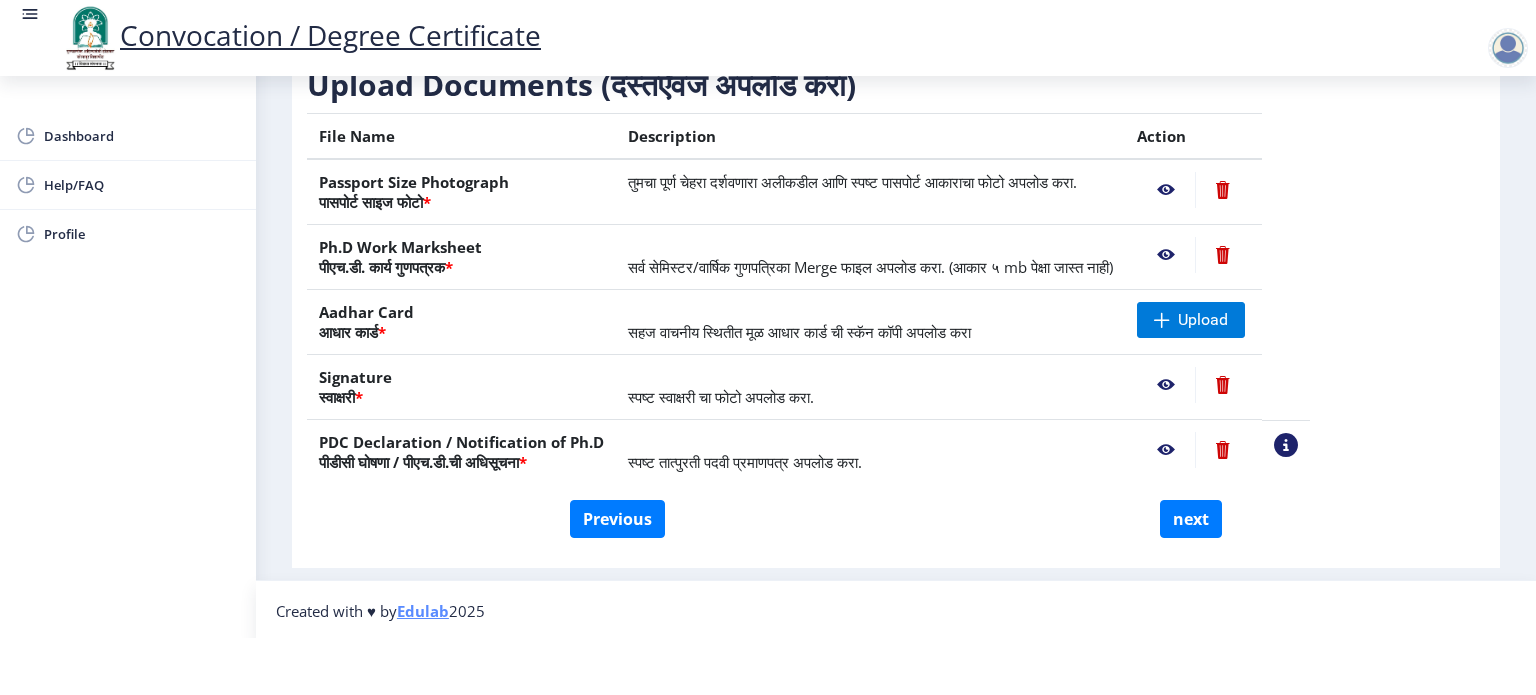 click 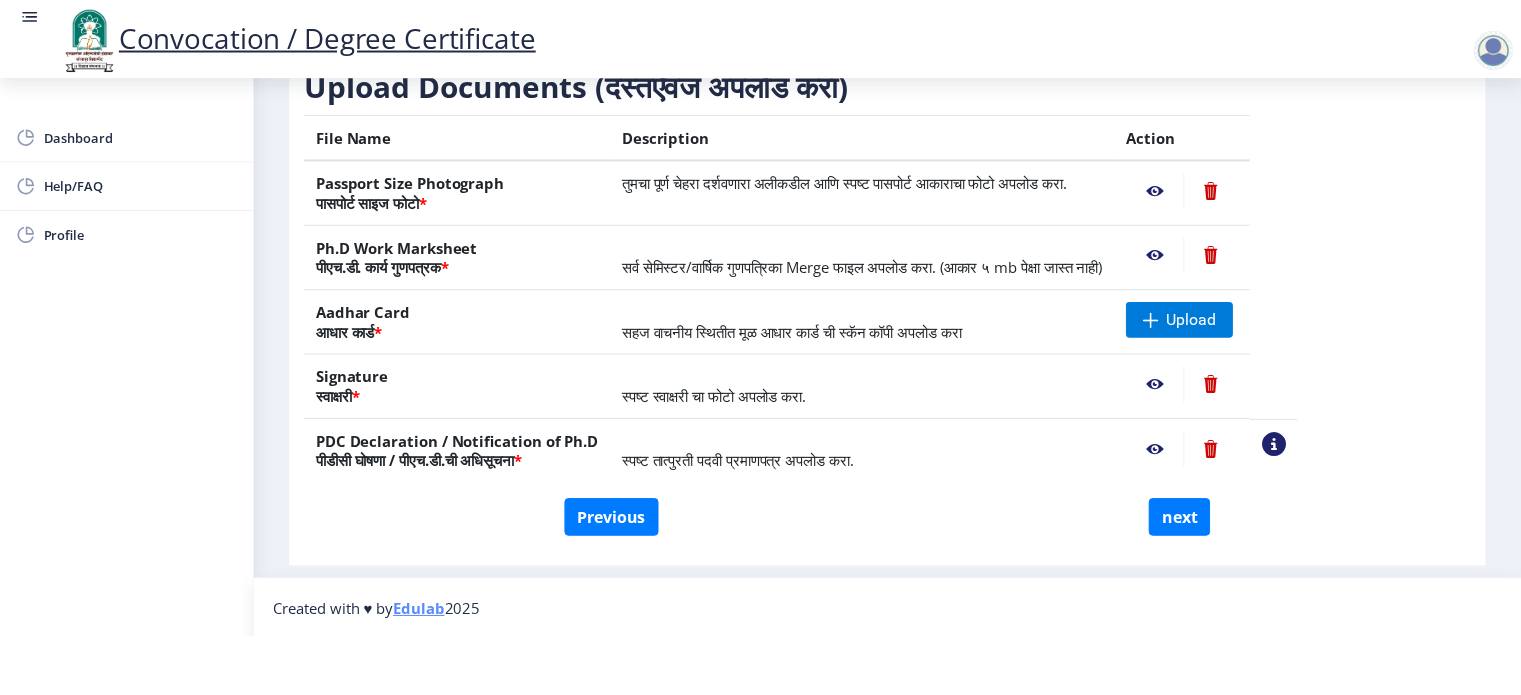 scroll, scrollTop: 0, scrollLeft: 0, axis: both 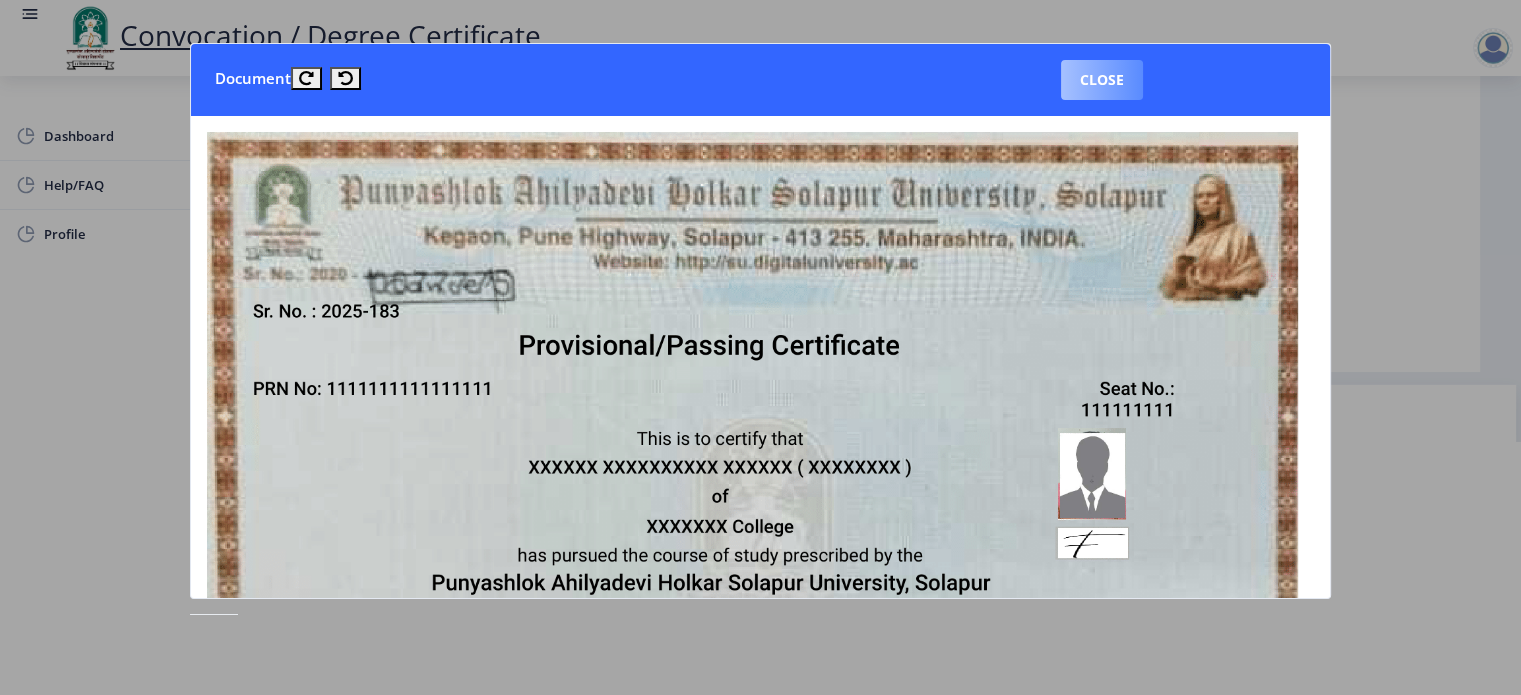 click on "Close" at bounding box center (1102, 80) 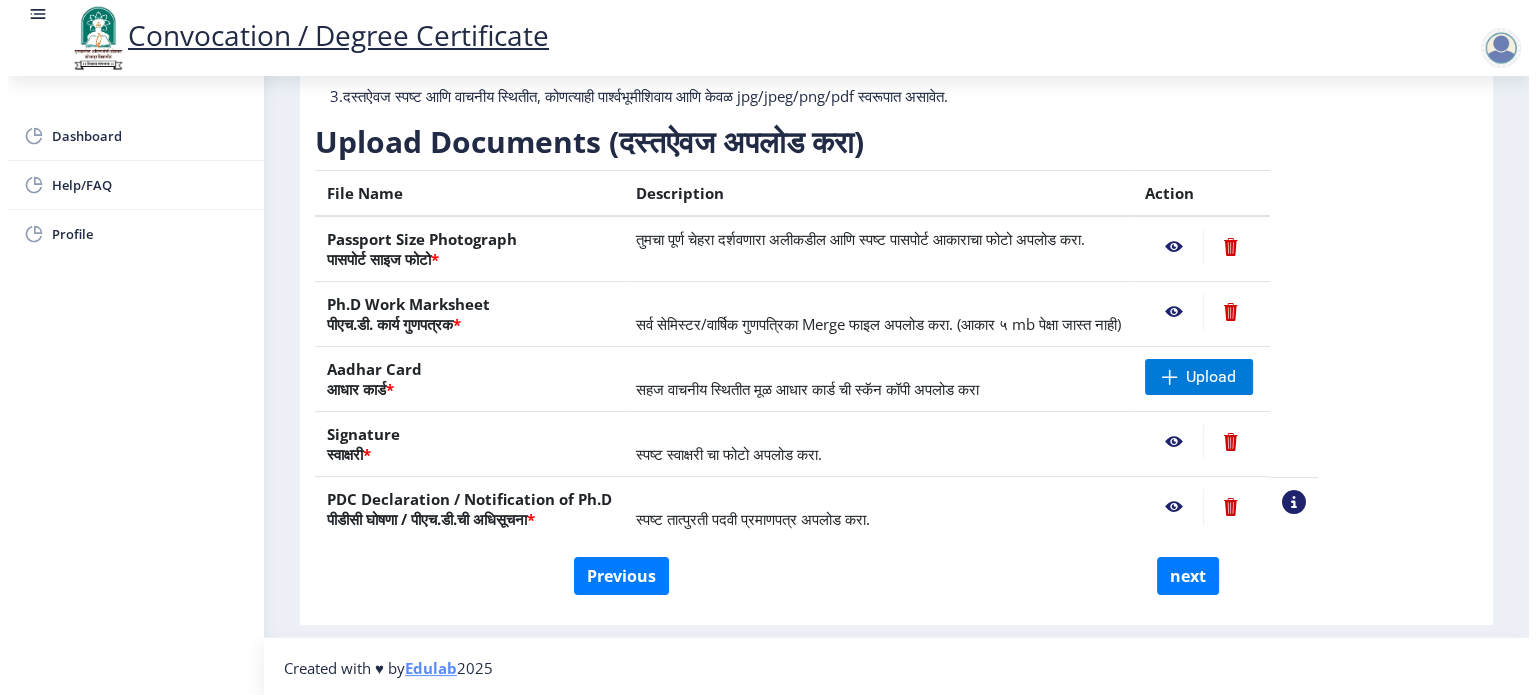 scroll, scrollTop: 57, scrollLeft: 0, axis: vertical 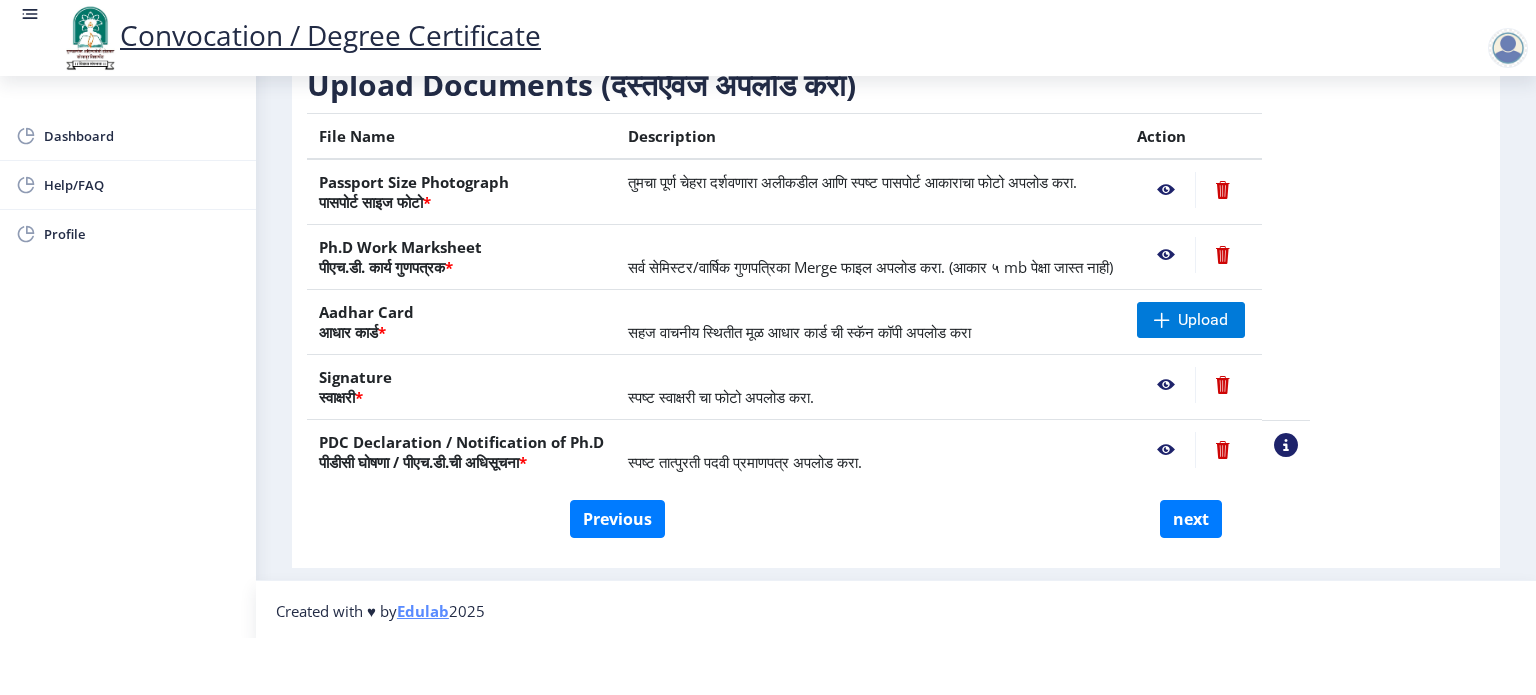 click 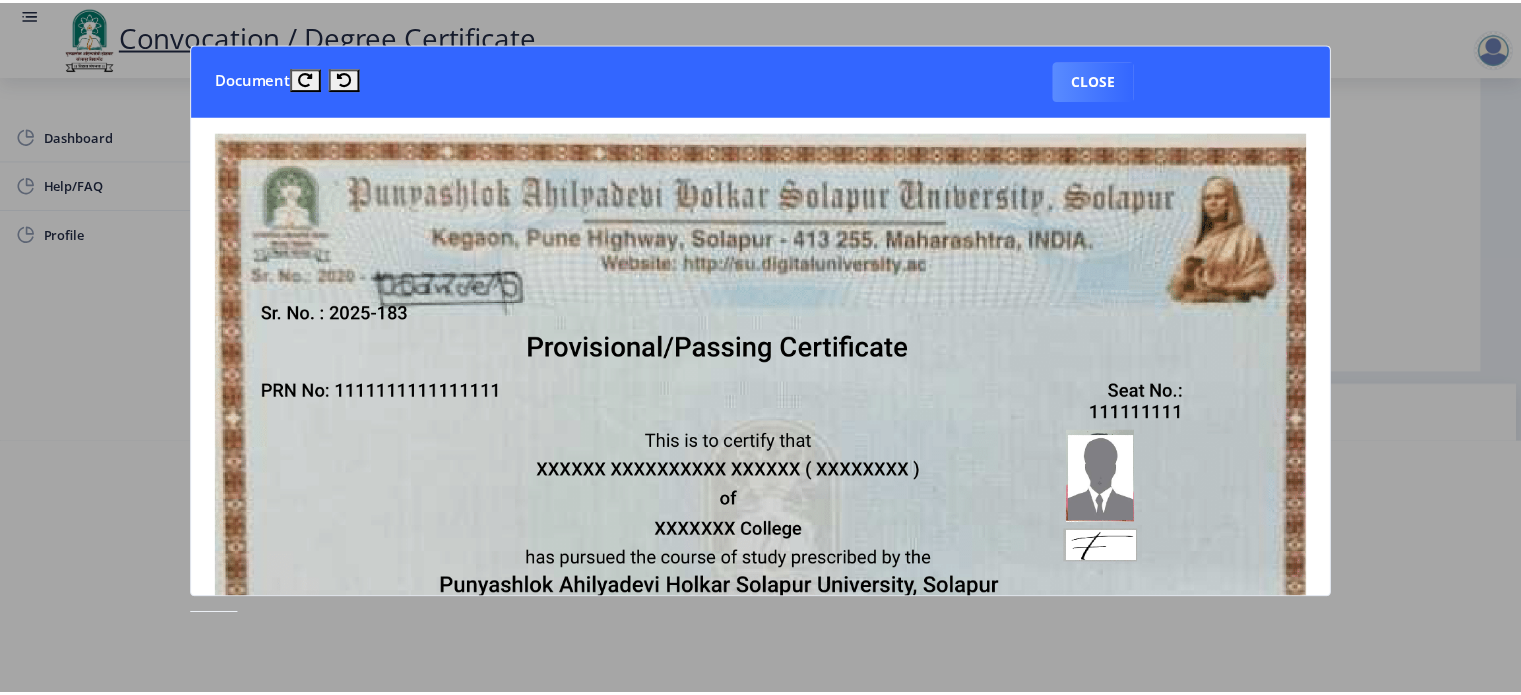 scroll, scrollTop: 0, scrollLeft: 0, axis: both 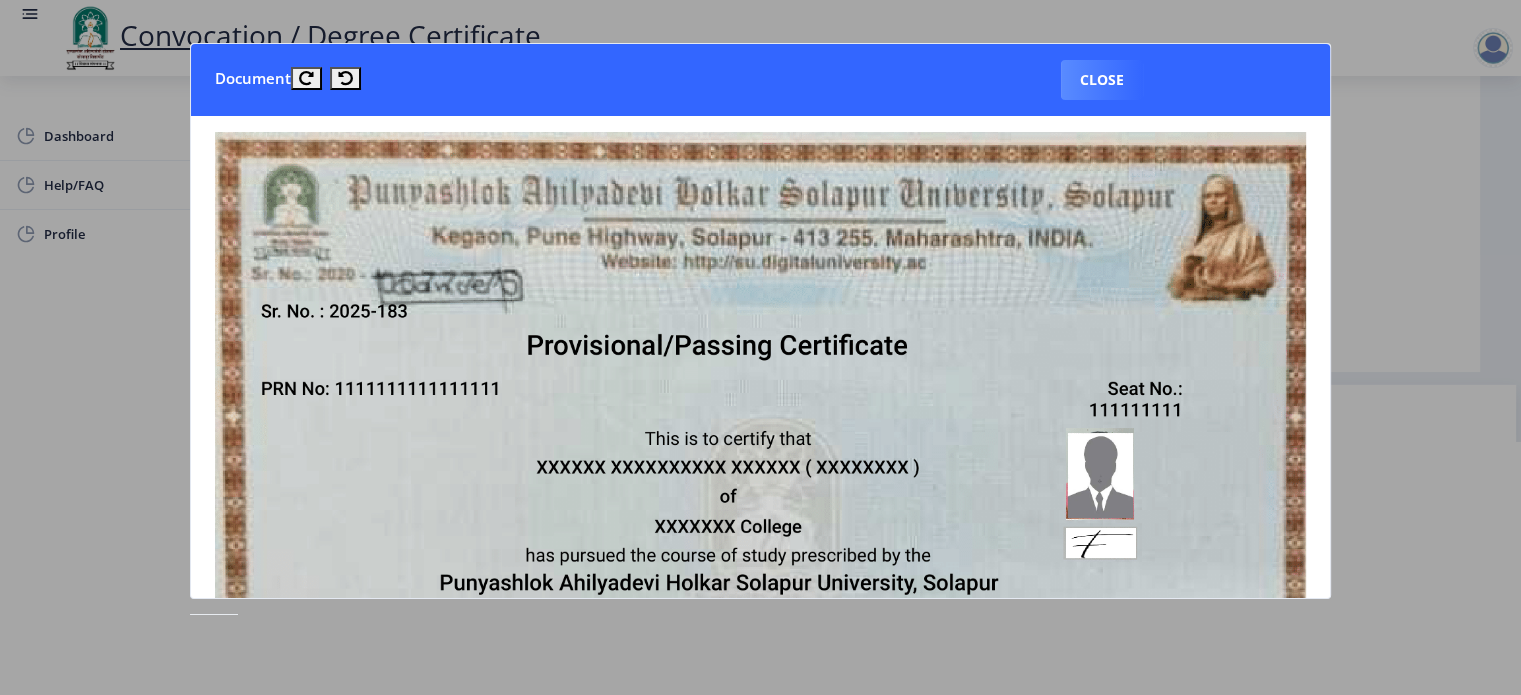 click 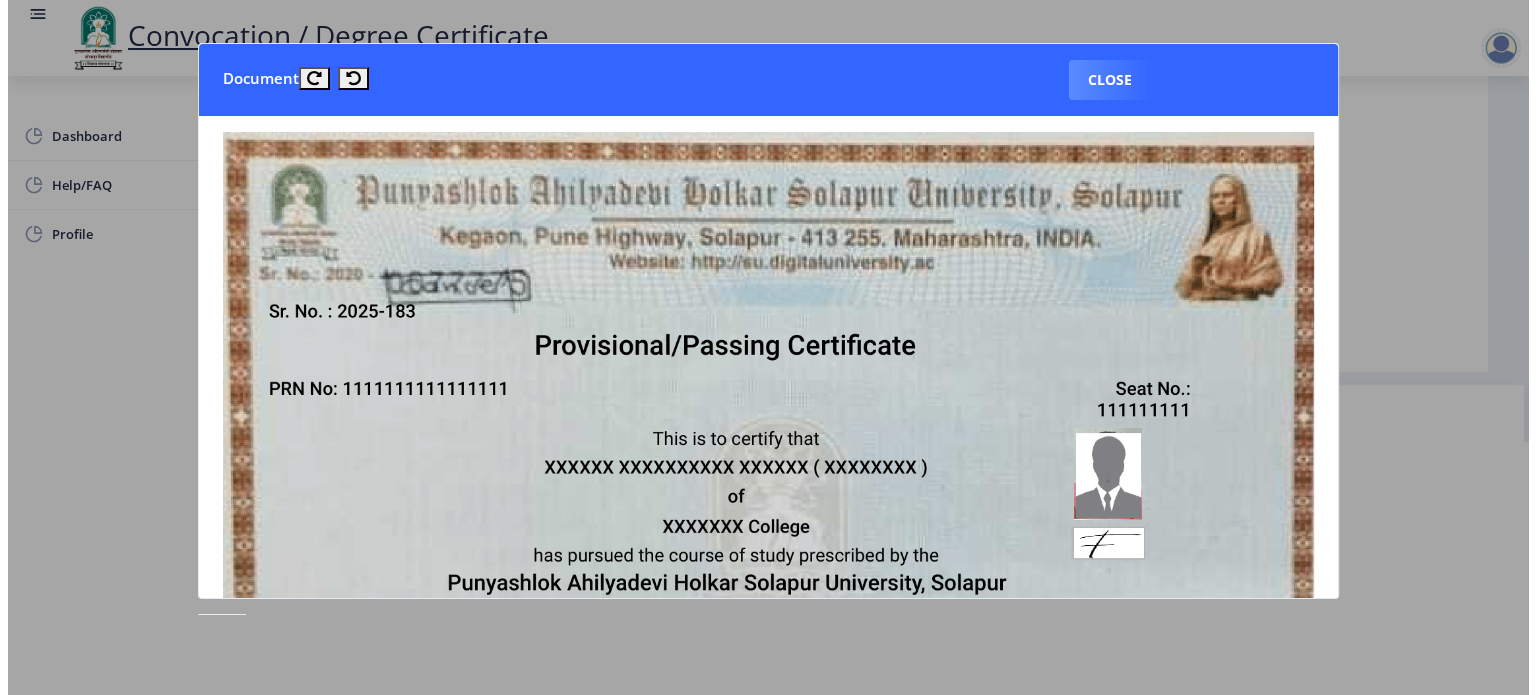 scroll, scrollTop: 57, scrollLeft: 0, axis: vertical 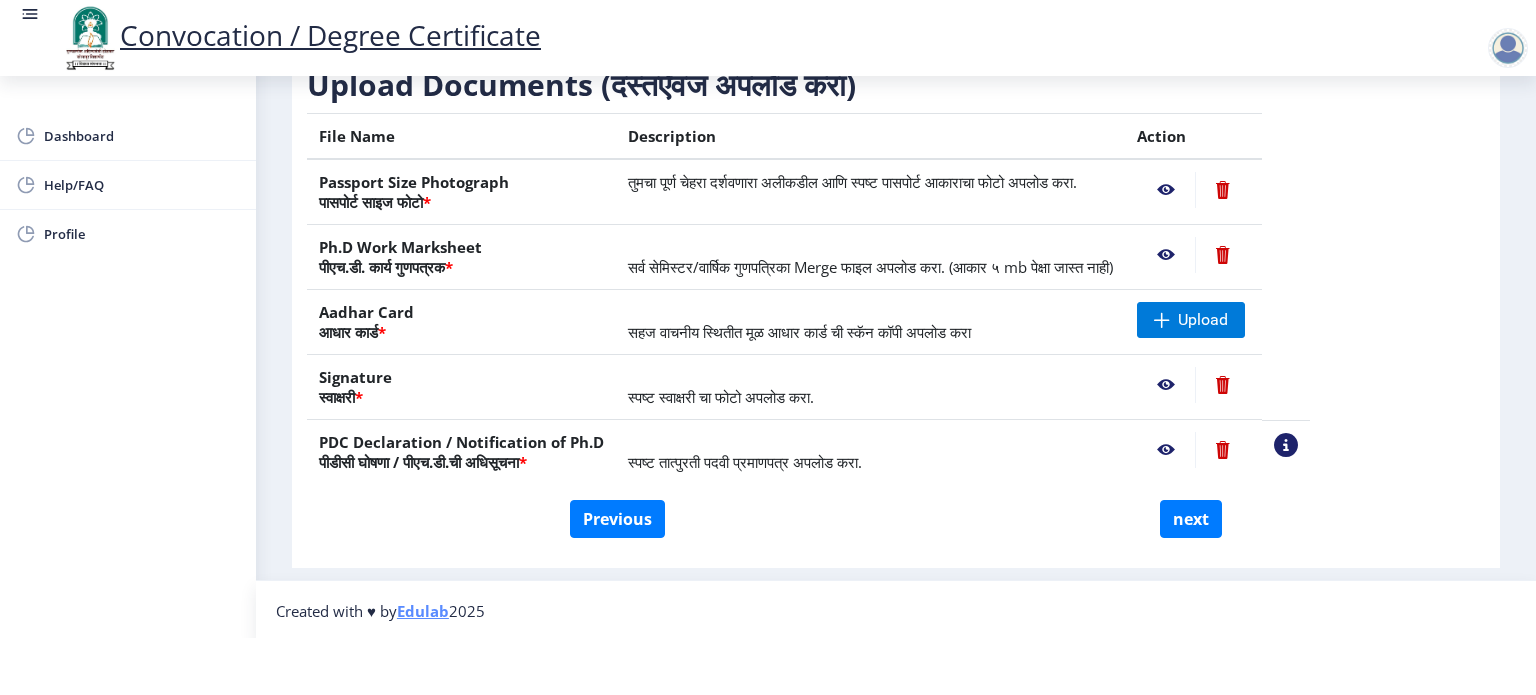 click 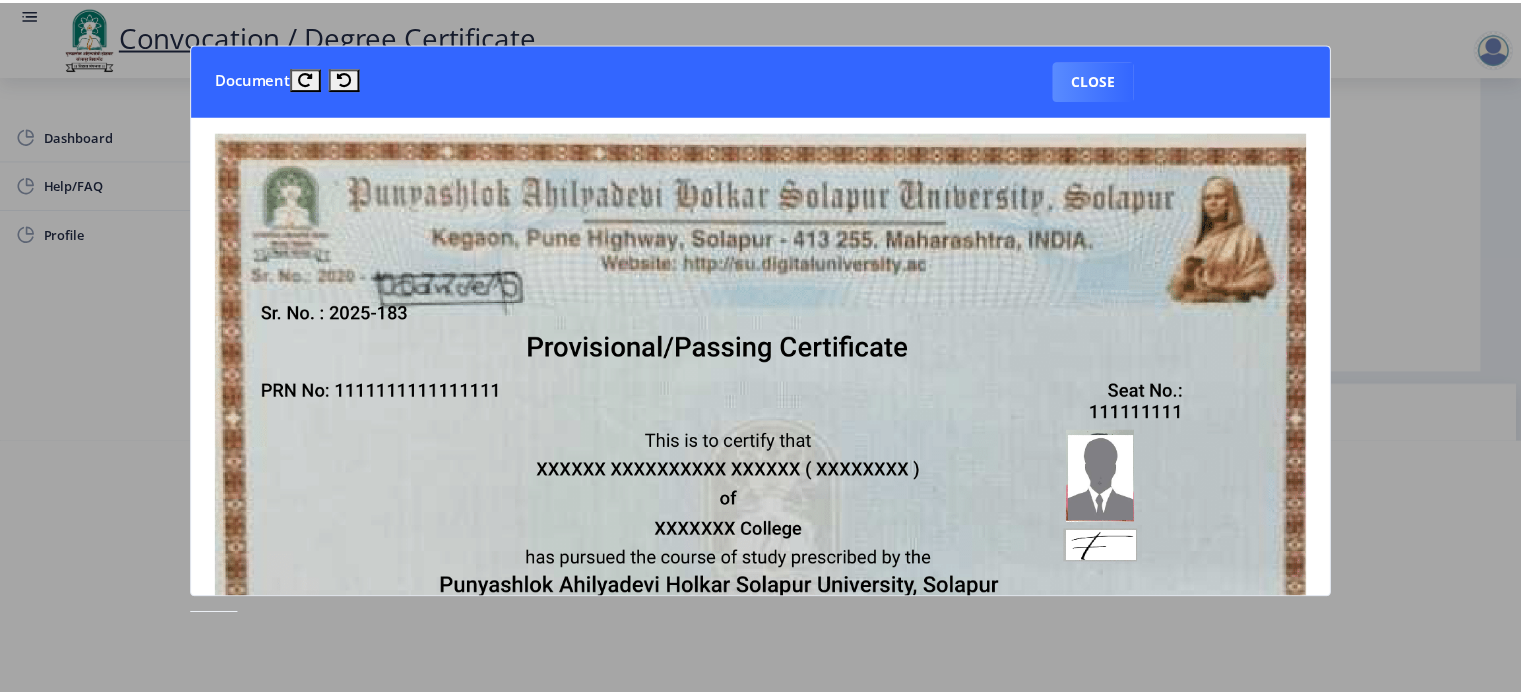 scroll, scrollTop: 0, scrollLeft: 0, axis: both 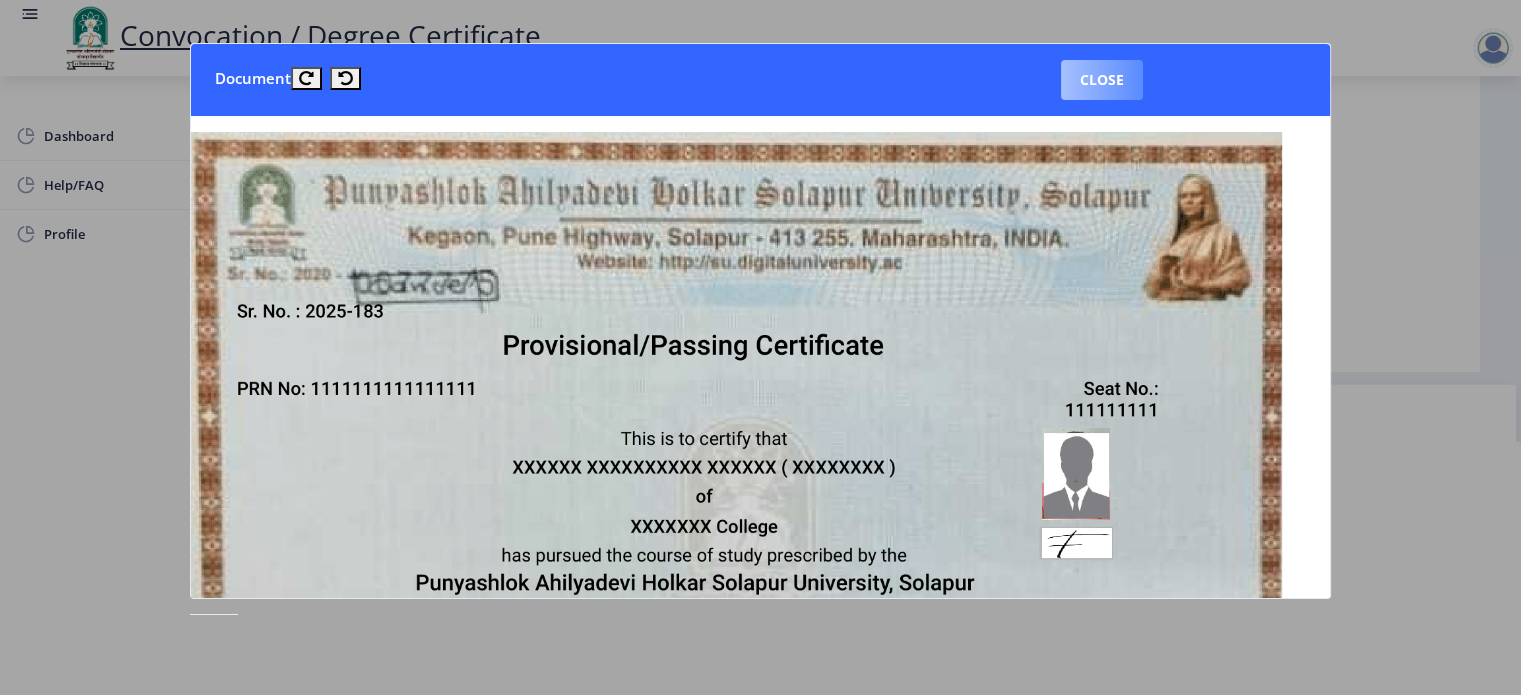 click on "Close" at bounding box center (1102, 80) 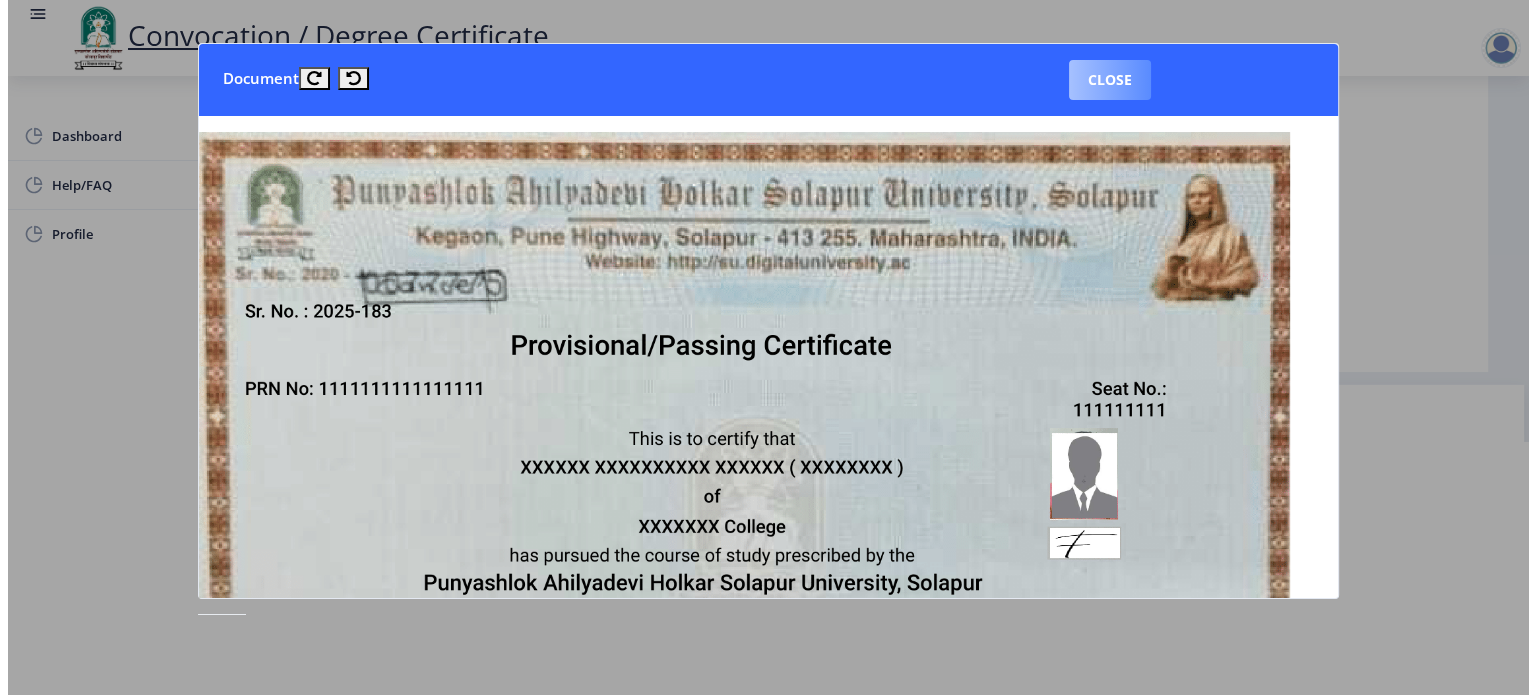 scroll, scrollTop: 57, scrollLeft: 0, axis: vertical 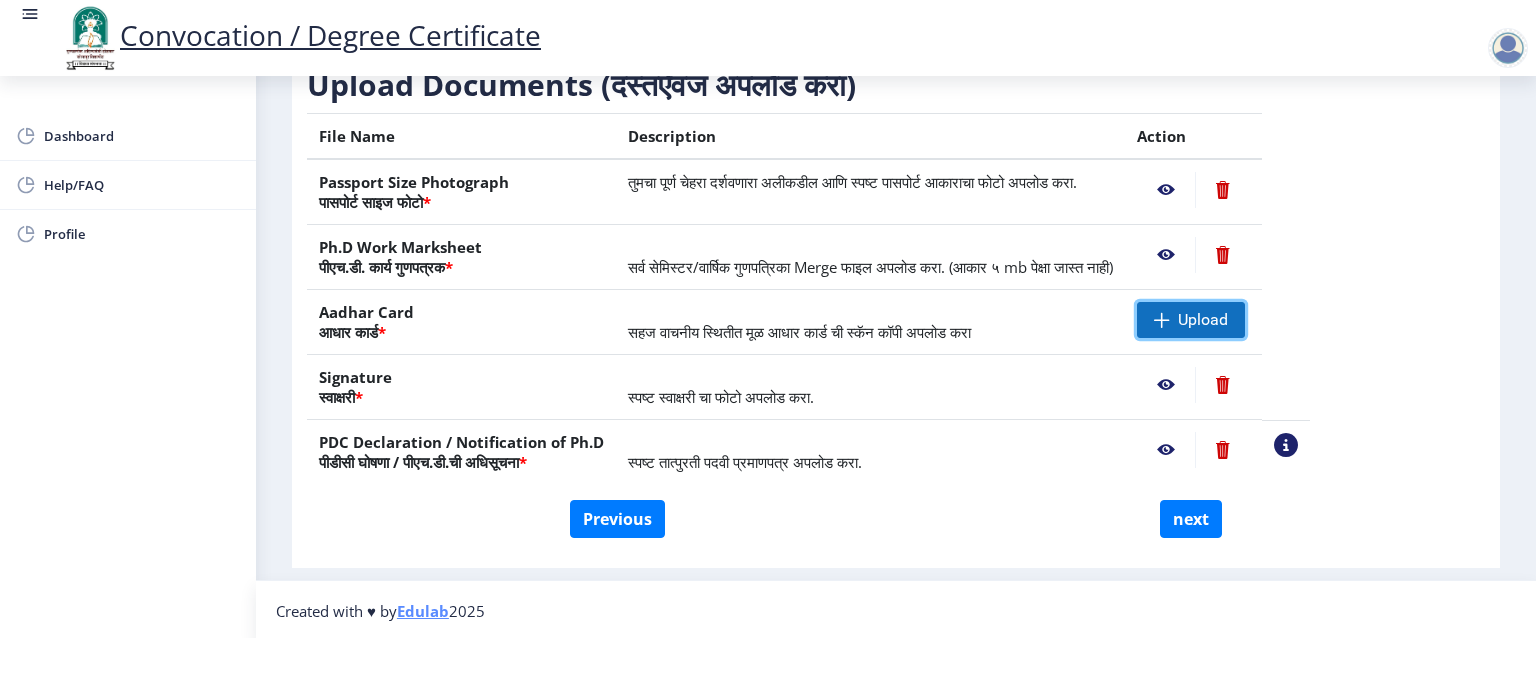 click on "Upload" 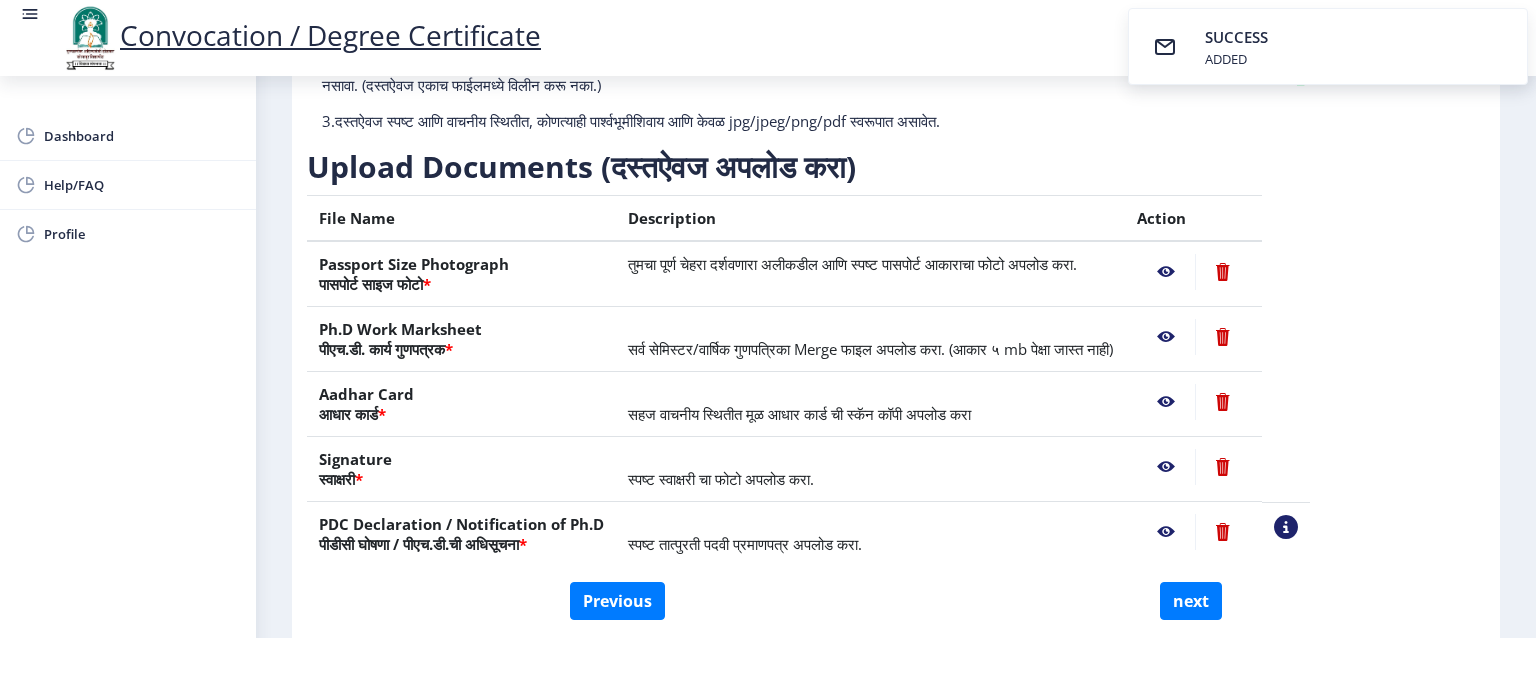 scroll, scrollTop: 168, scrollLeft: 0, axis: vertical 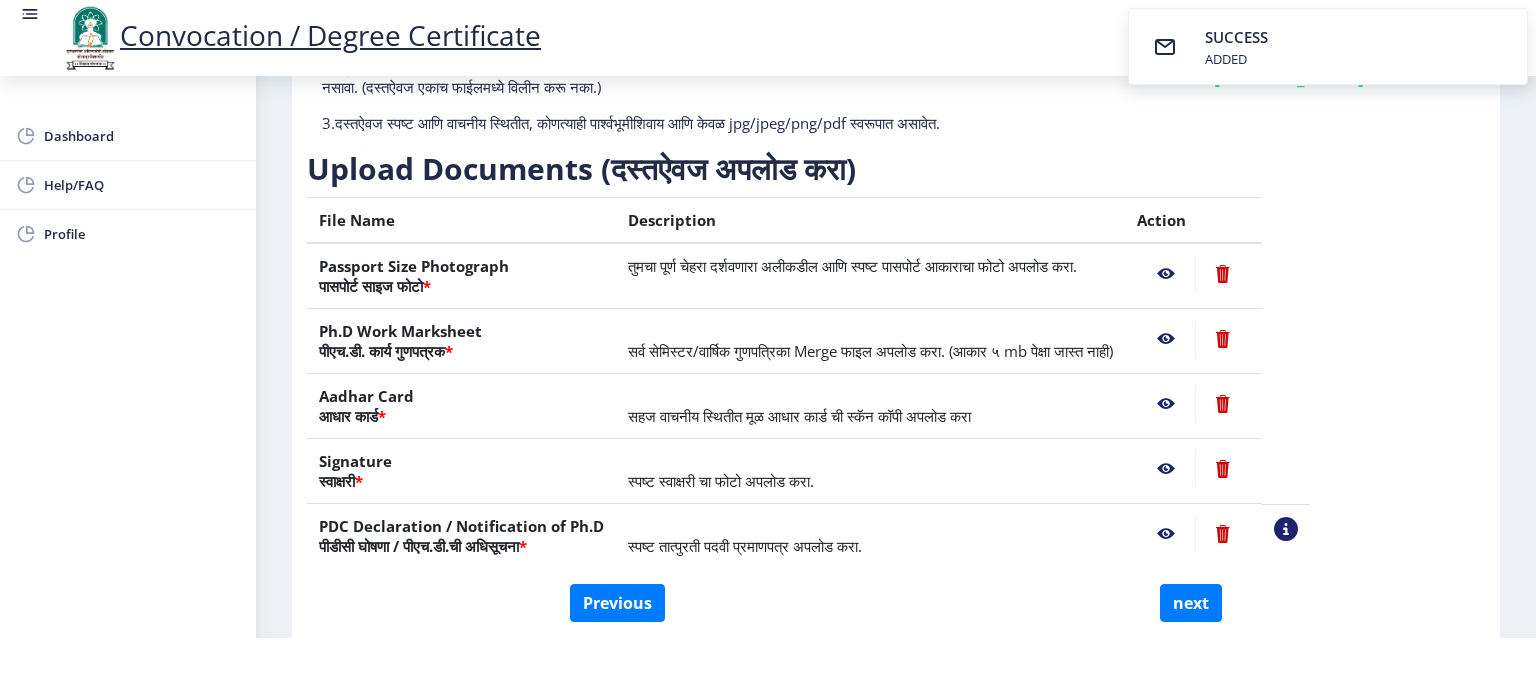 click 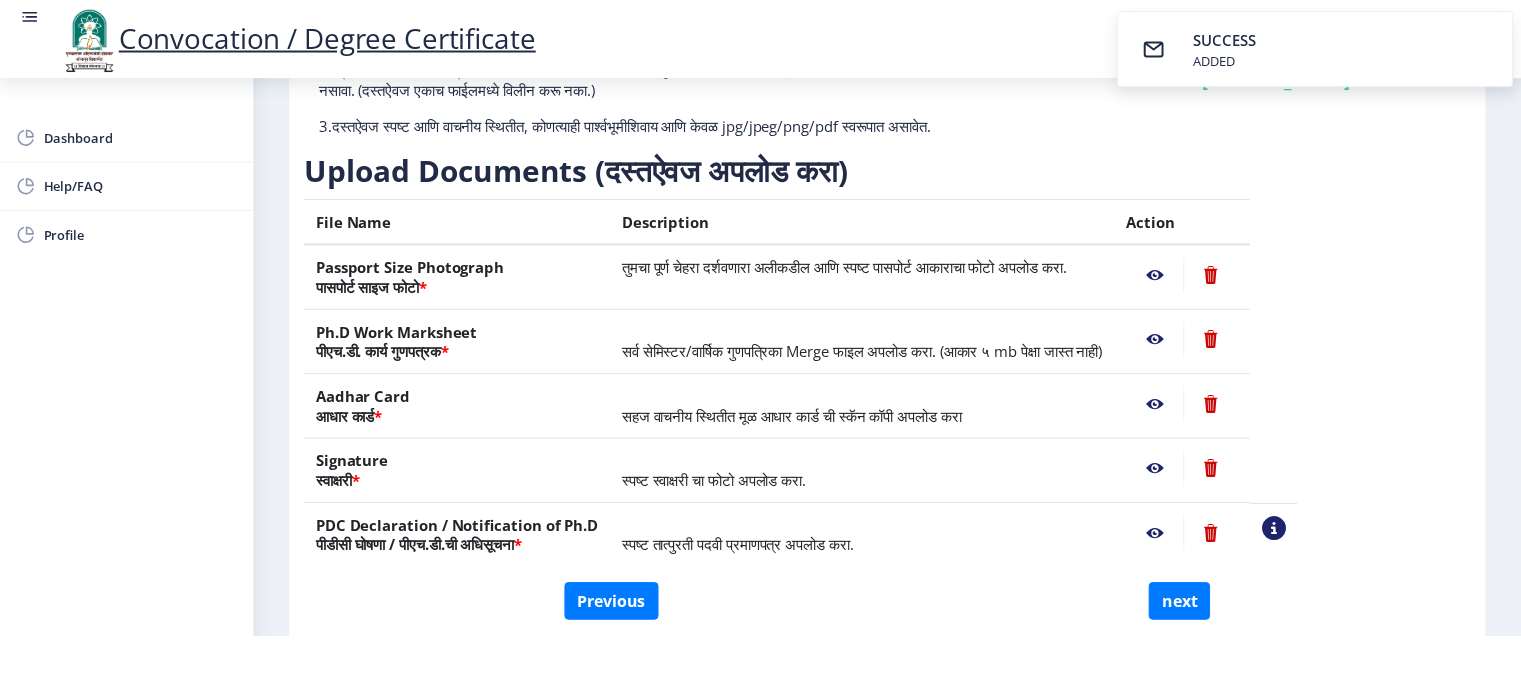 scroll, scrollTop: 0, scrollLeft: 0, axis: both 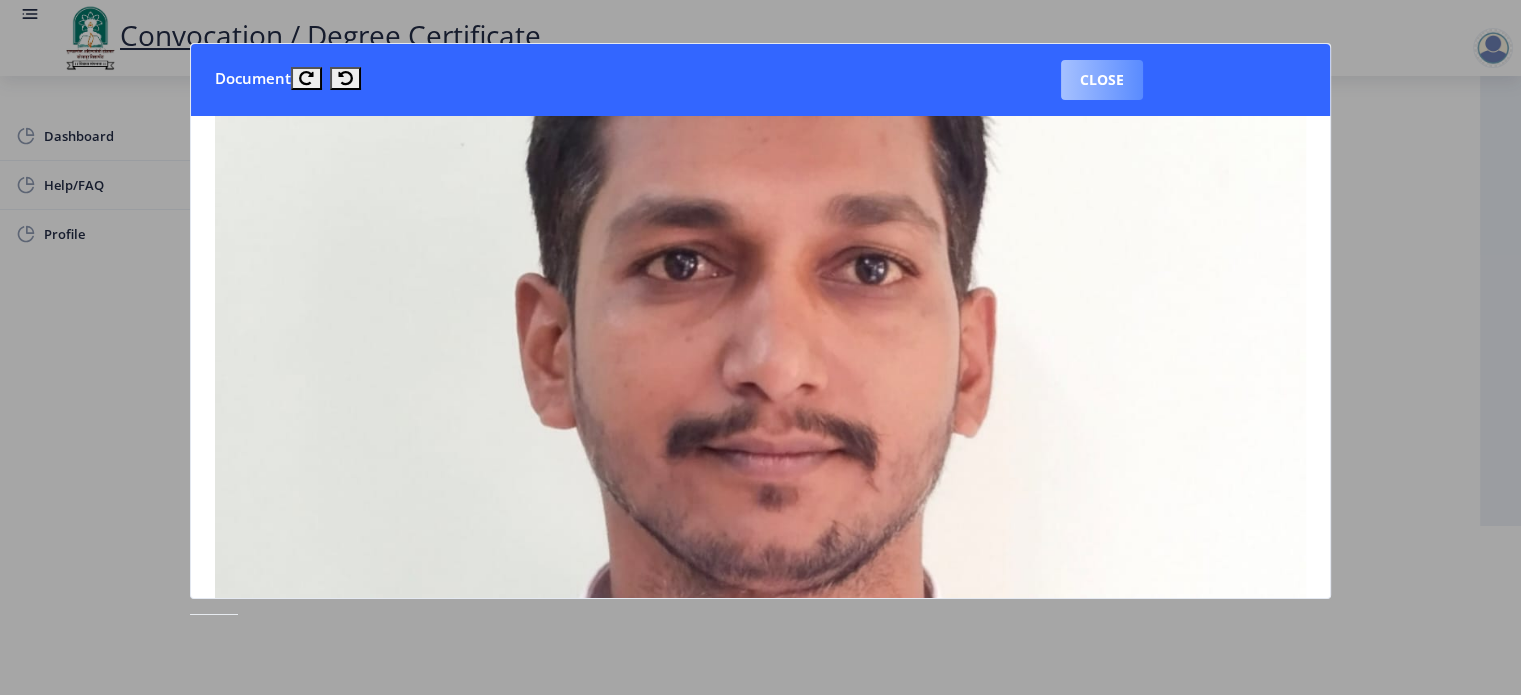 click on "Close" at bounding box center [1102, 80] 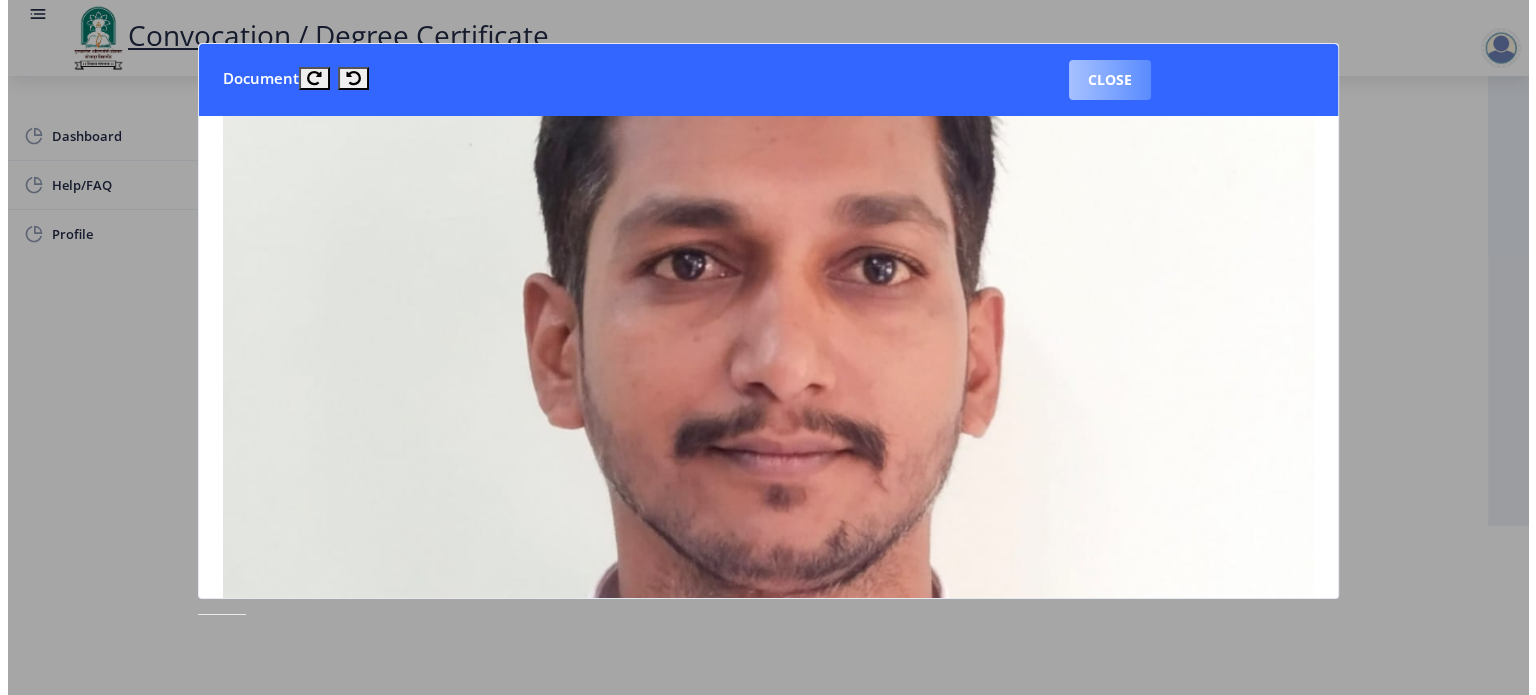 scroll, scrollTop: 57, scrollLeft: 0, axis: vertical 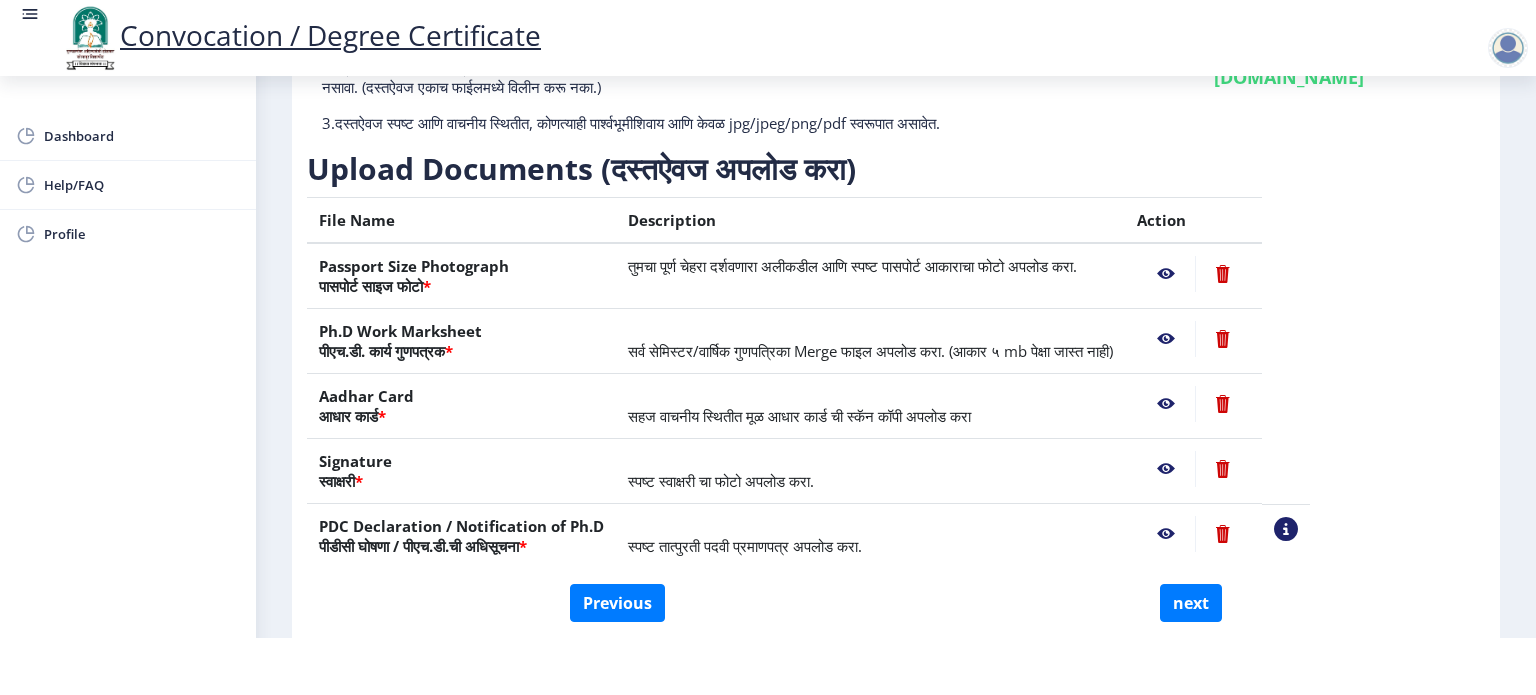 click 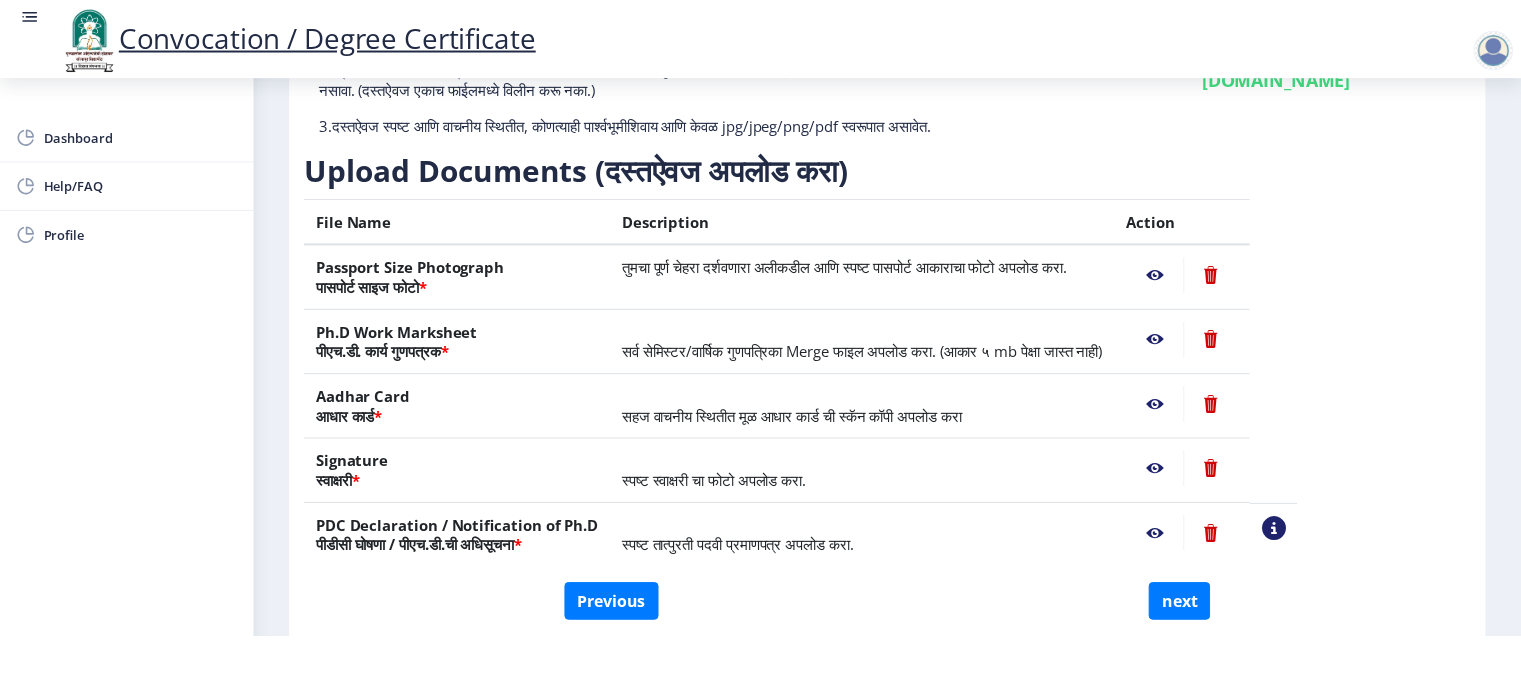scroll, scrollTop: 0, scrollLeft: 0, axis: both 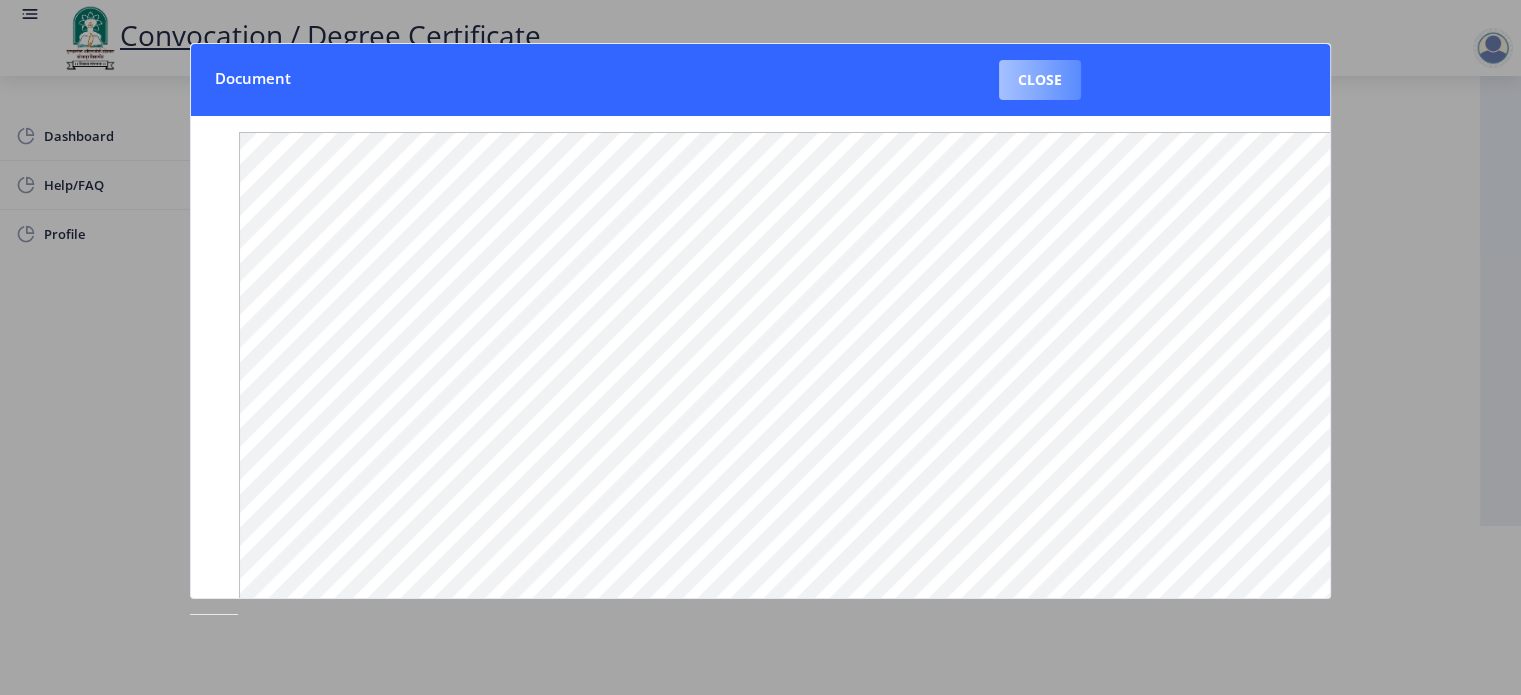 click on "Close" at bounding box center (1040, 80) 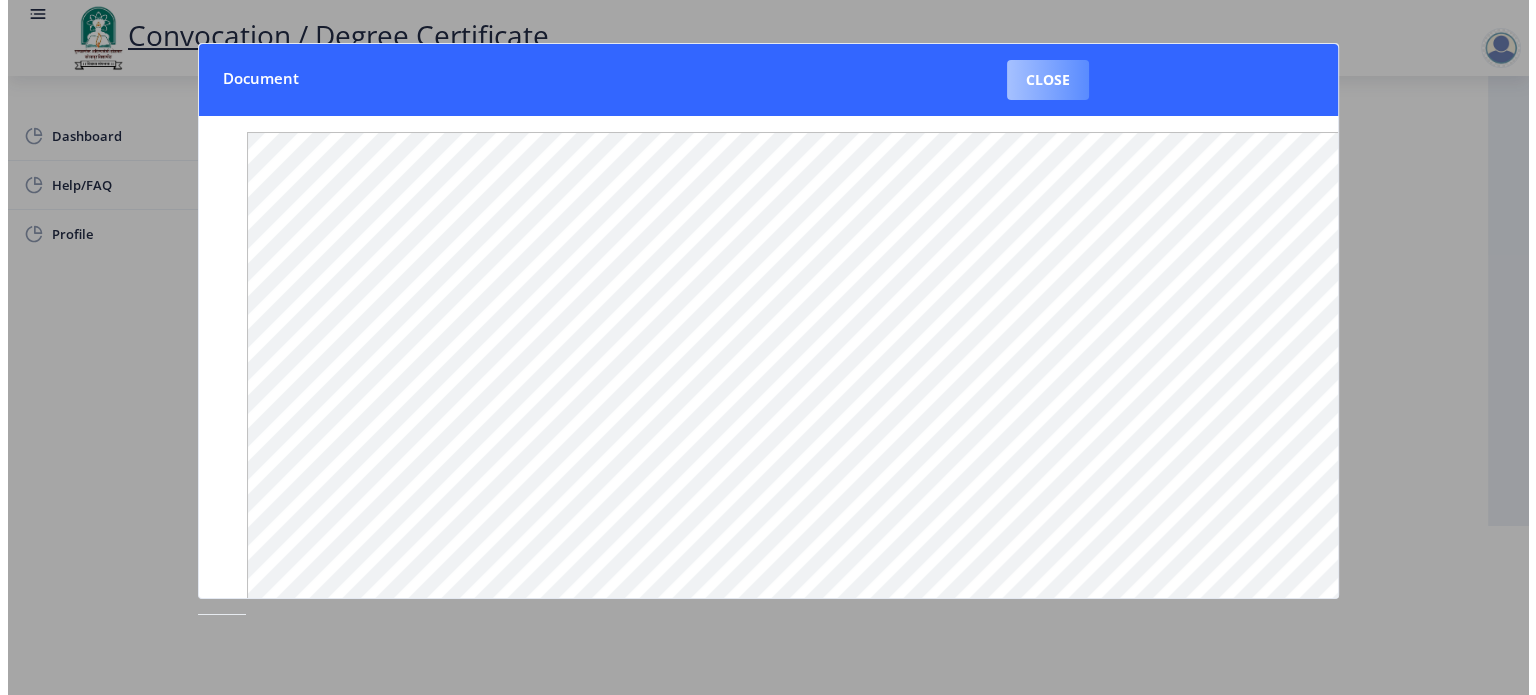 scroll, scrollTop: 57, scrollLeft: 0, axis: vertical 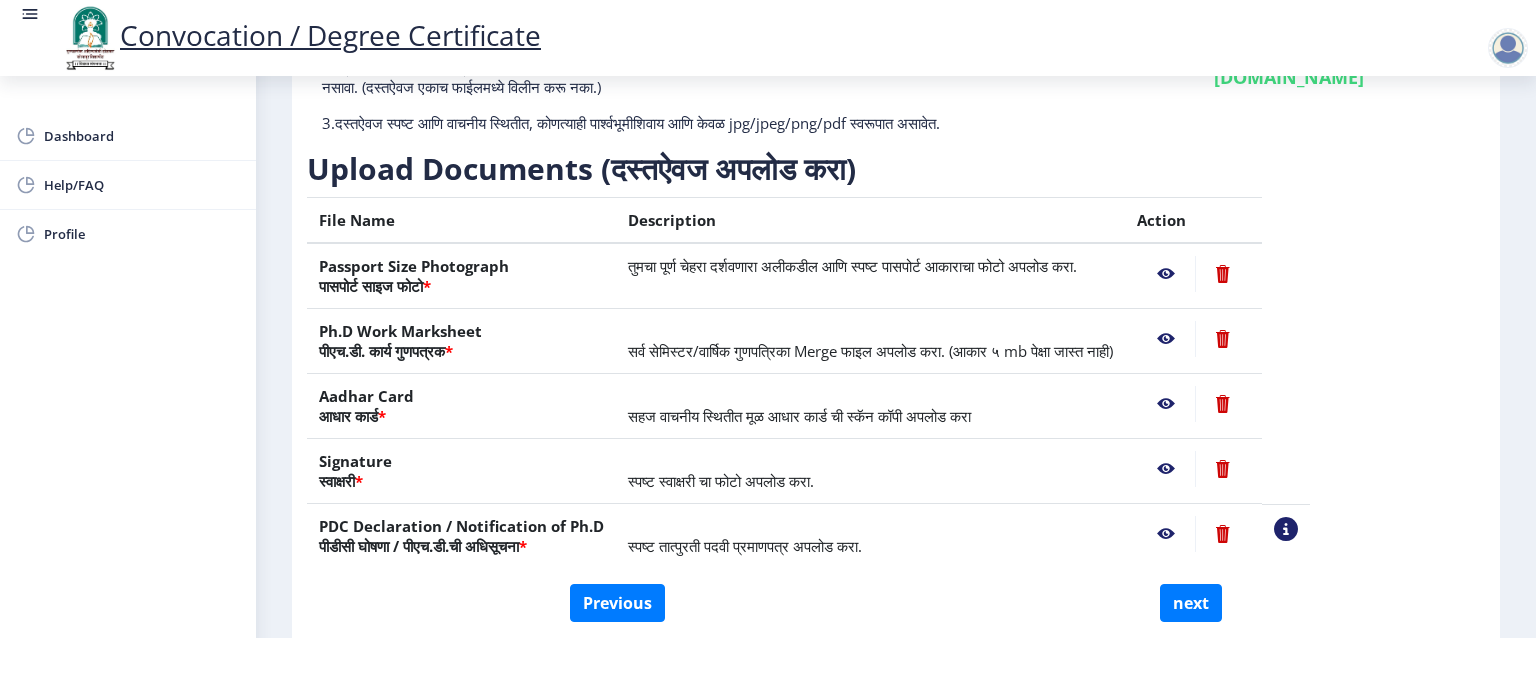 click 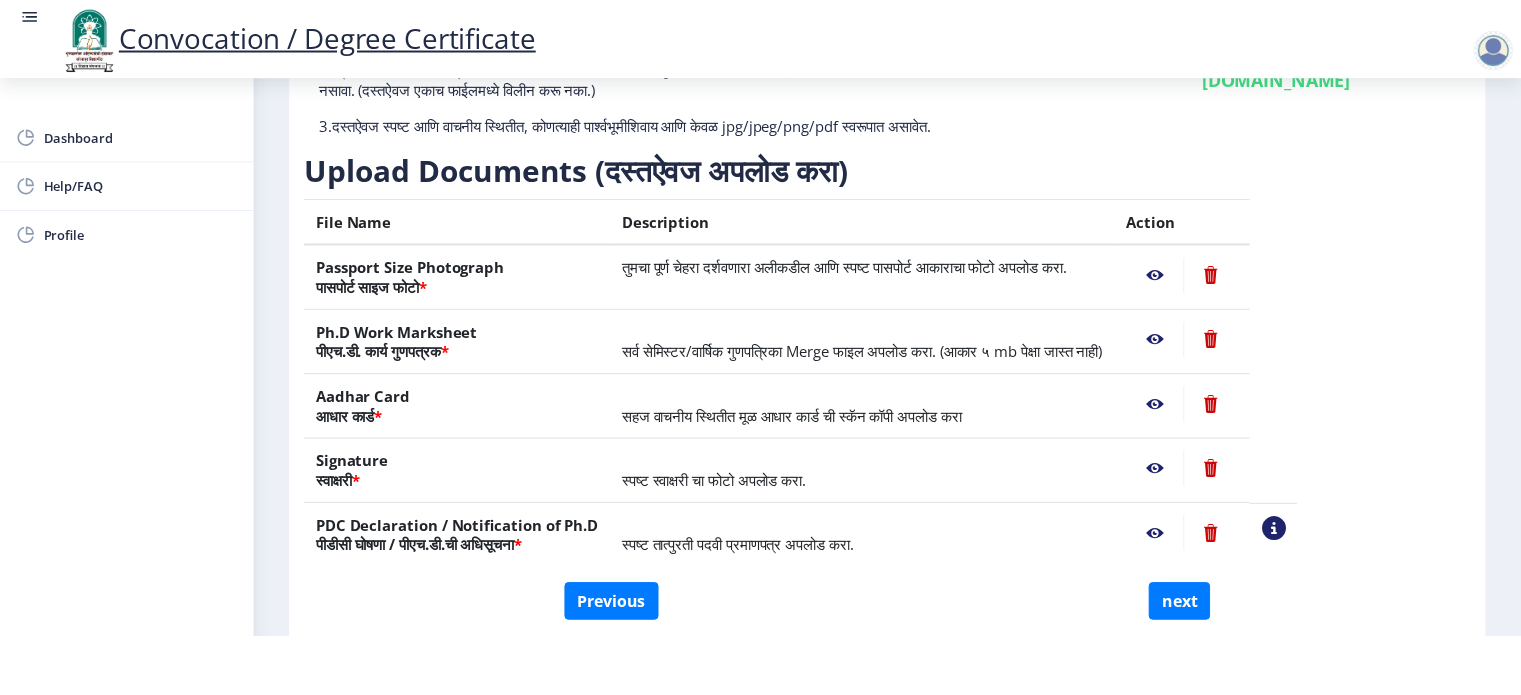 scroll, scrollTop: 0, scrollLeft: 0, axis: both 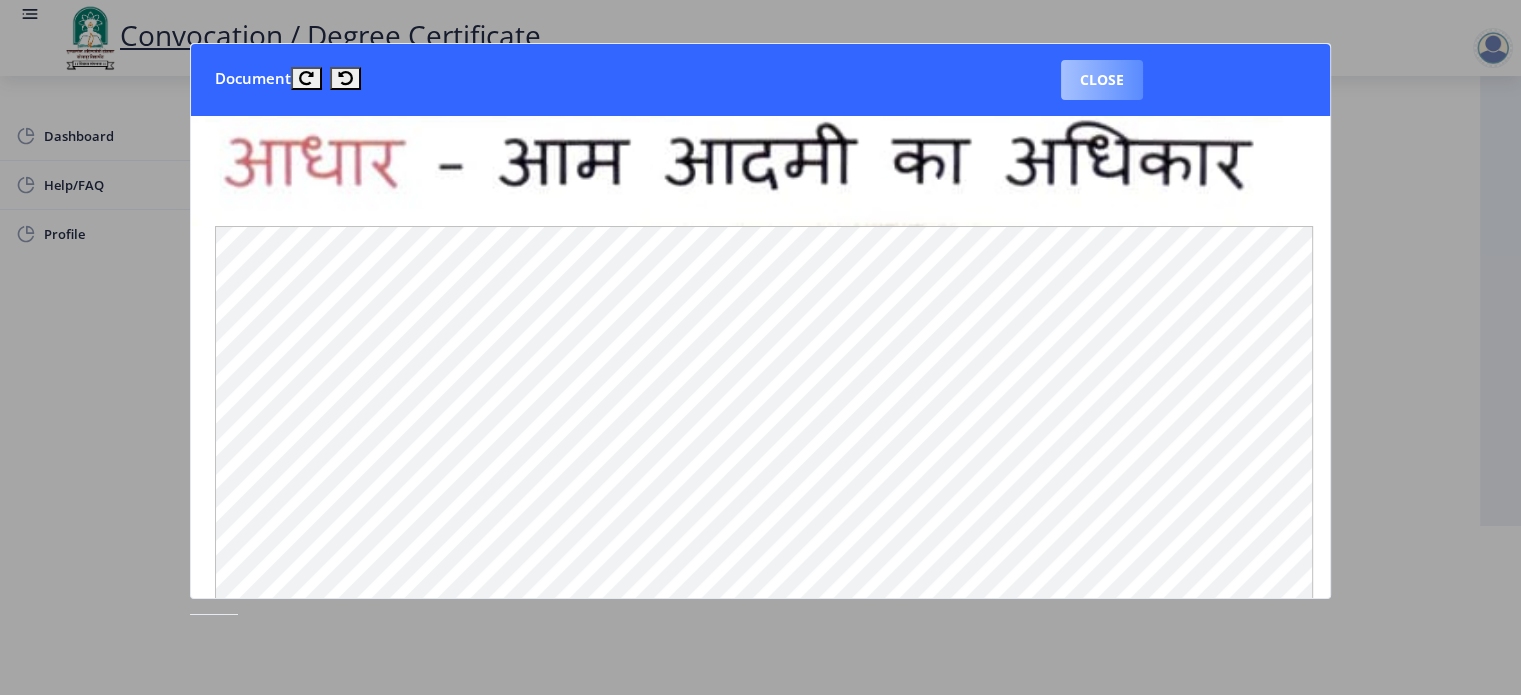 click on "Close" at bounding box center (1102, 80) 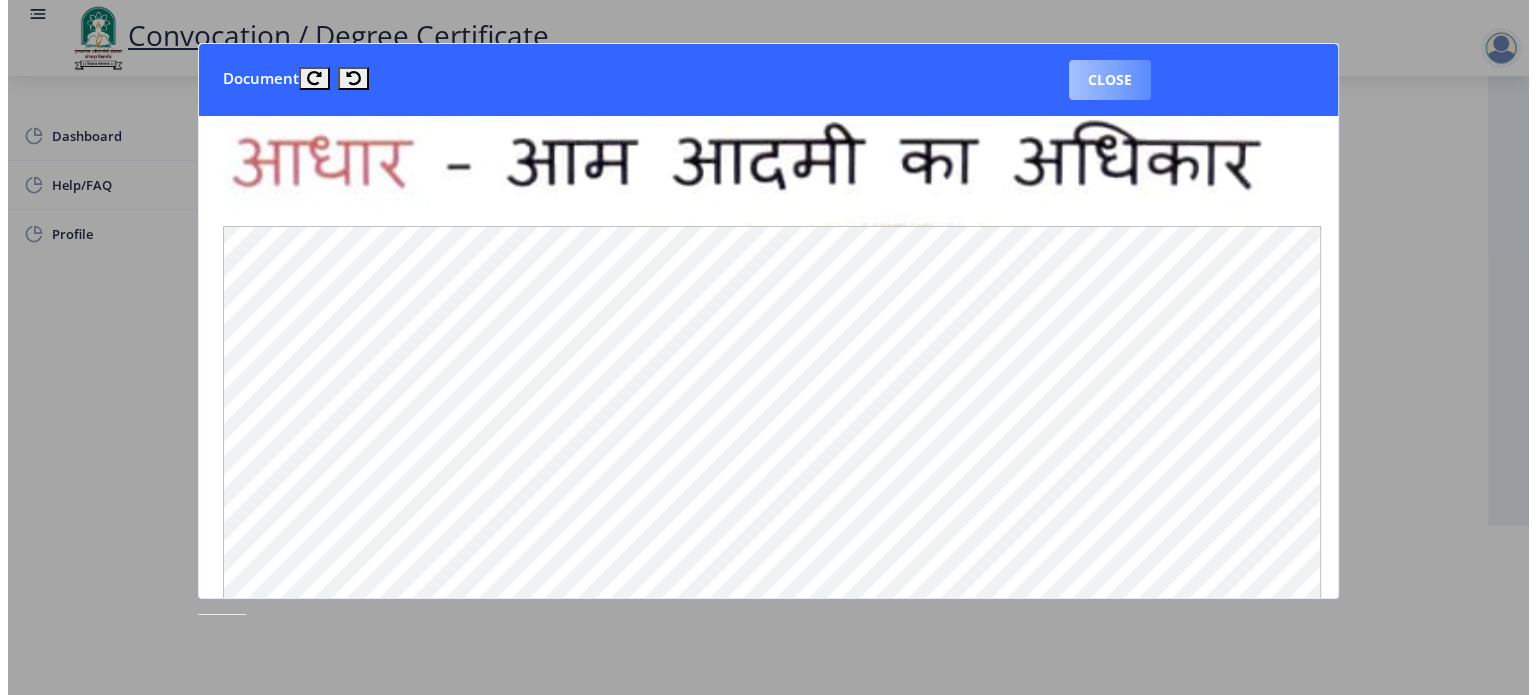 scroll, scrollTop: 57, scrollLeft: 0, axis: vertical 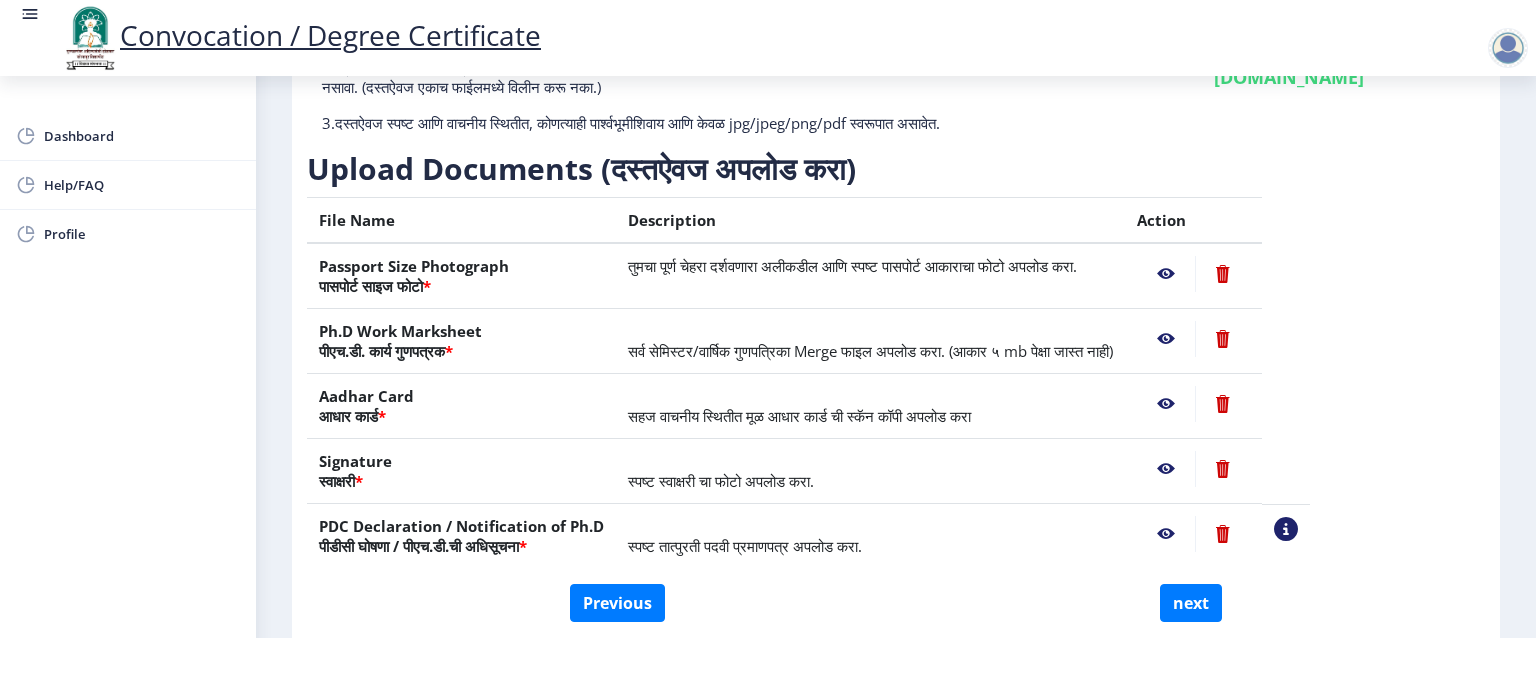 click 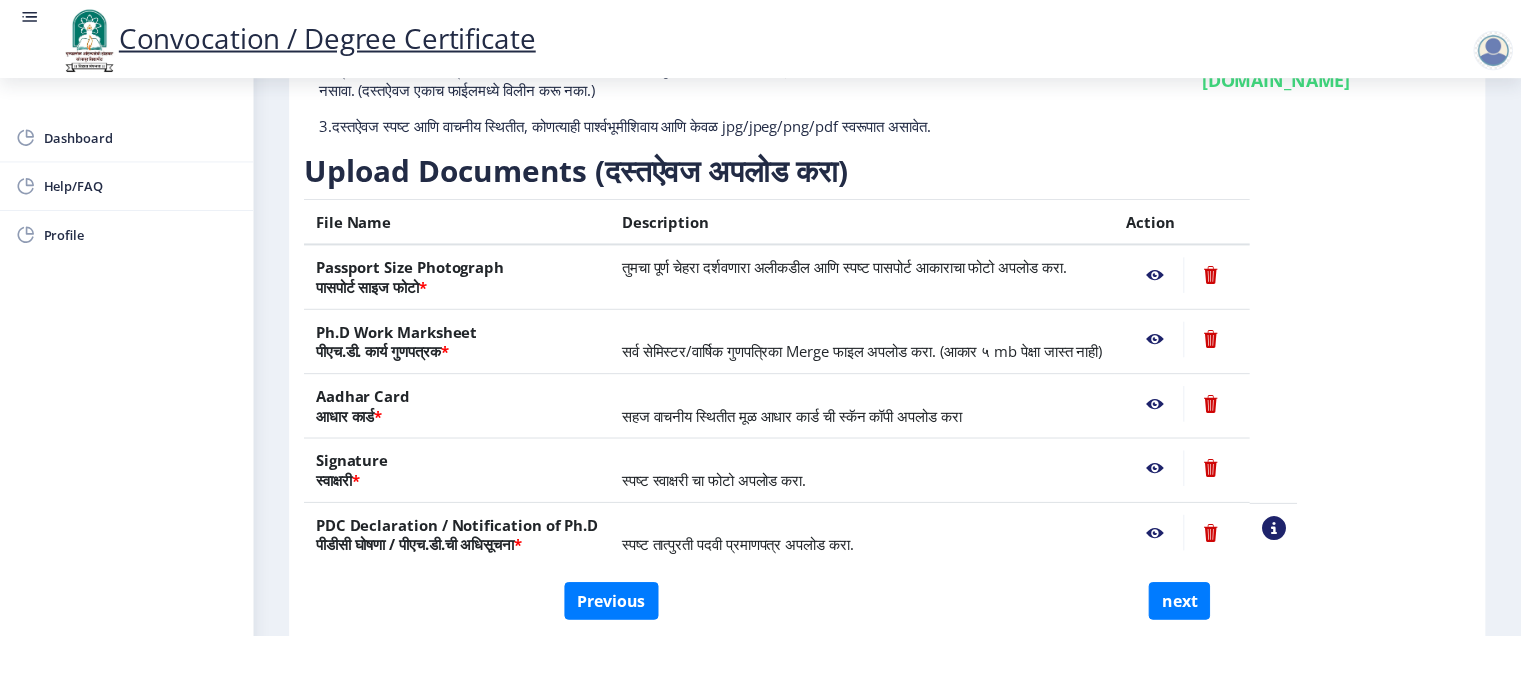 scroll, scrollTop: 0, scrollLeft: 0, axis: both 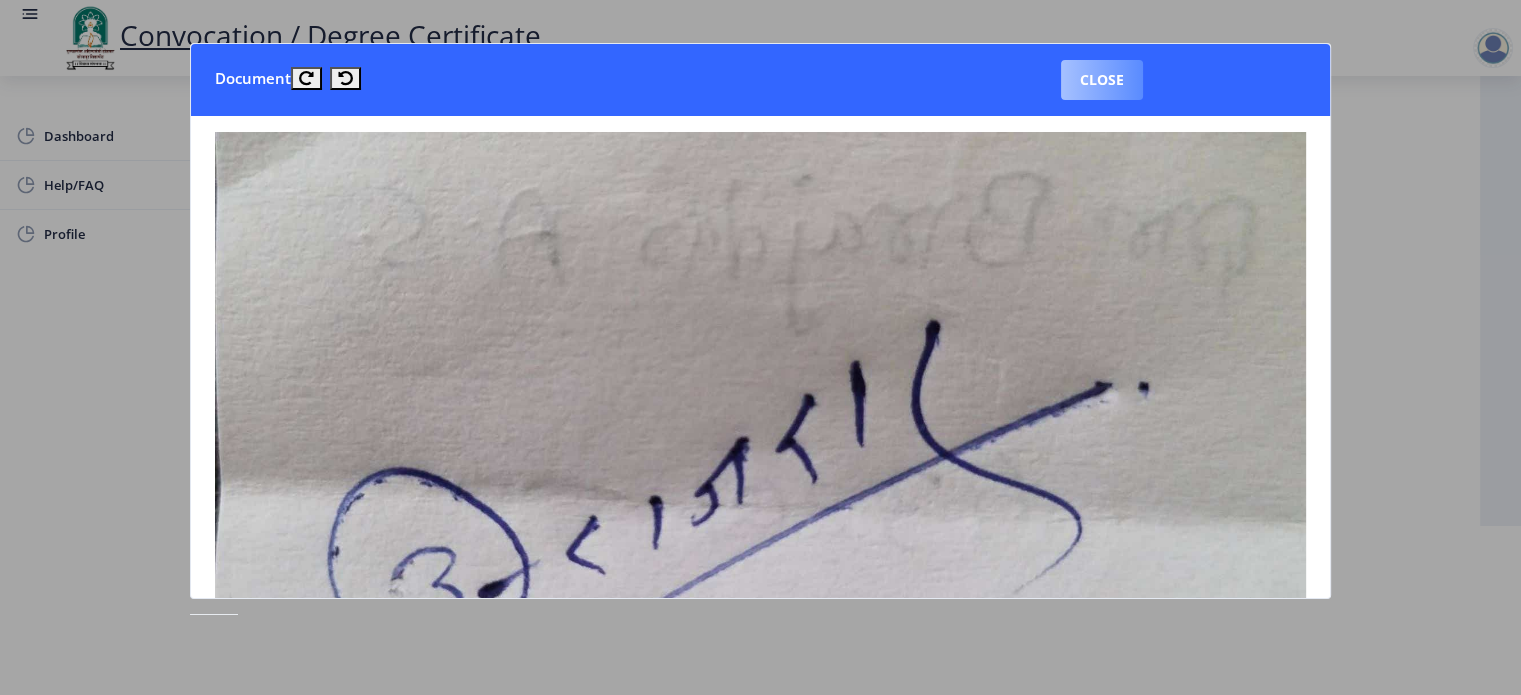 click on "Close" at bounding box center [1102, 80] 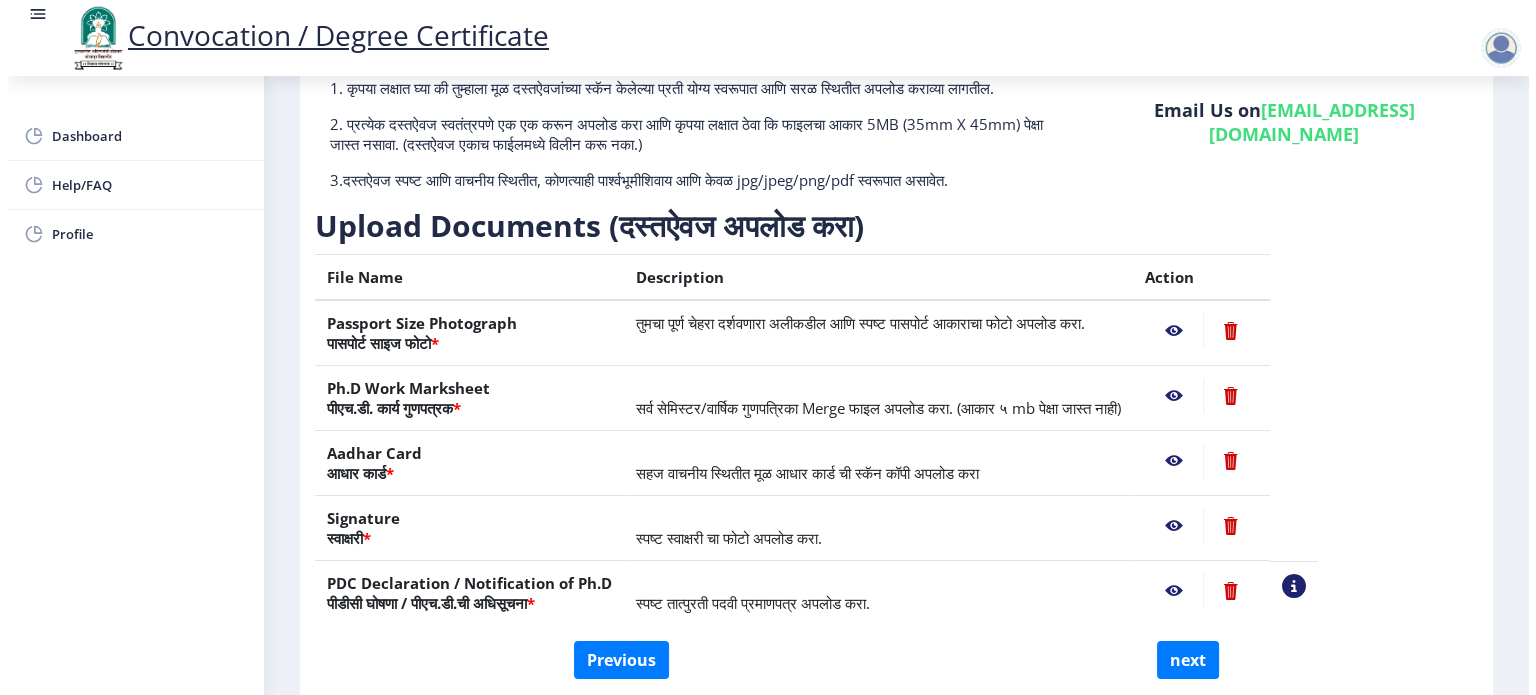scroll, scrollTop: 57, scrollLeft: 0, axis: vertical 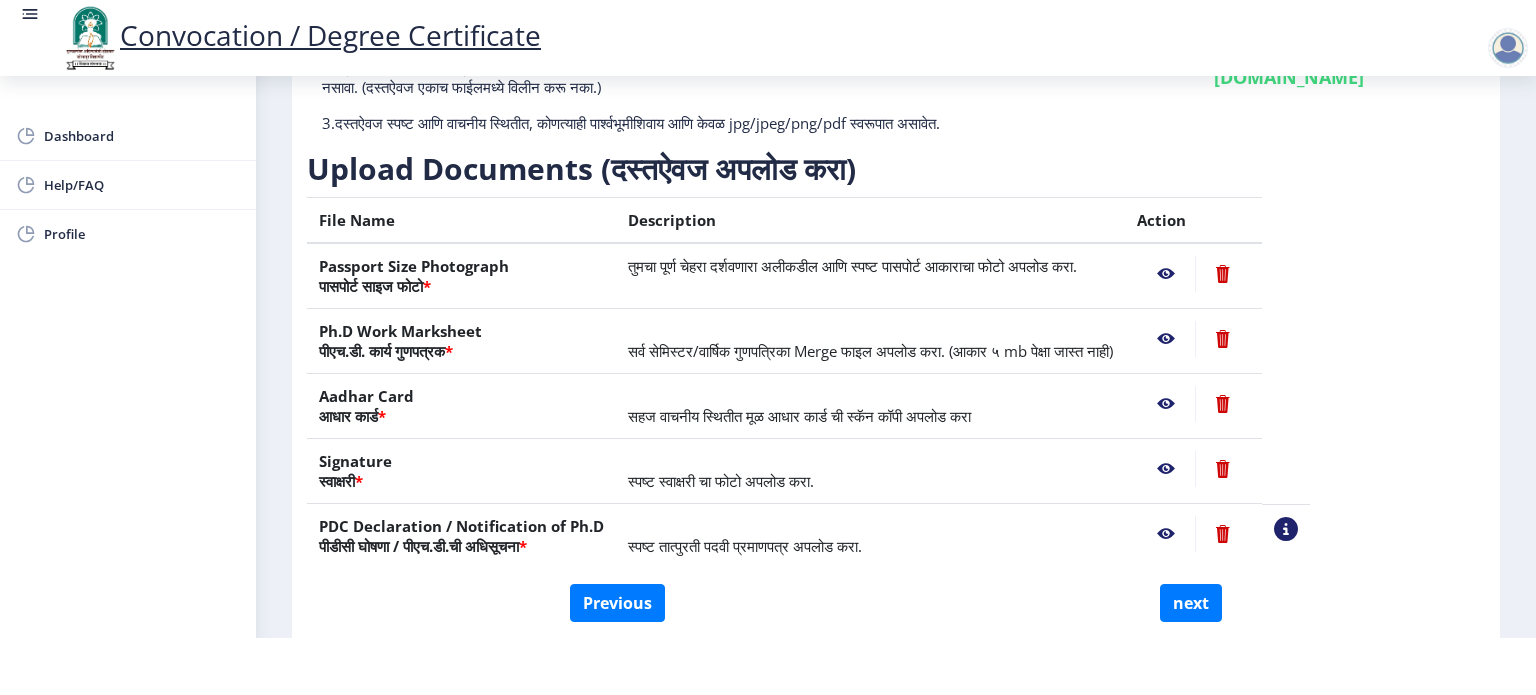 click 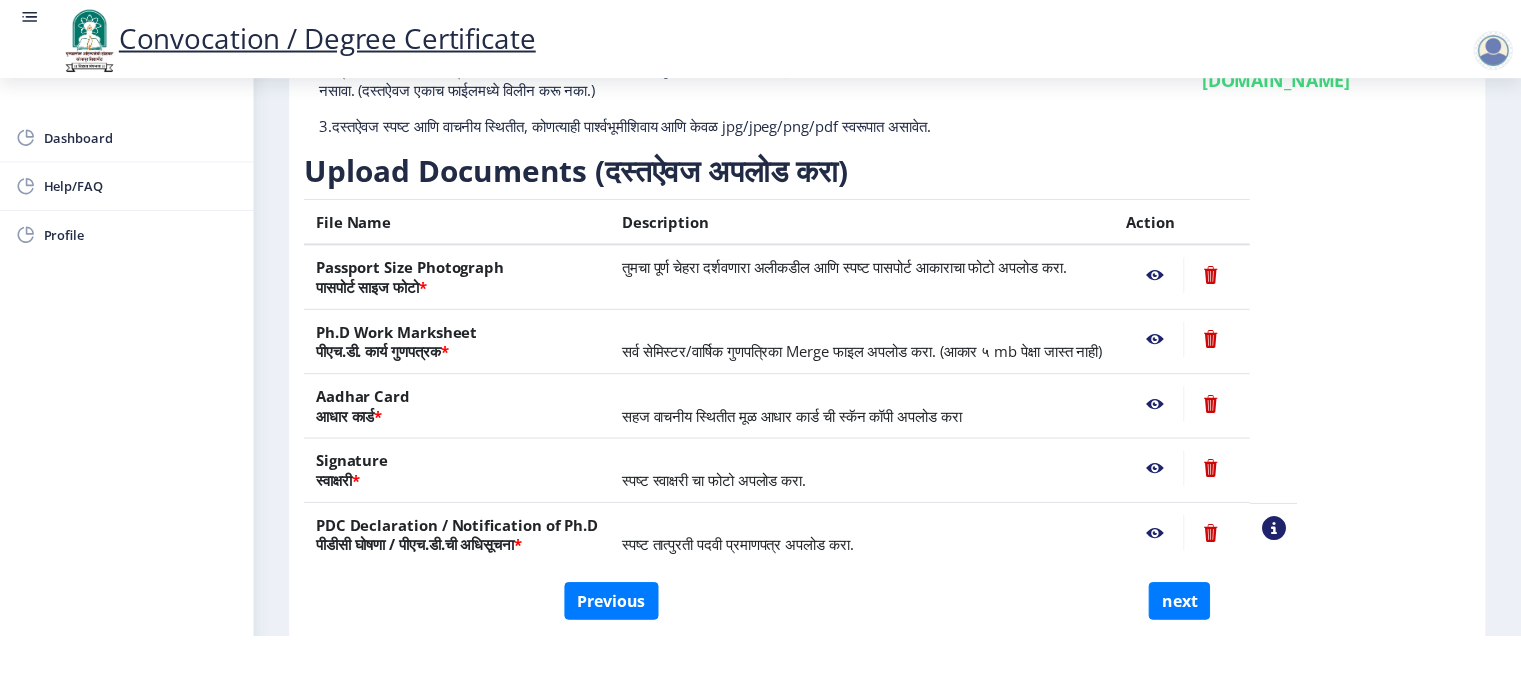 scroll, scrollTop: 0, scrollLeft: 0, axis: both 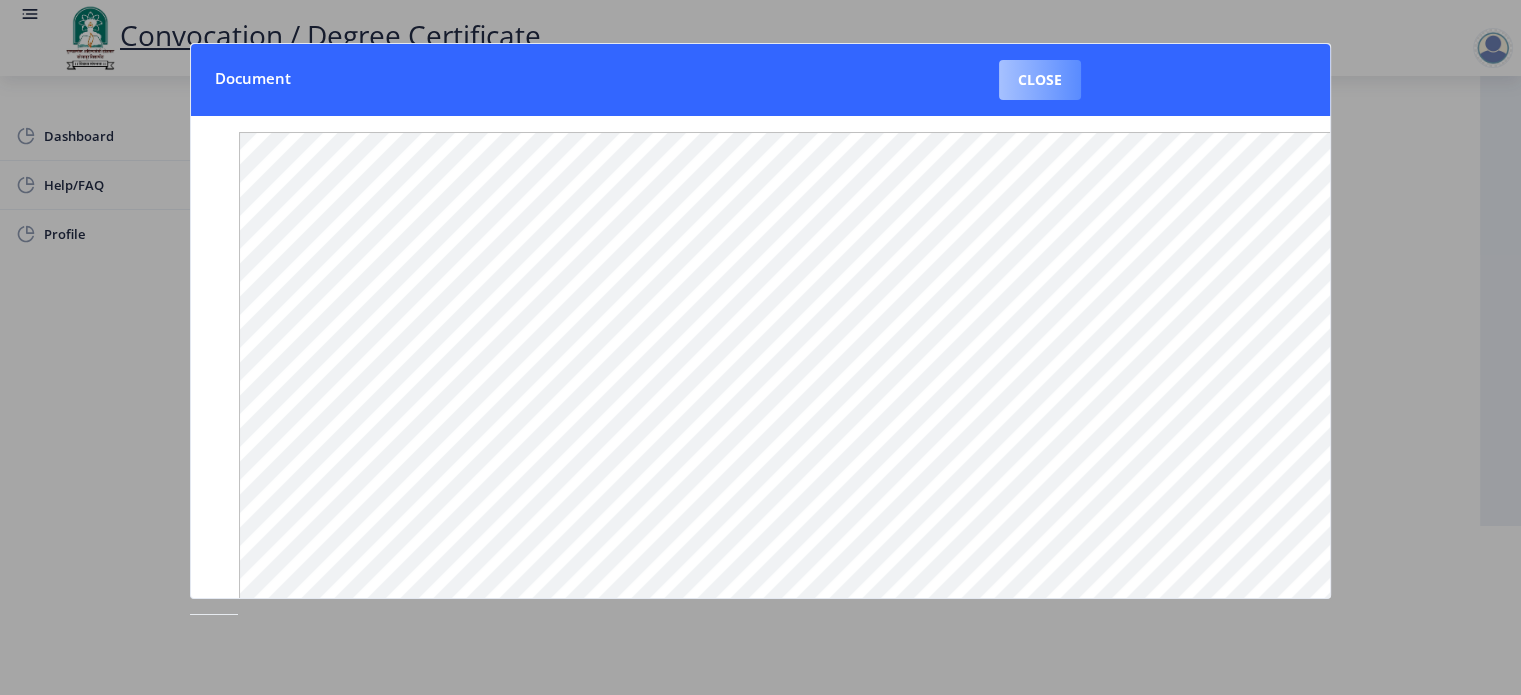 click on "Close" at bounding box center (1040, 80) 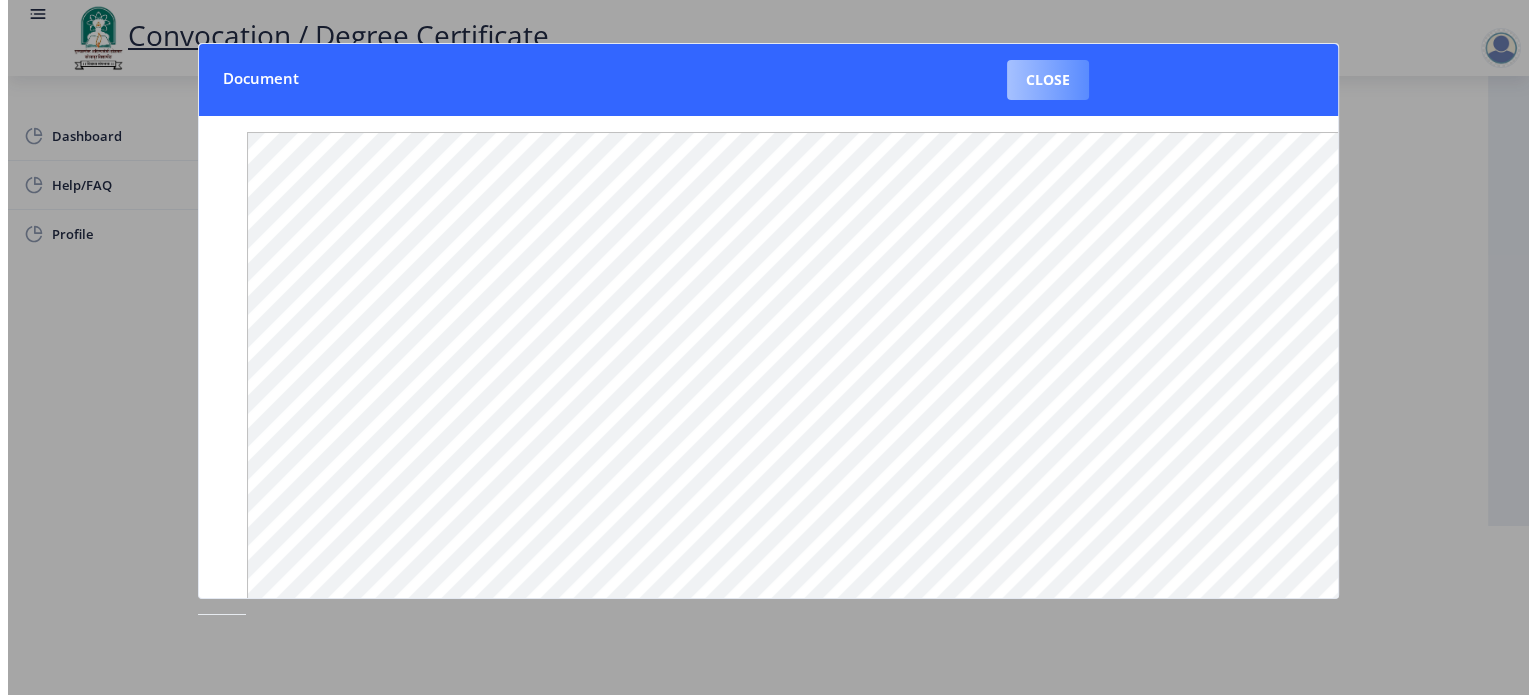 scroll, scrollTop: 57, scrollLeft: 0, axis: vertical 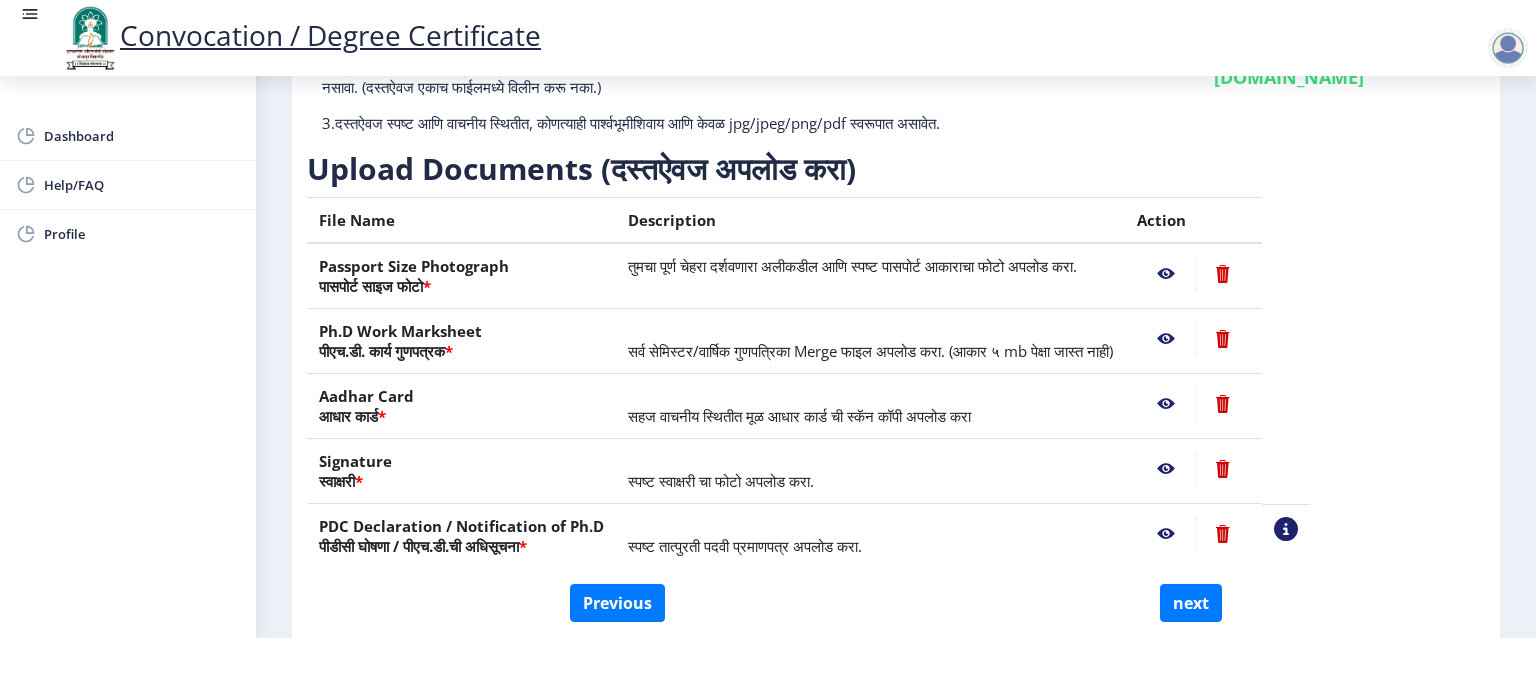 click 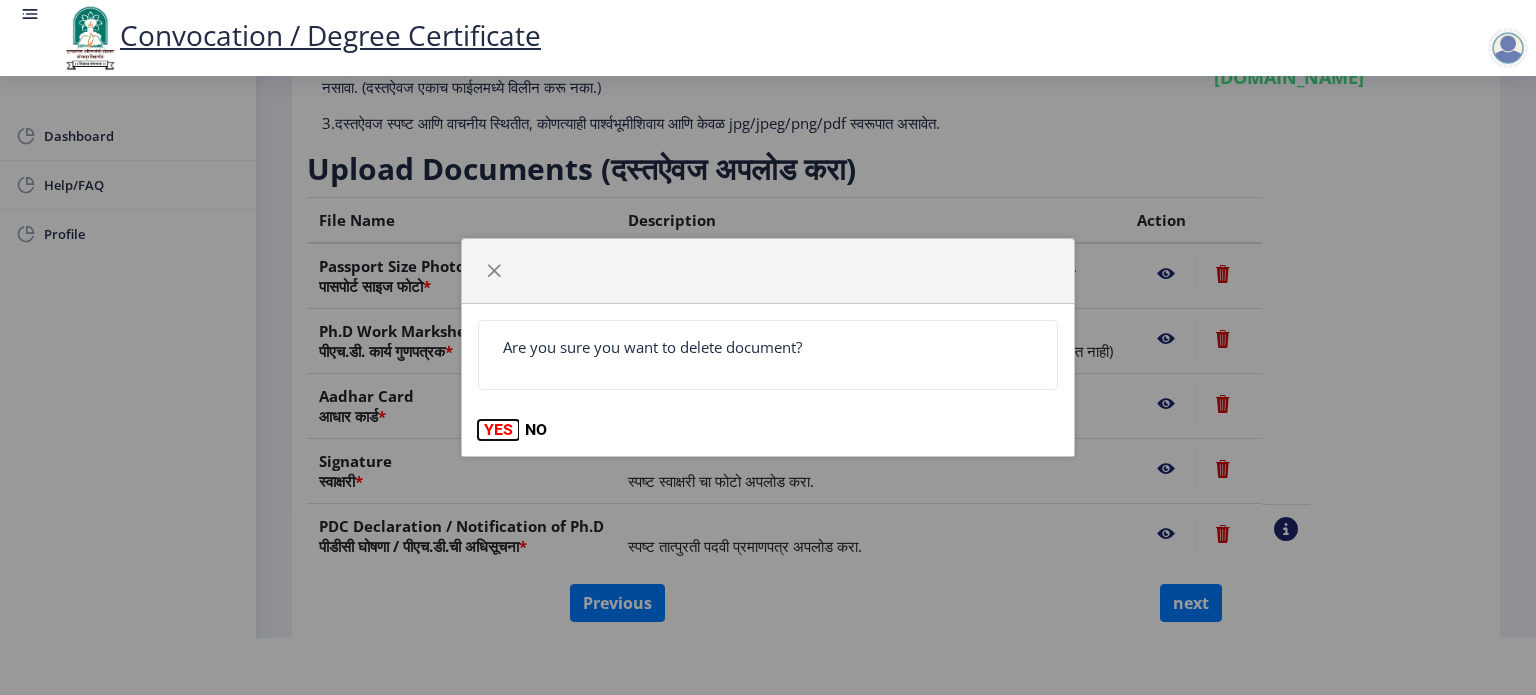 click on "YES" 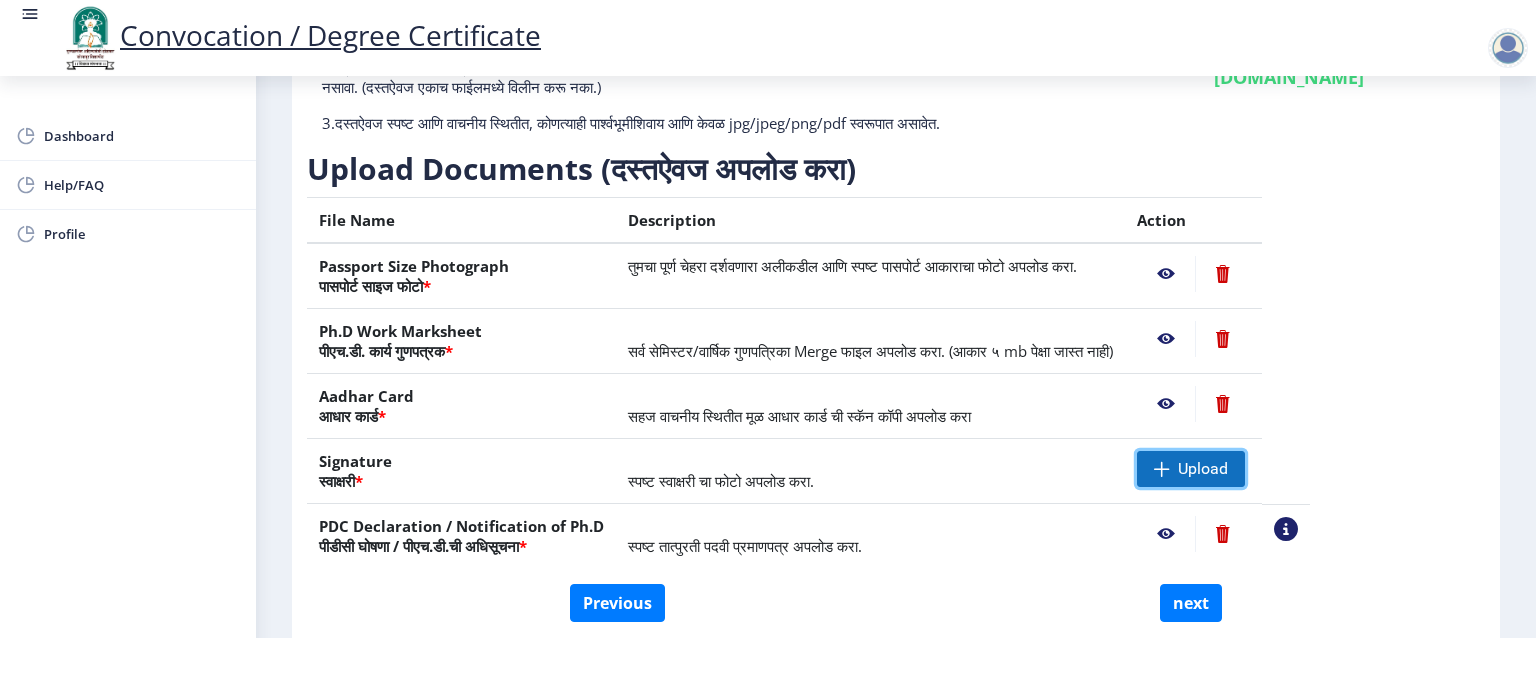 click on "Upload" 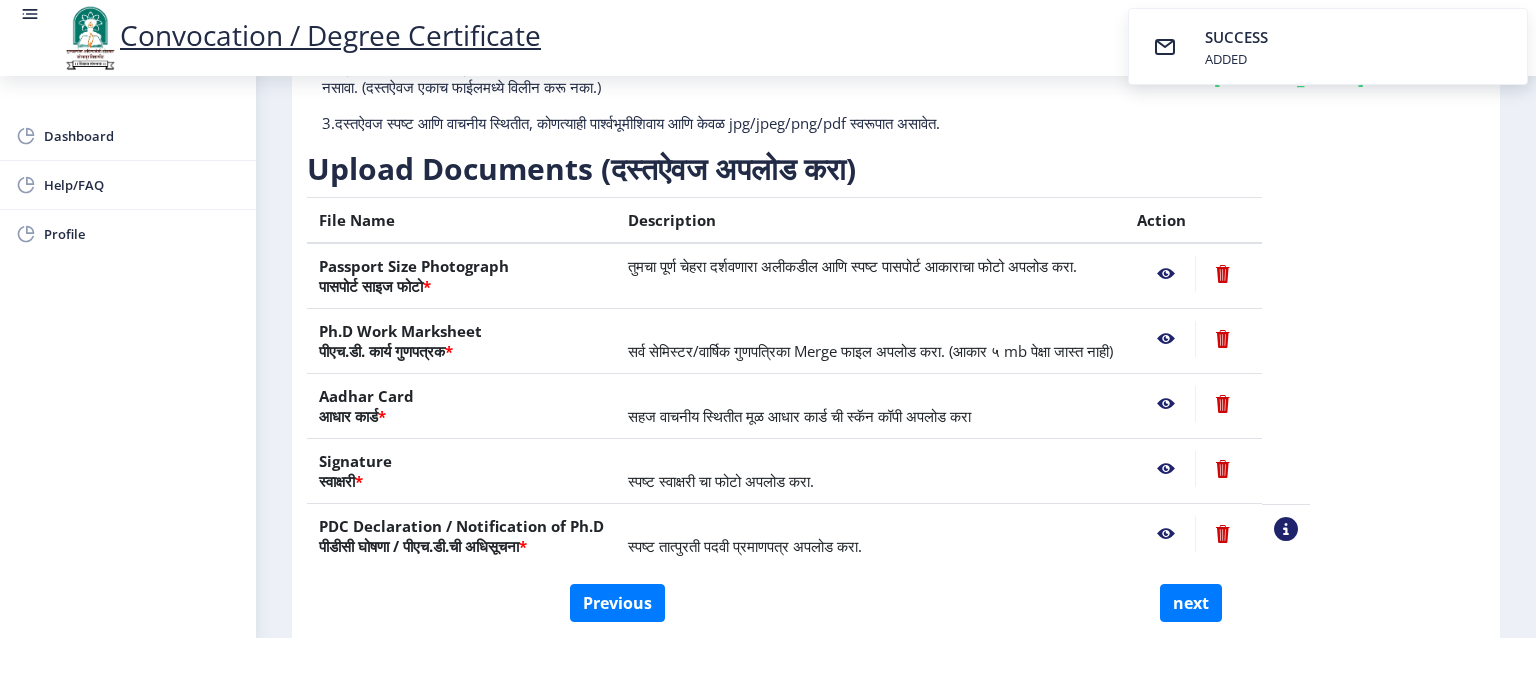 click 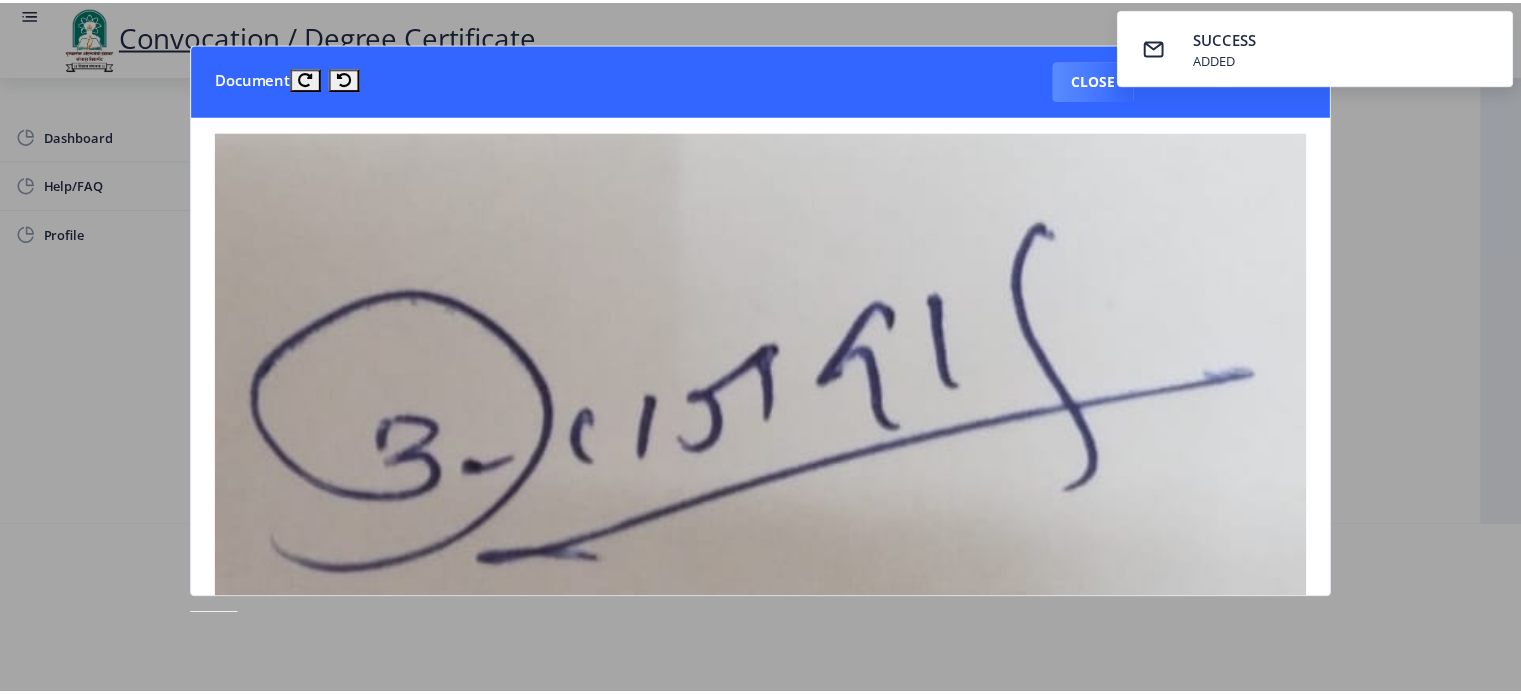 scroll, scrollTop: 0, scrollLeft: 0, axis: both 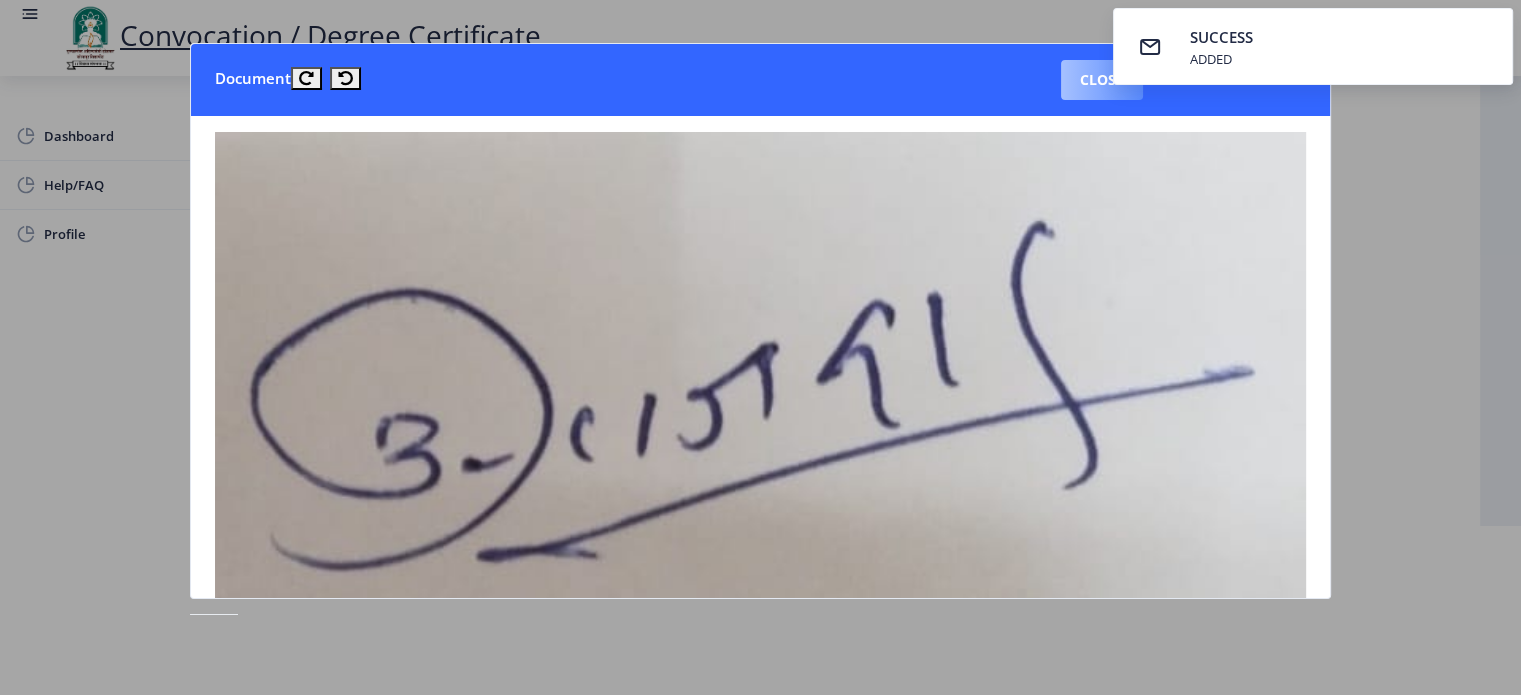 click on "Close" at bounding box center (1102, 80) 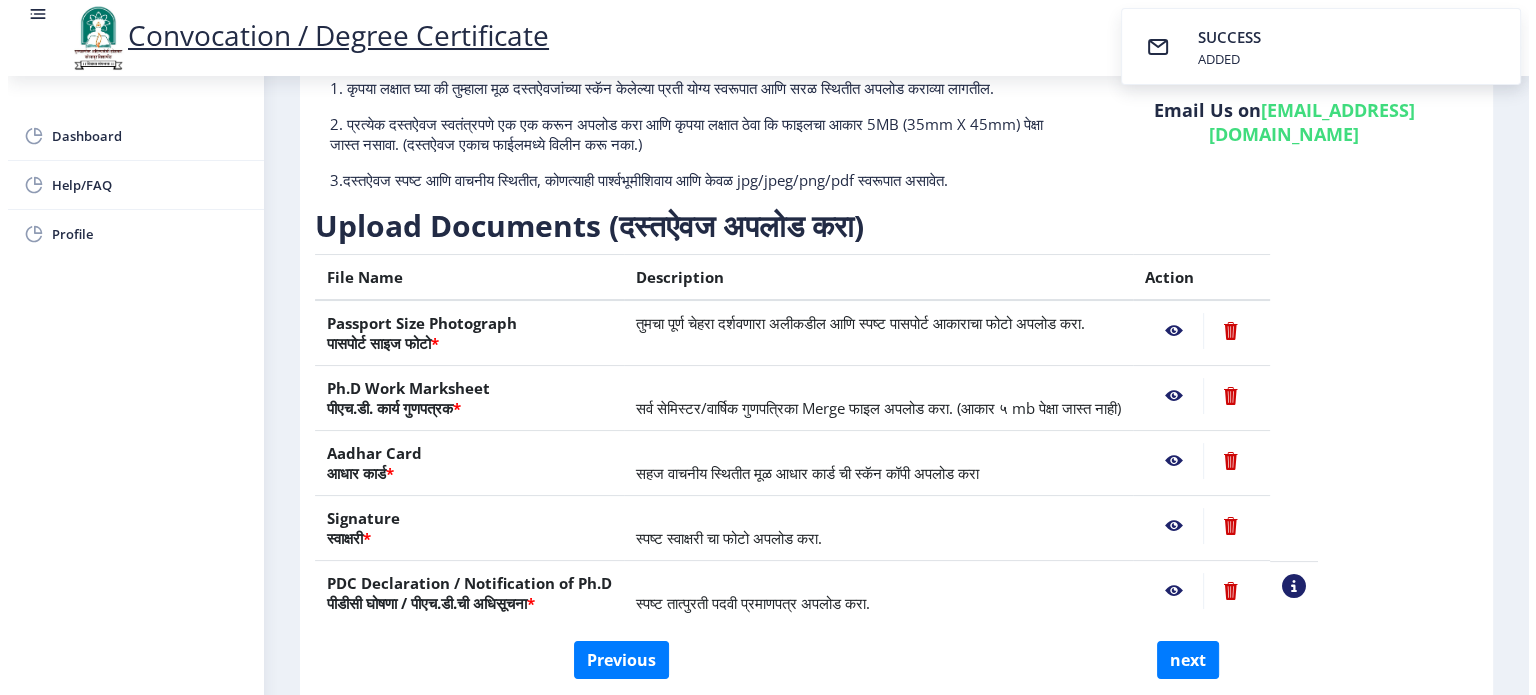 scroll, scrollTop: 57, scrollLeft: 0, axis: vertical 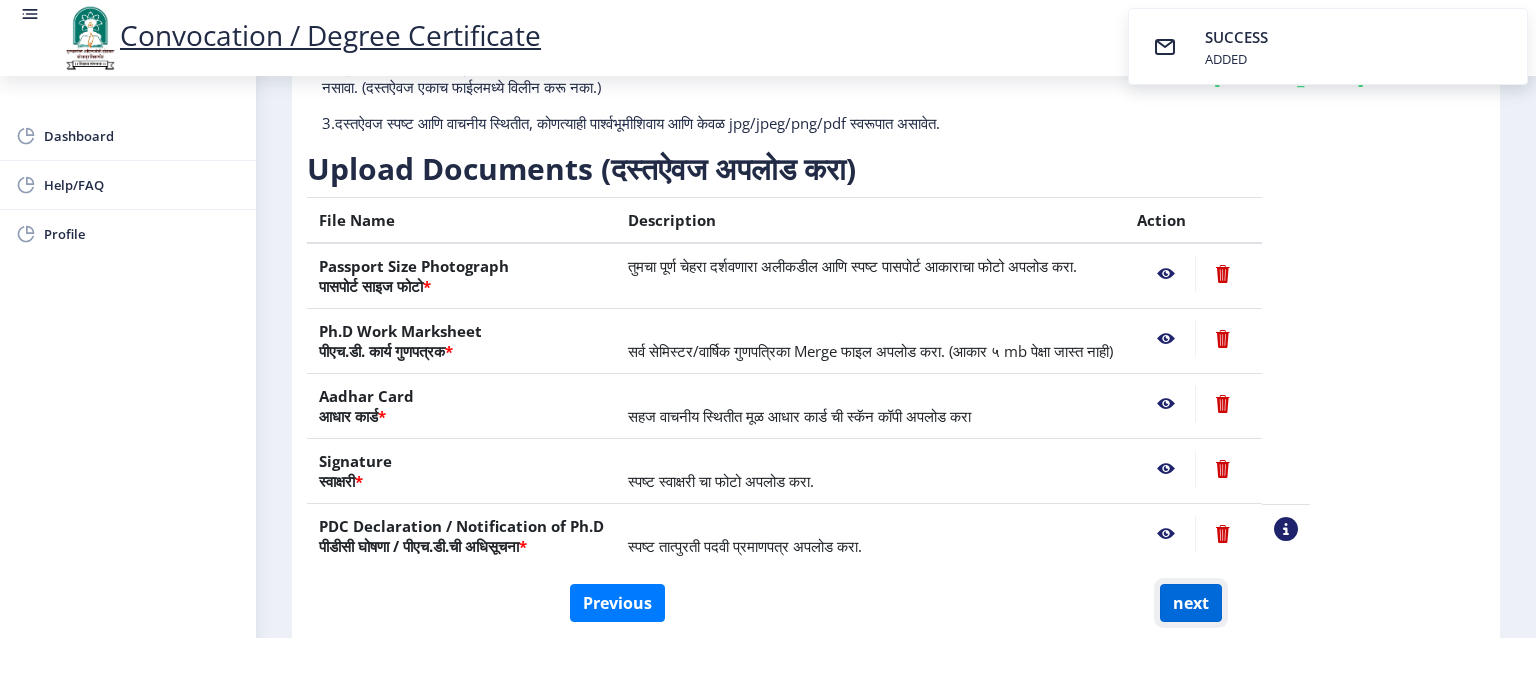 click on "next" 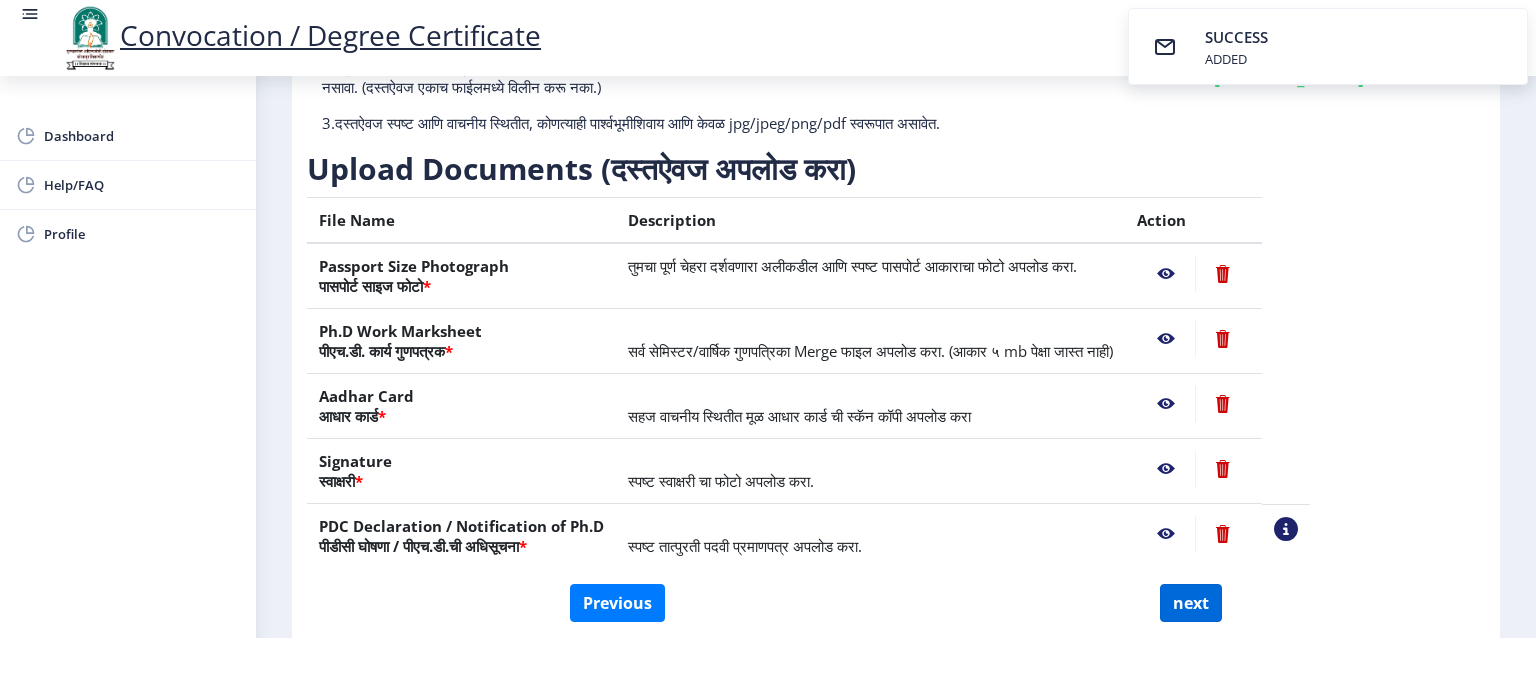 select 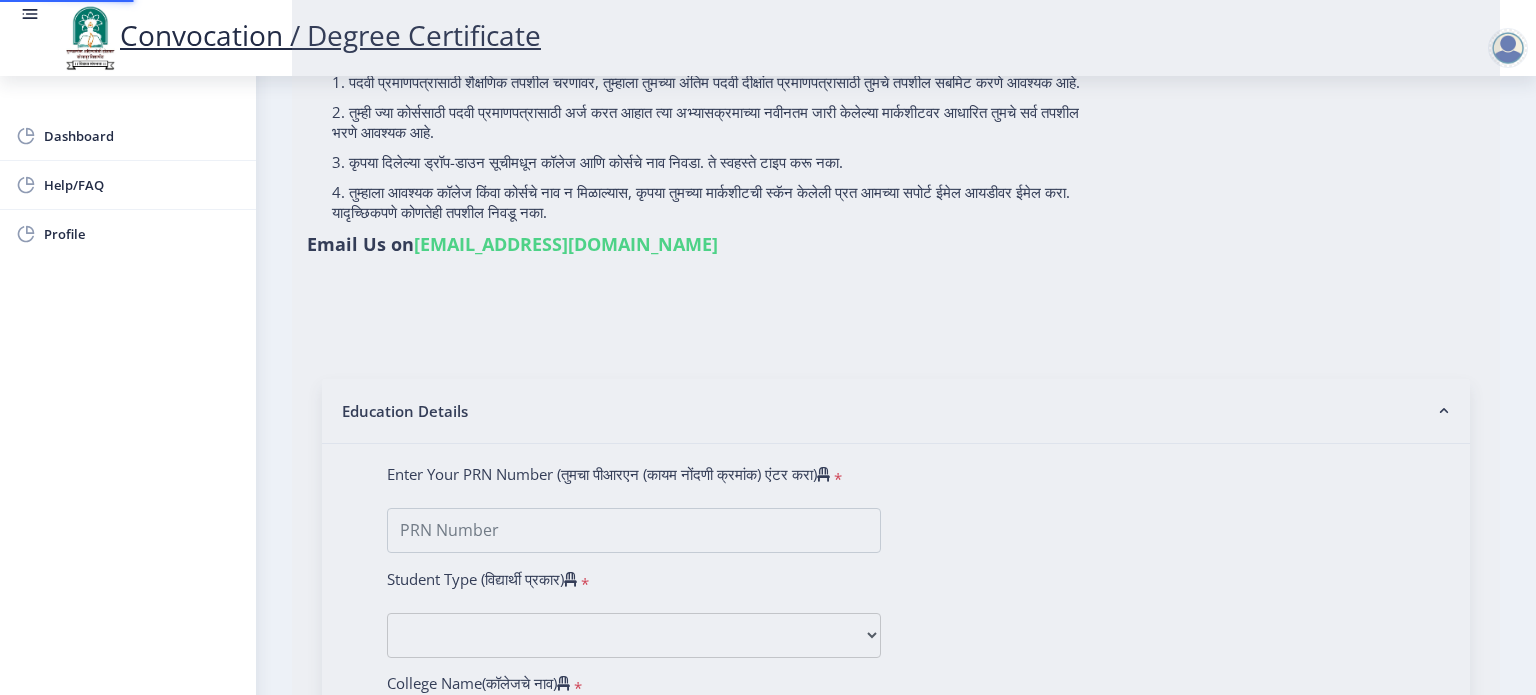 scroll, scrollTop: 0, scrollLeft: 0, axis: both 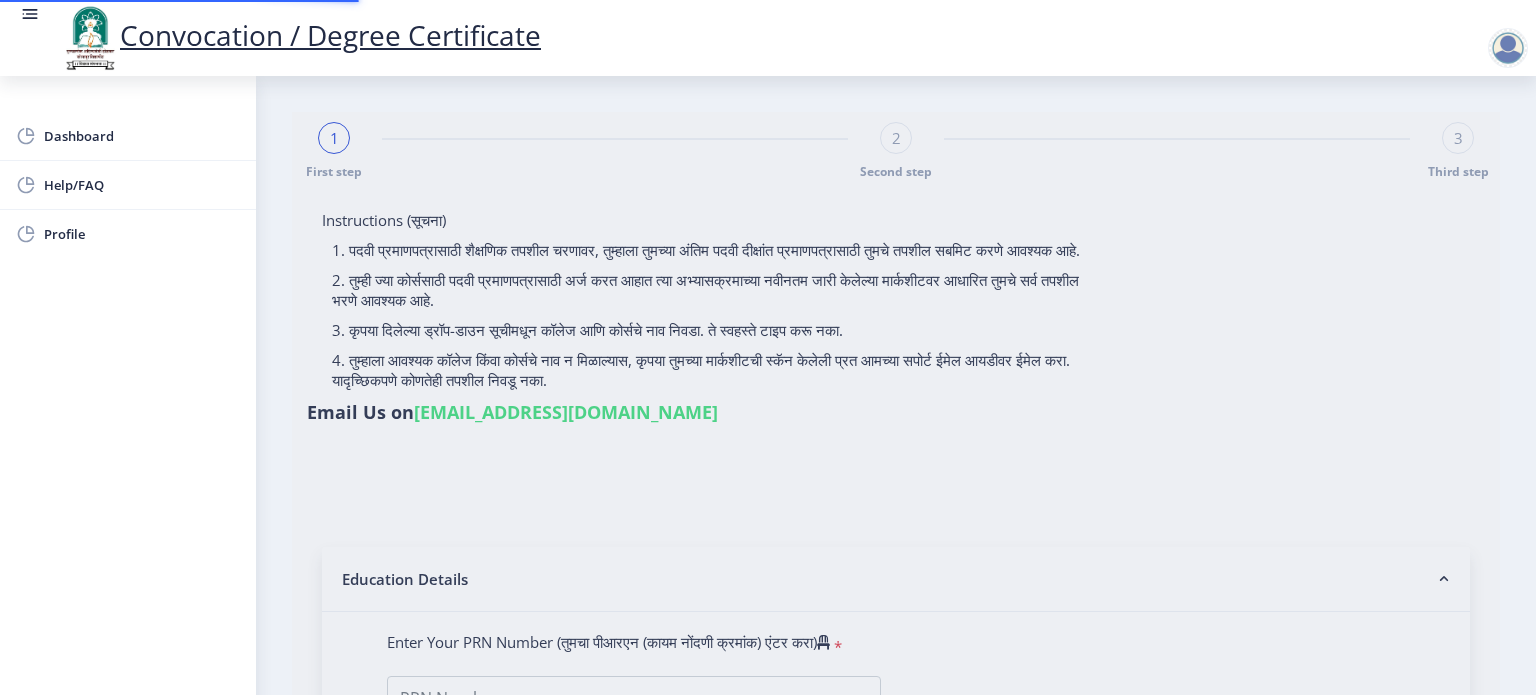 select 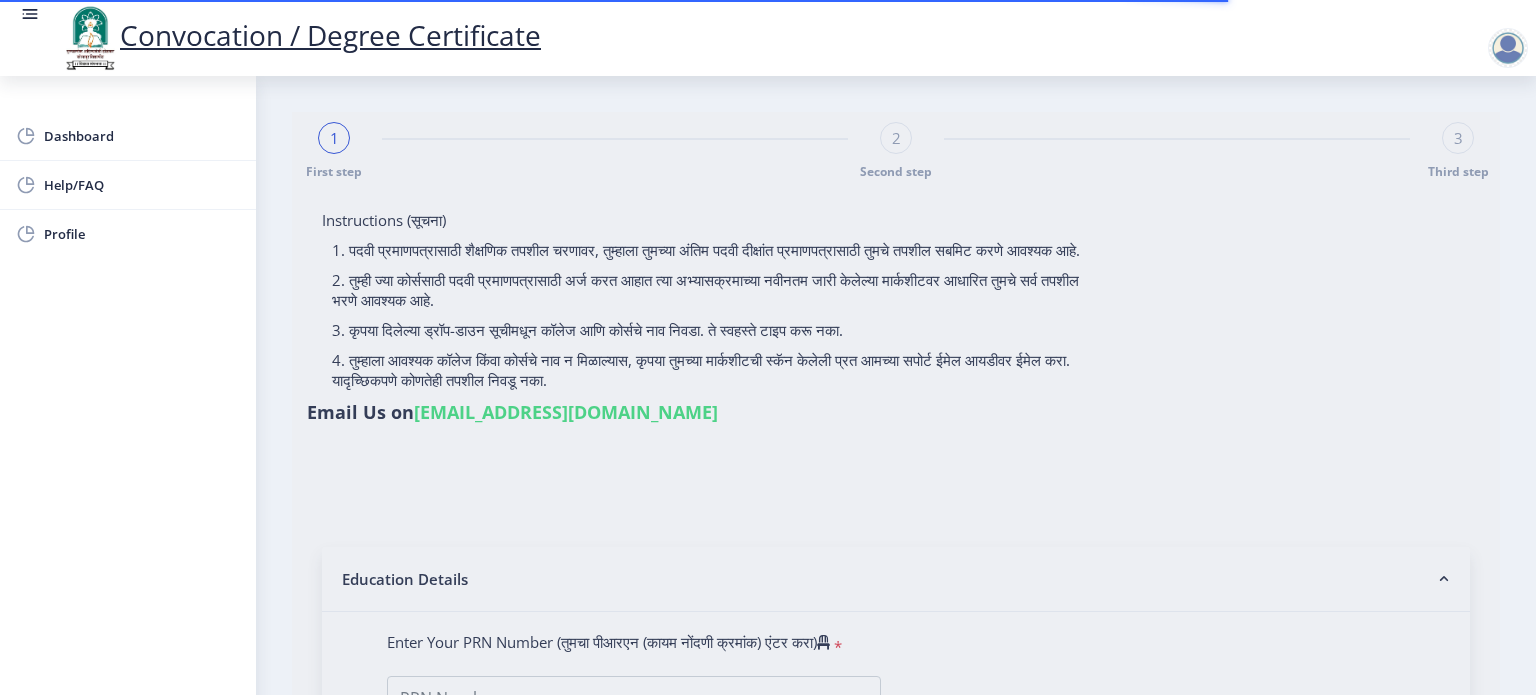 type on "[PERSON_NAME]" 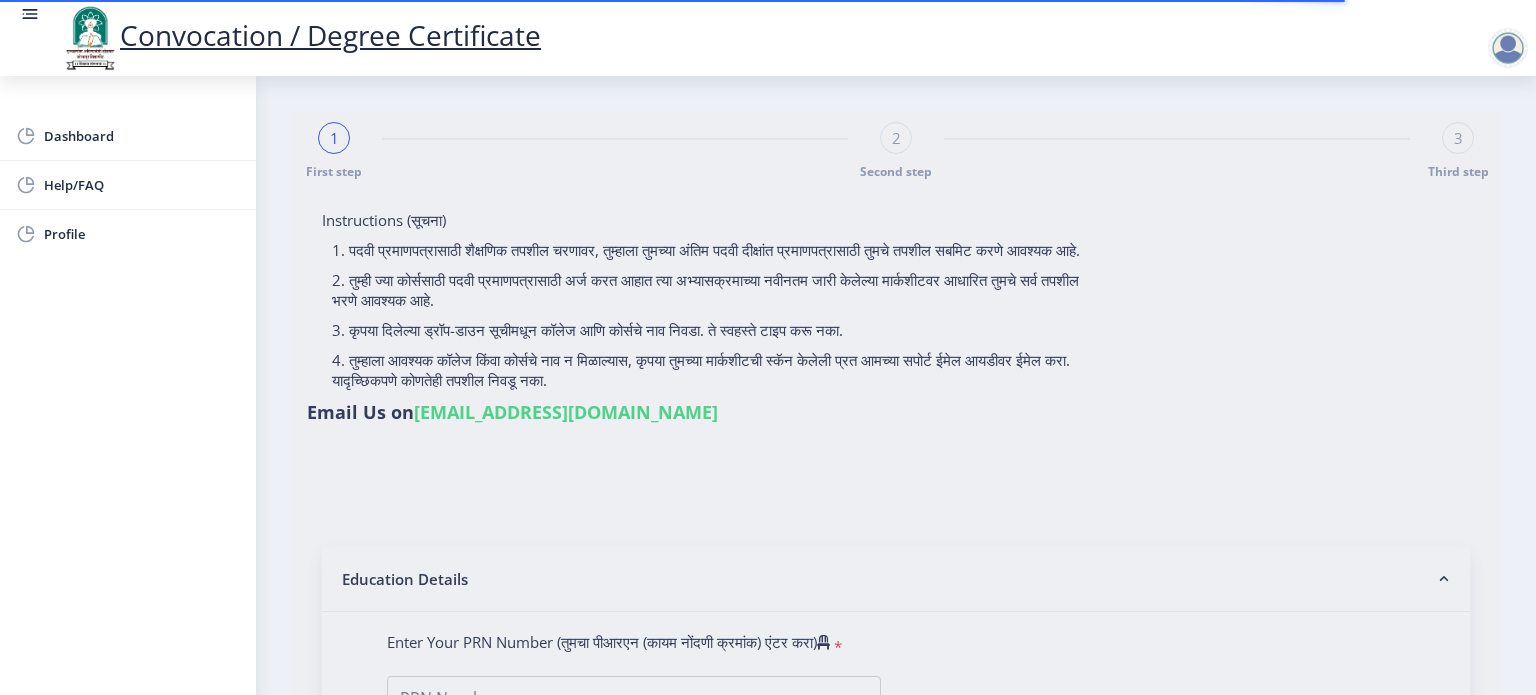 type on "202301020075396" 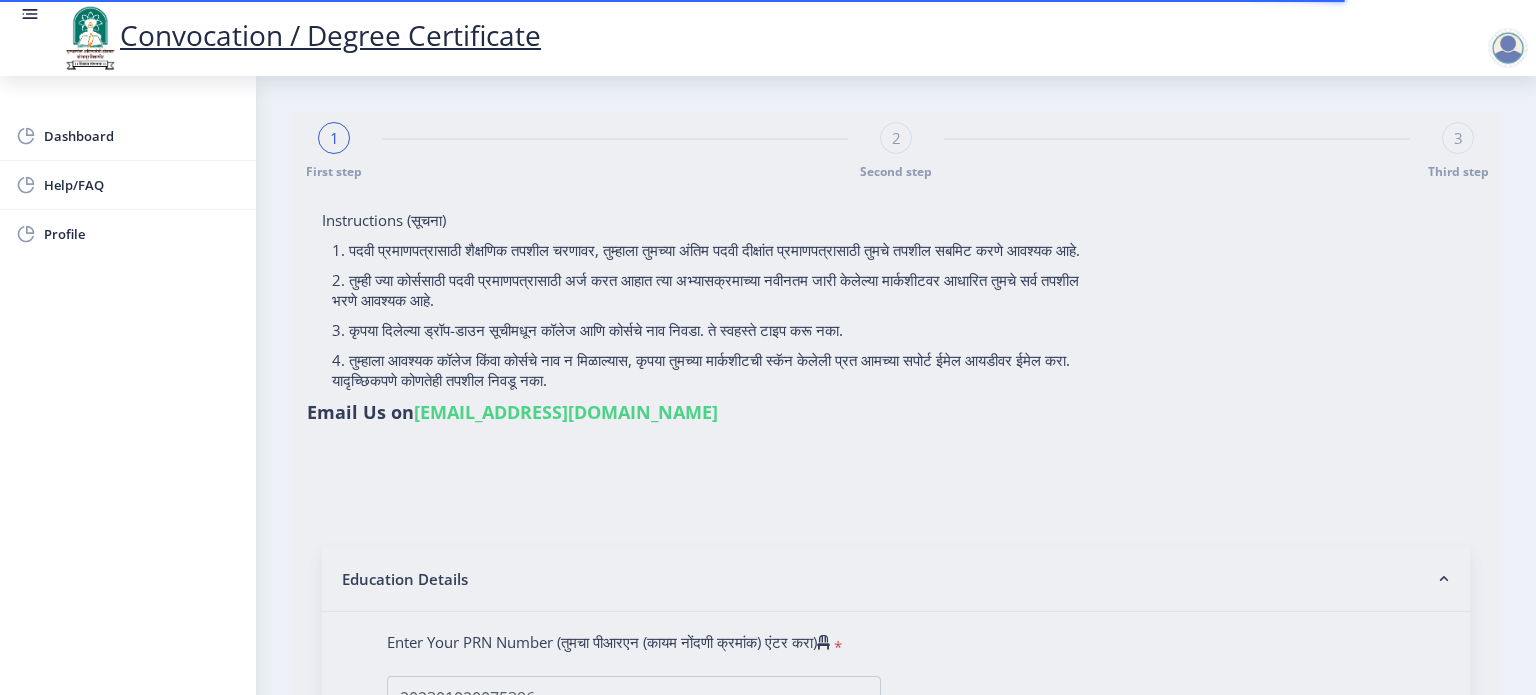 select on "July" 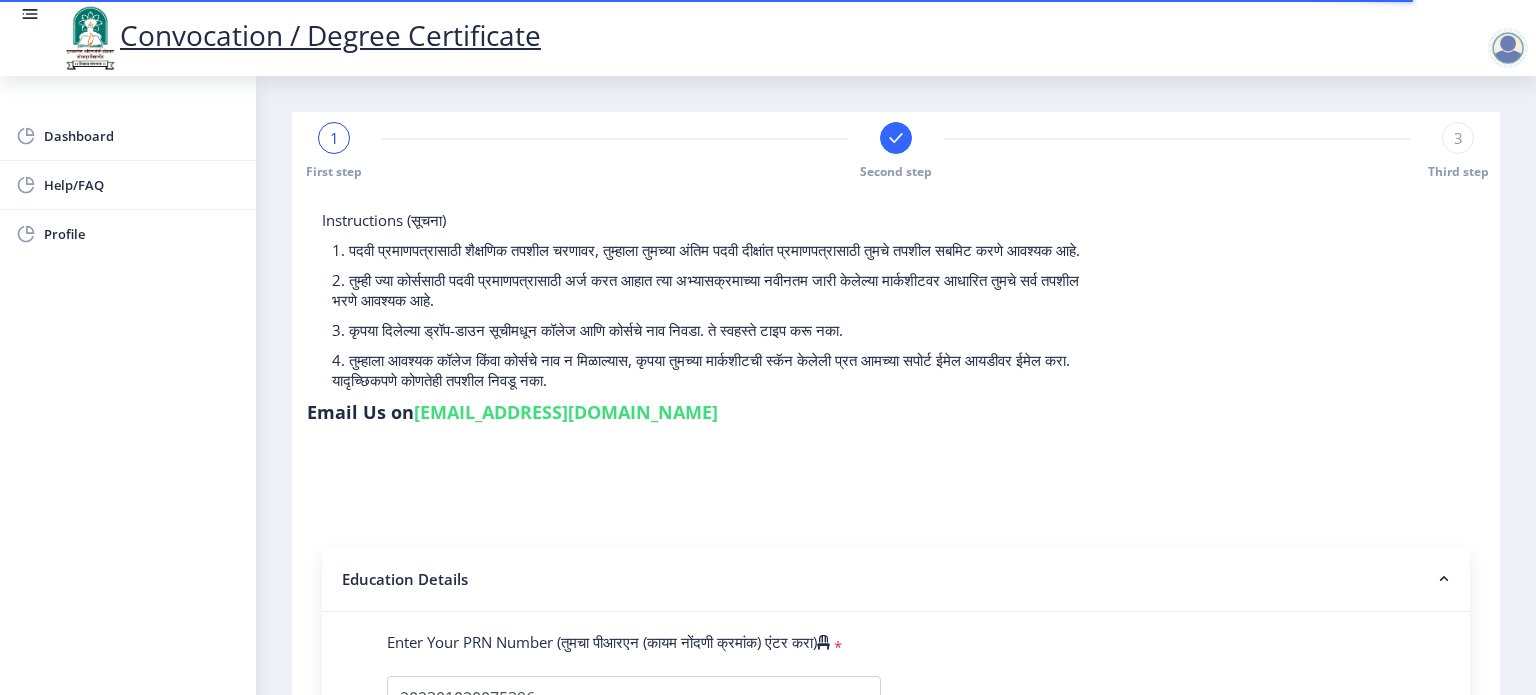 select 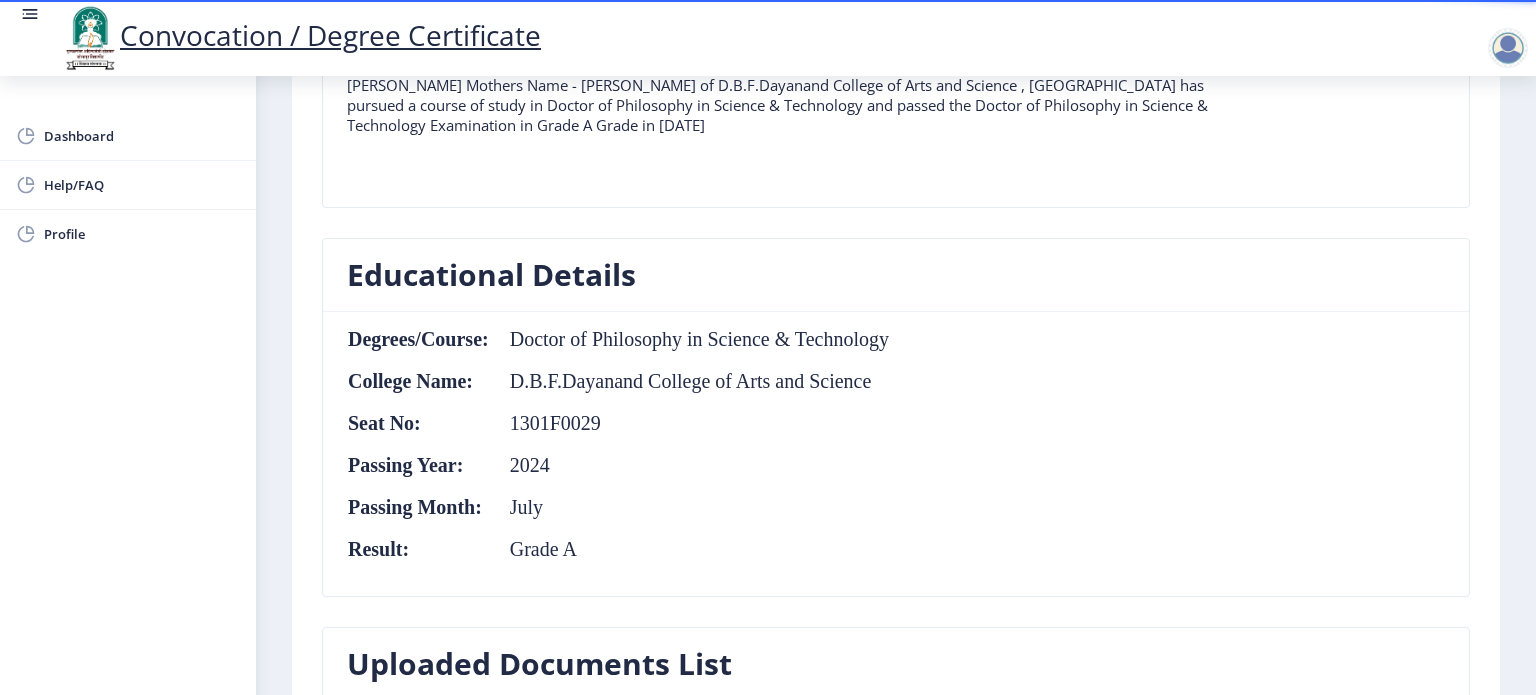 scroll, scrollTop: 745, scrollLeft: 0, axis: vertical 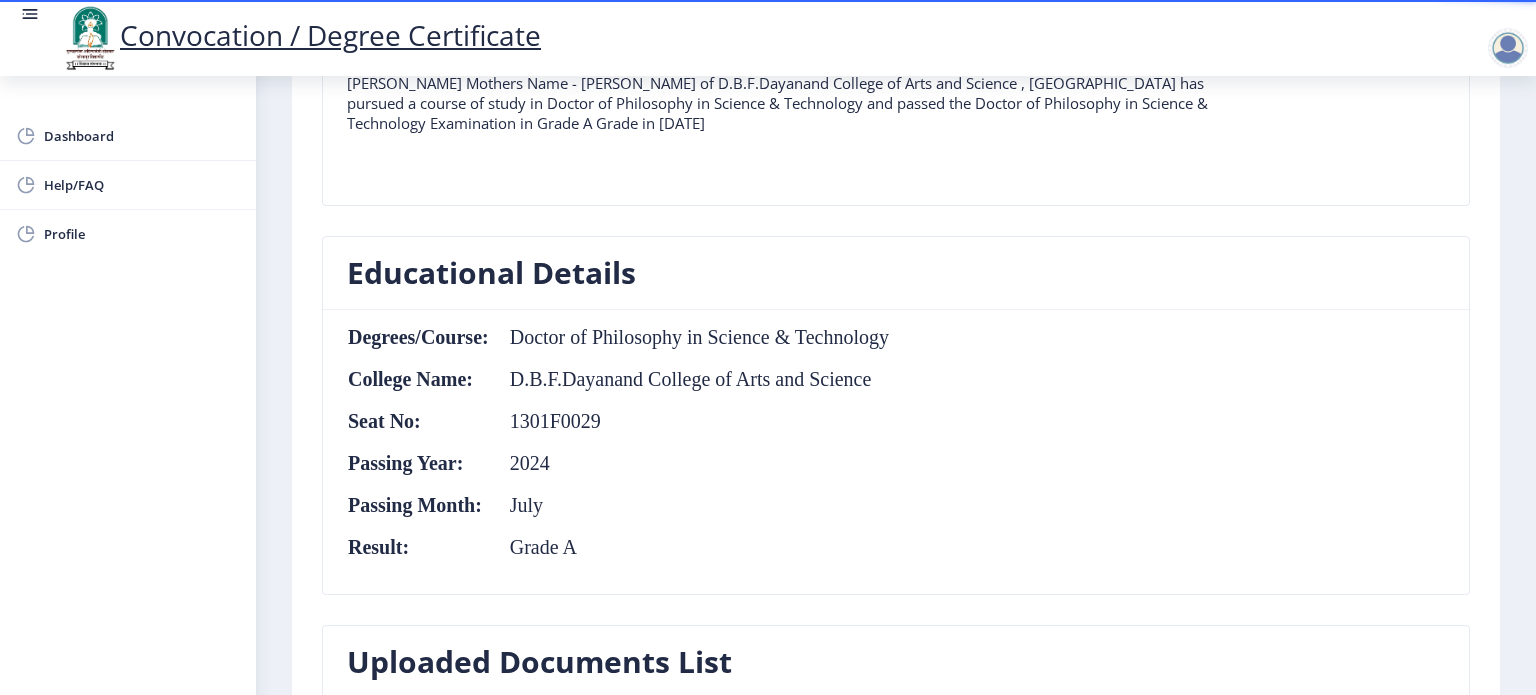 click on "Educational Details" 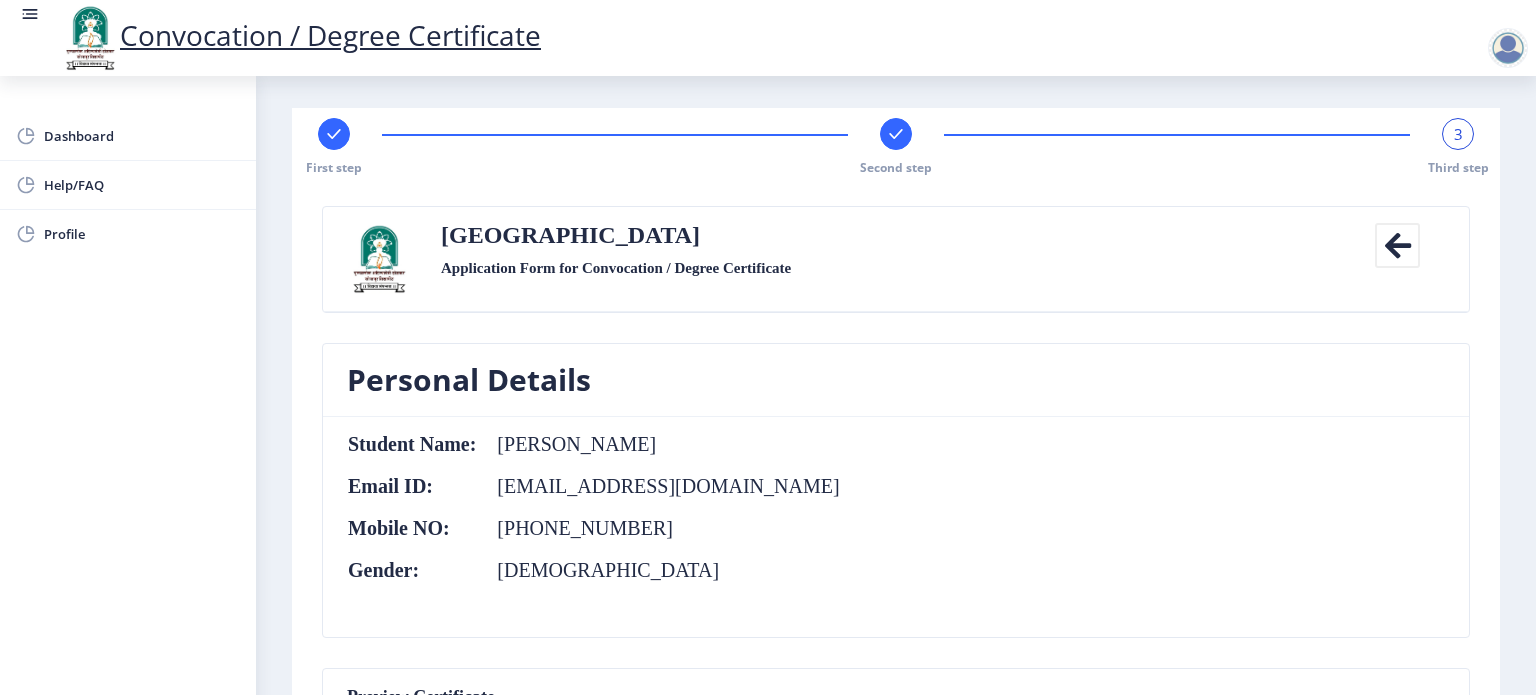 scroll, scrollTop: 0, scrollLeft: 0, axis: both 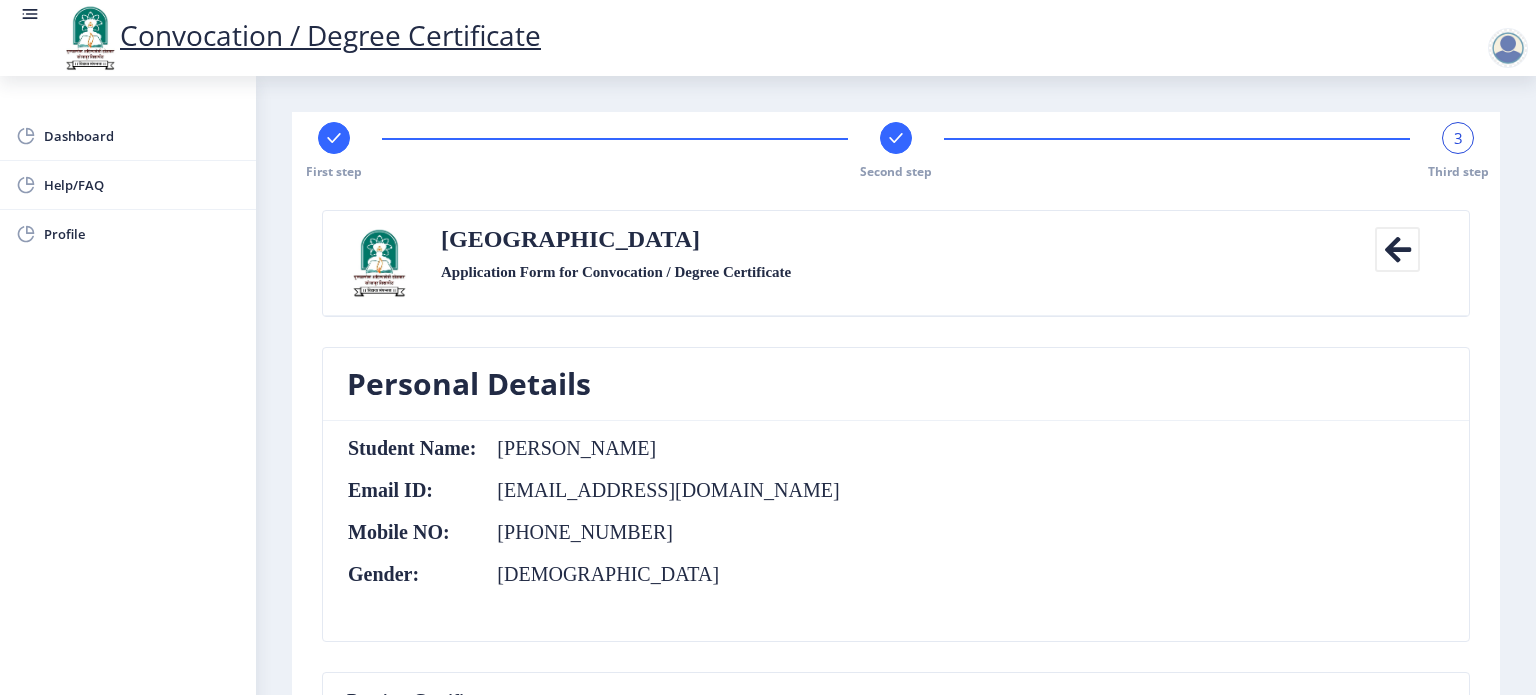 click 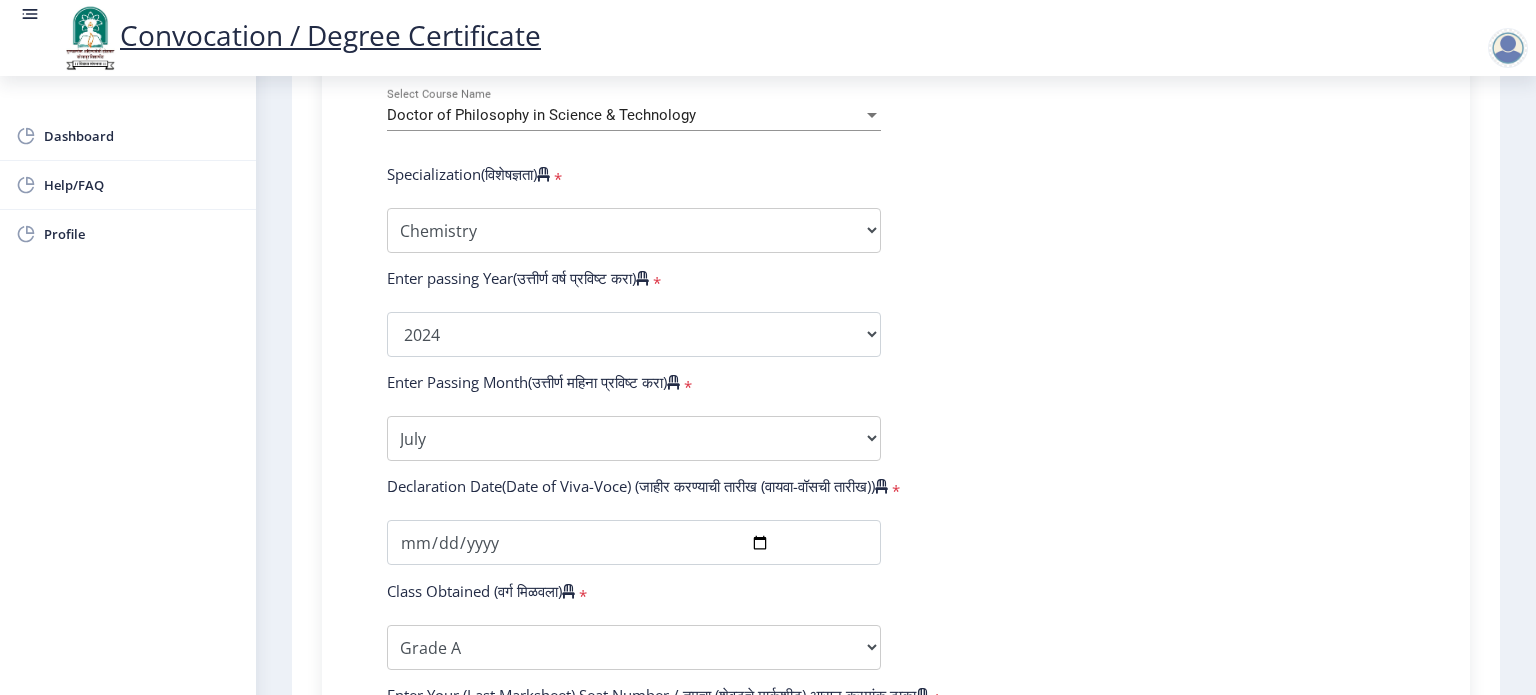 scroll, scrollTop: 916, scrollLeft: 0, axis: vertical 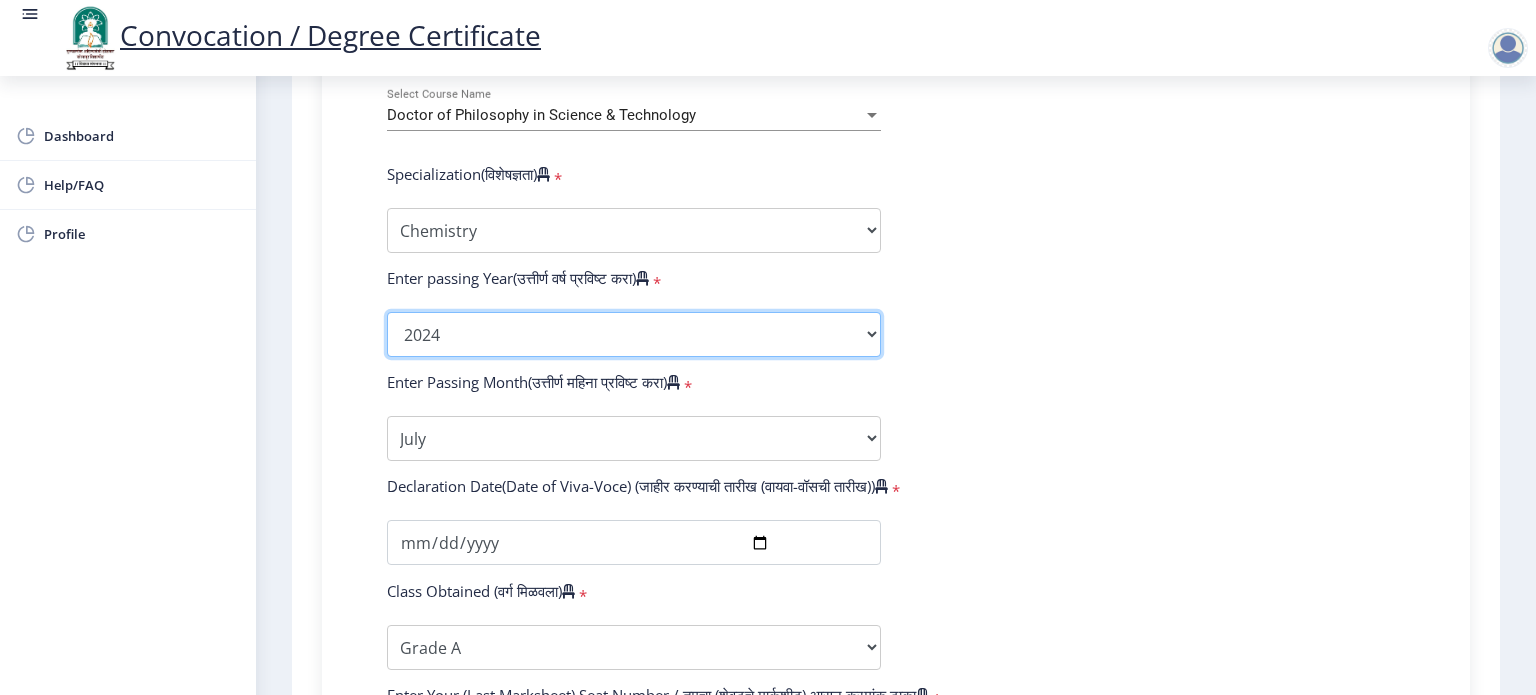 click on "2025   2024   2023   2022   2021   2020   2019   2018   2017   2016   2015   2014   2013   2012   2011   2010   2009   2008   2007   2006   2005   2004   2003   2002   2001   2000   1999   1998   1997   1996   1995   1994   1993   1992   1991   1990   1989   1988   1987   1986   1985   1984   1983   1982   1981   1980   1979   1978   1977   1976" 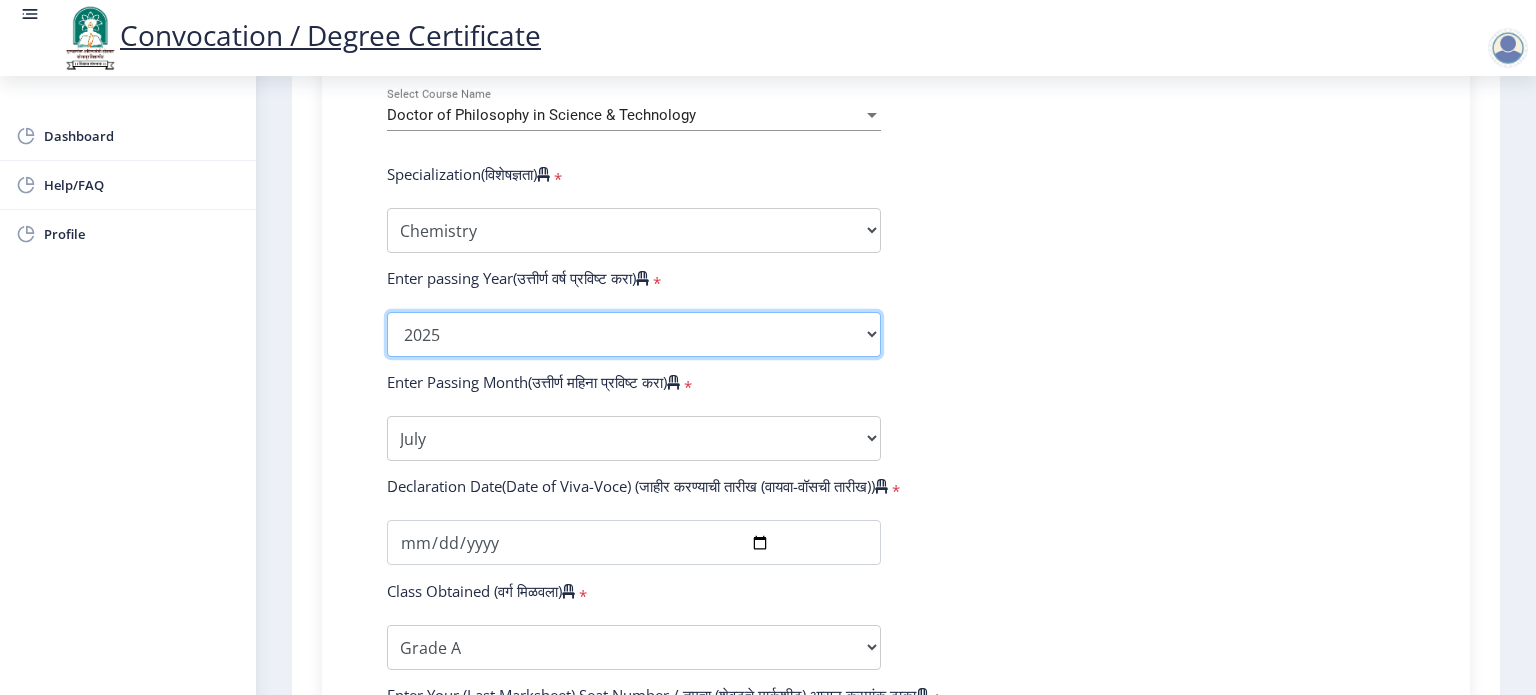 click on "2025   2024   2023   2022   2021   2020   2019   2018   2017   2016   2015   2014   2013   2012   2011   2010   2009   2008   2007   2006   2005   2004   2003   2002   2001   2000   1999   1998   1997   1996   1995   1994   1993   1992   1991   1990   1989   1988   1987   1986   1985   1984   1983   1982   1981   1980   1979   1978   1977   1976" 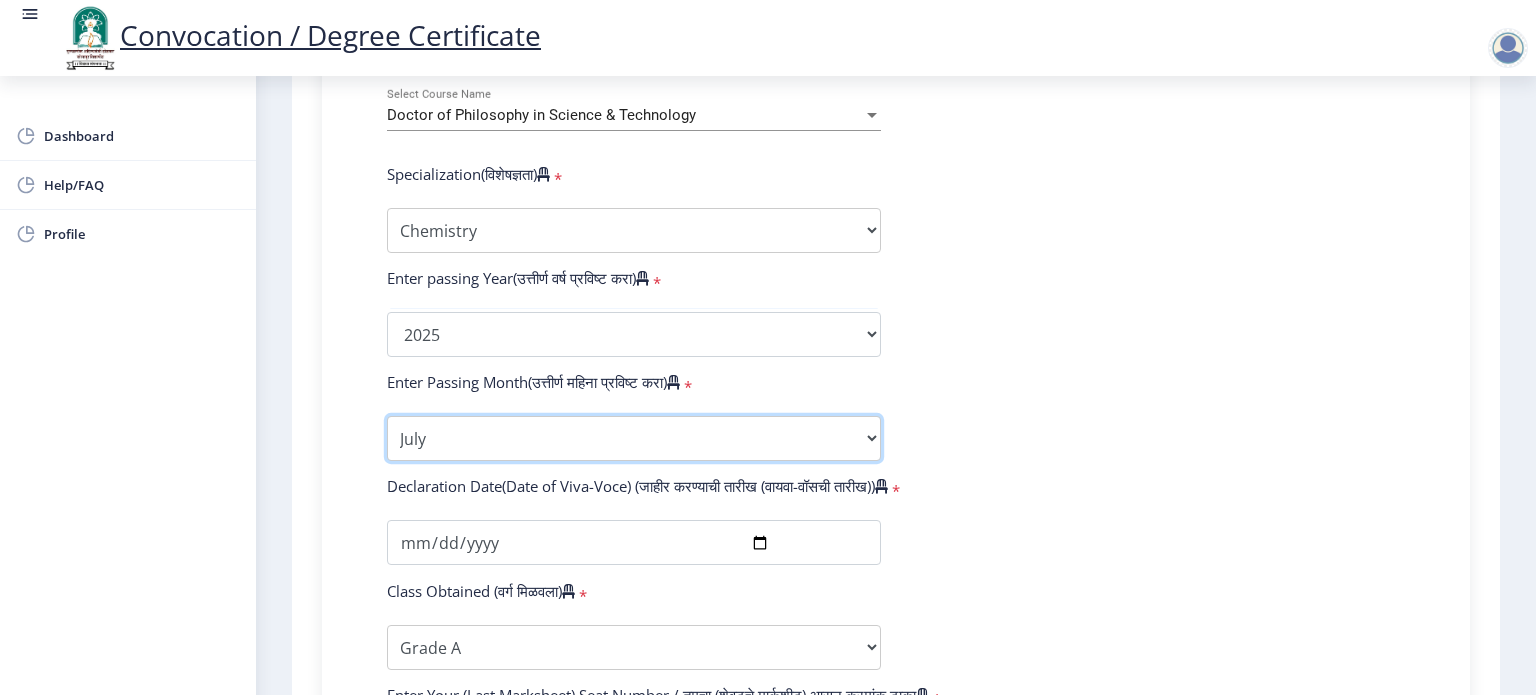 click on "Enter Passing Month January February March April May June July August September October November December" at bounding box center [634, 438] 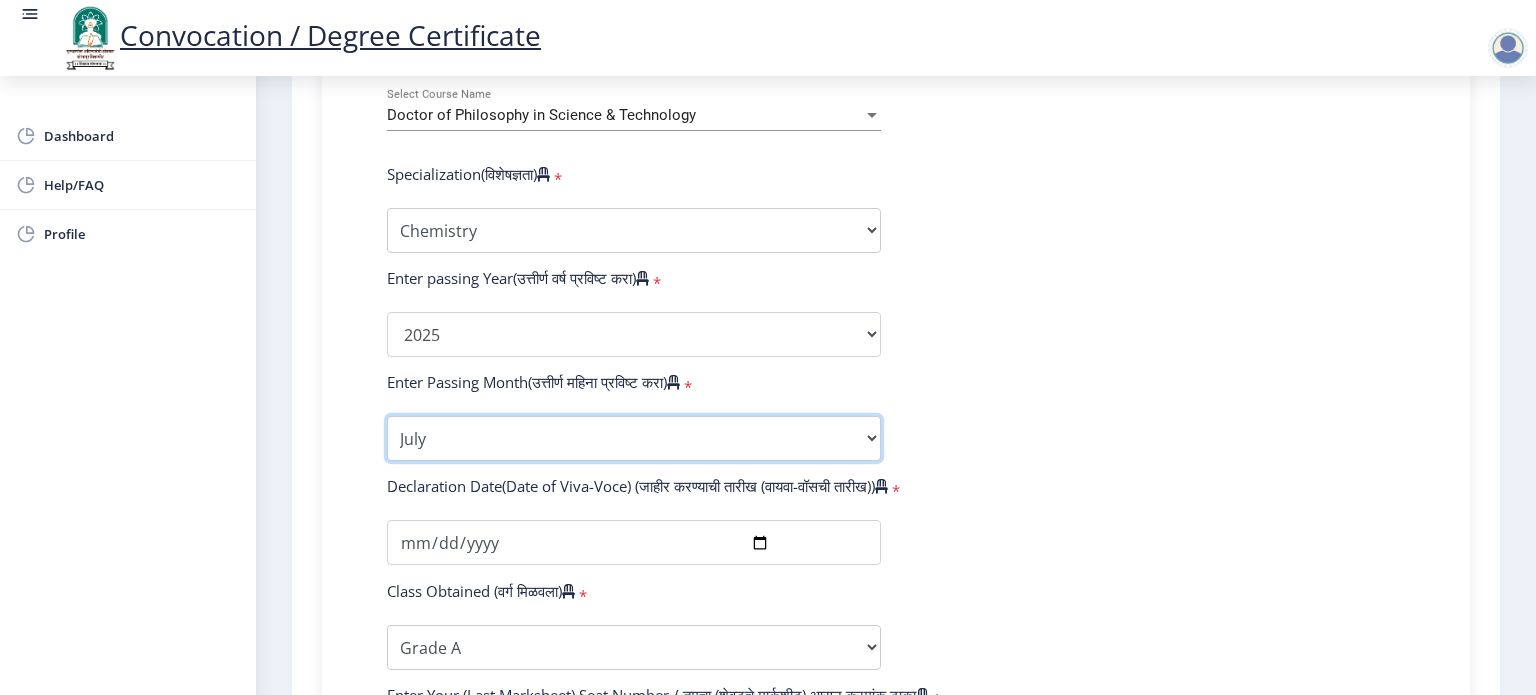 select on "June" 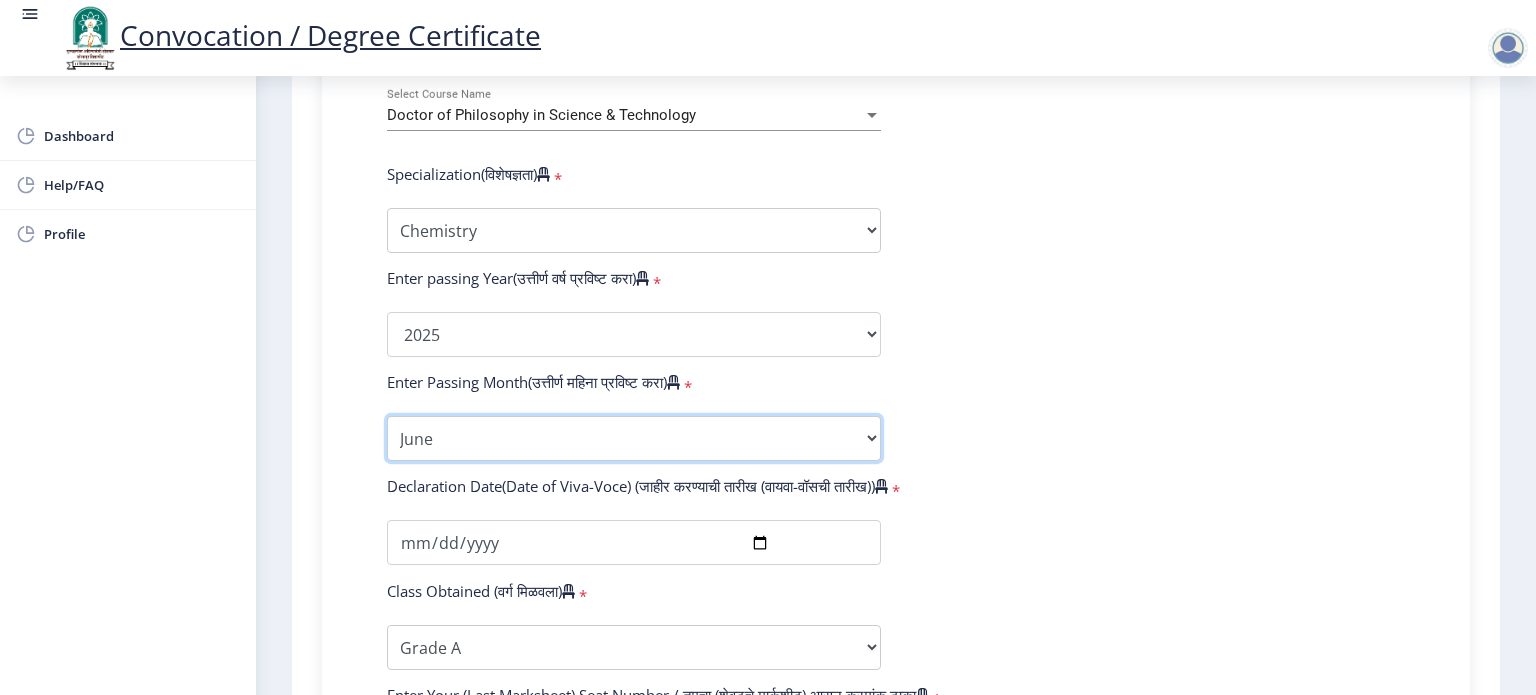 click on "Enter Passing Month January February March April May June July August September October November December" at bounding box center [634, 438] 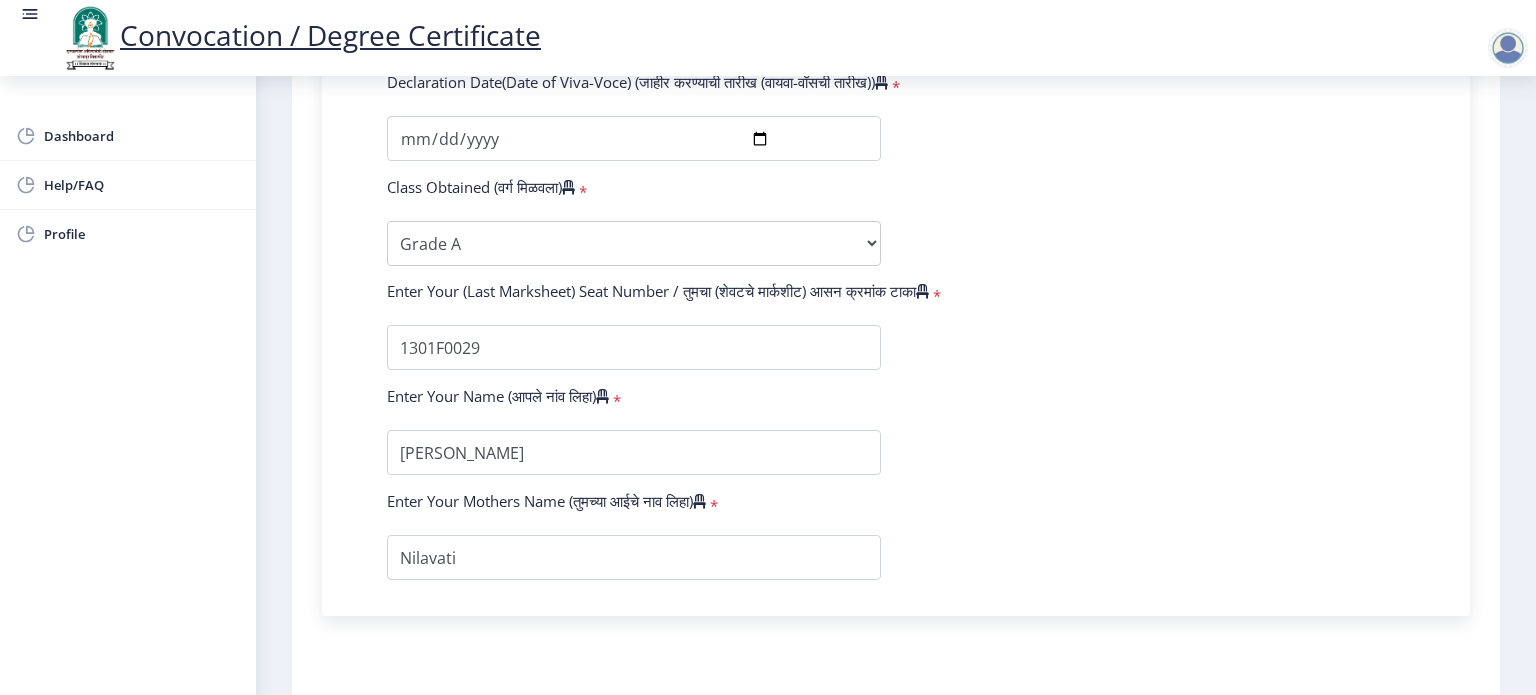 scroll, scrollTop: 1448, scrollLeft: 0, axis: vertical 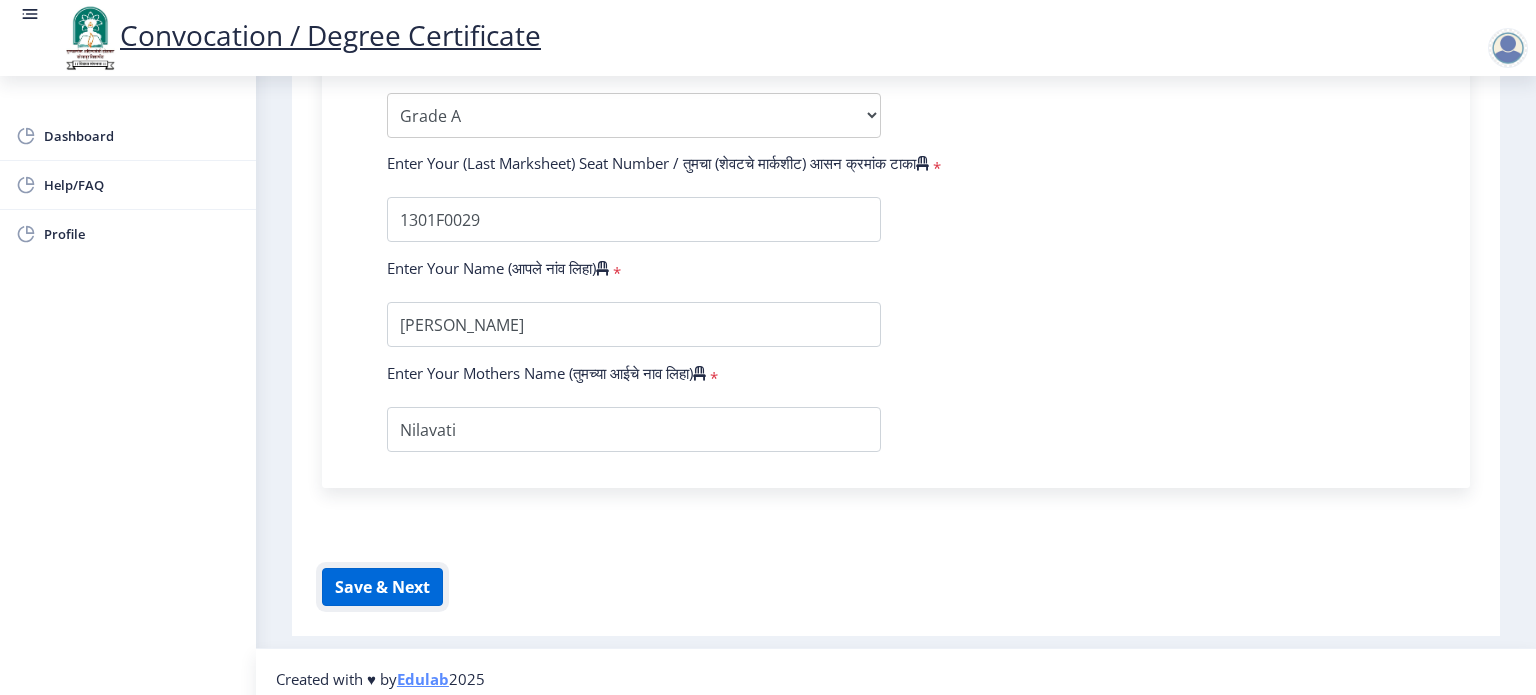 click on "Save & Next" 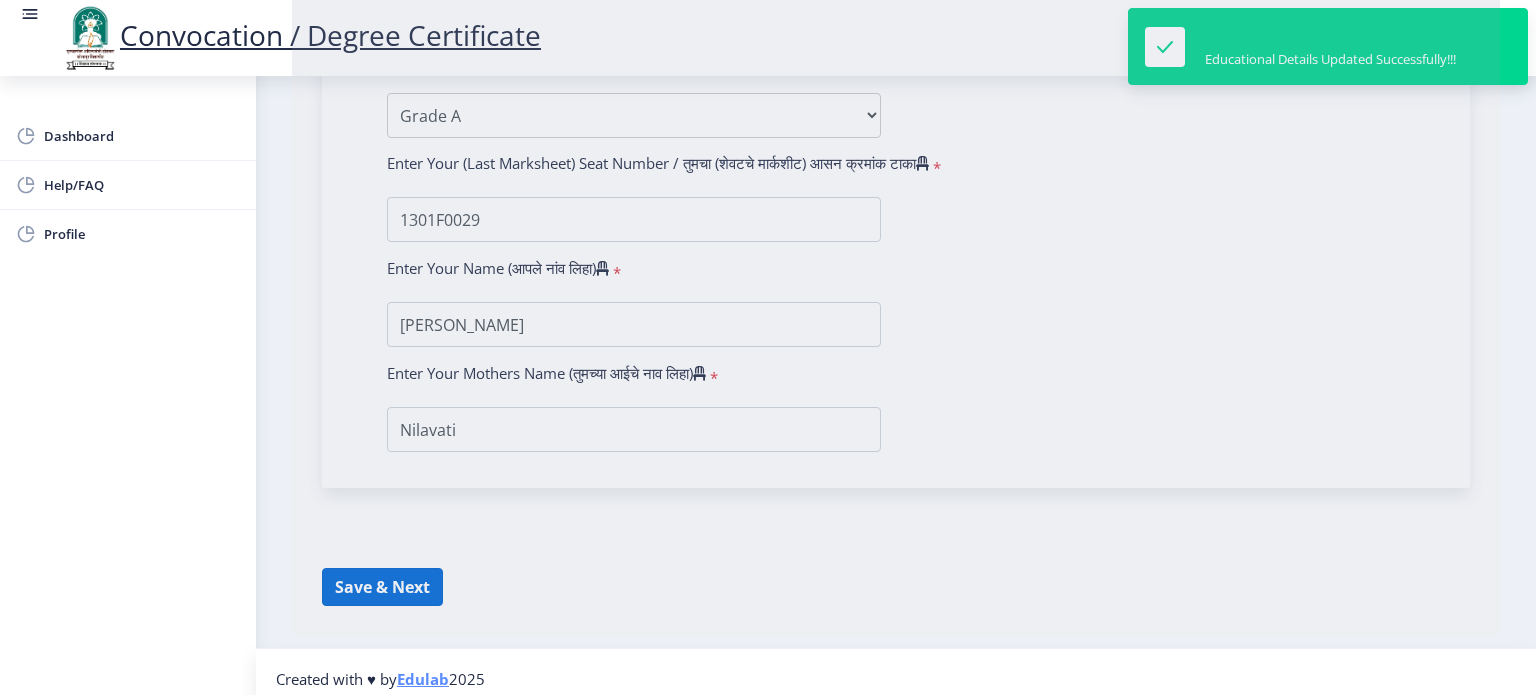 select 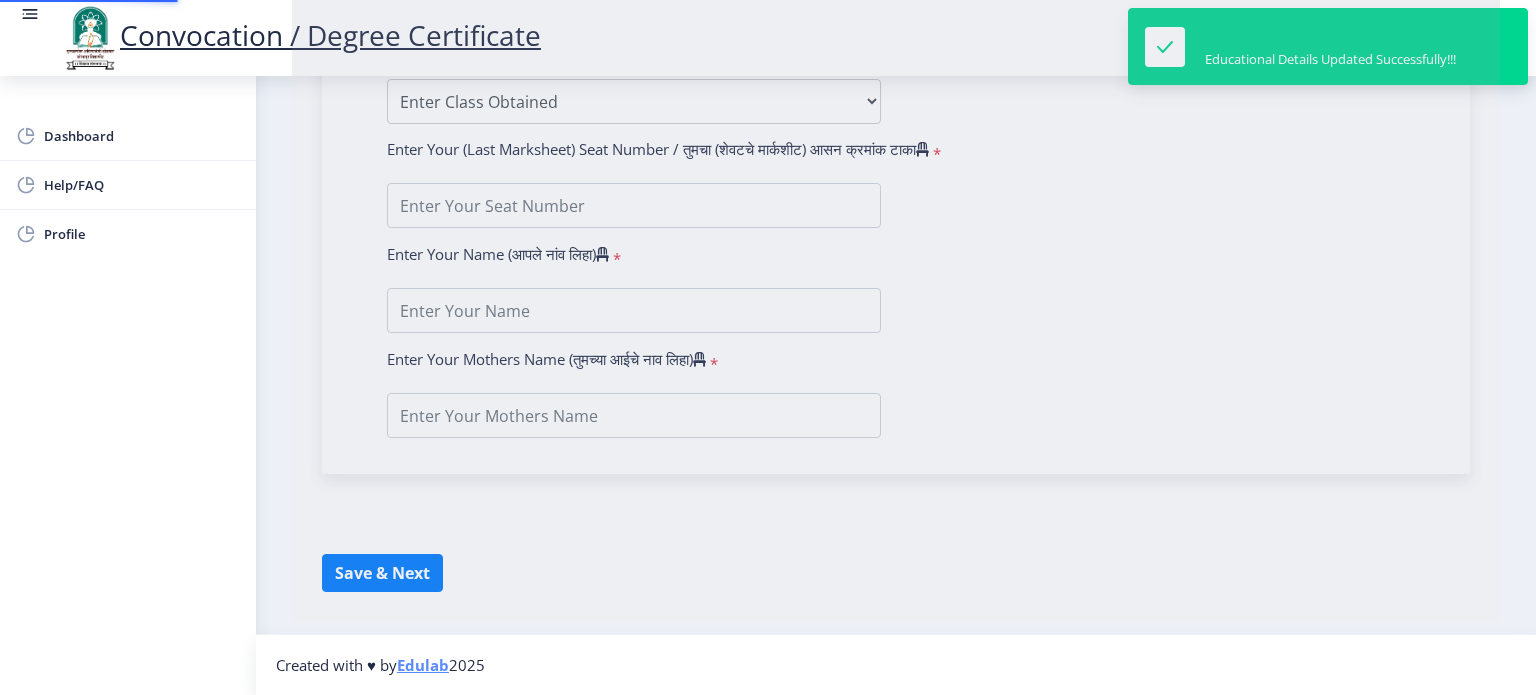 type on "[PERSON_NAME]" 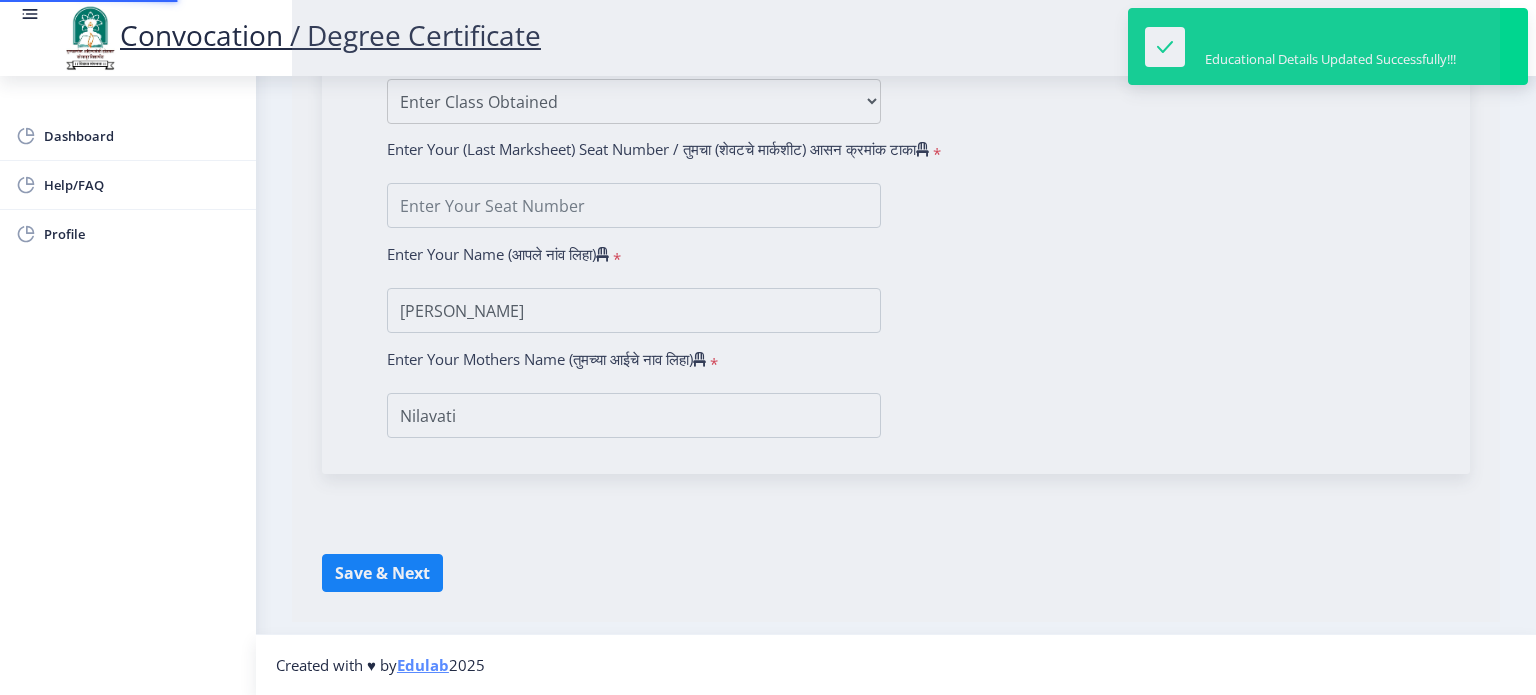scroll, scrollTop: 0, scrollLeft: 0, axis: both 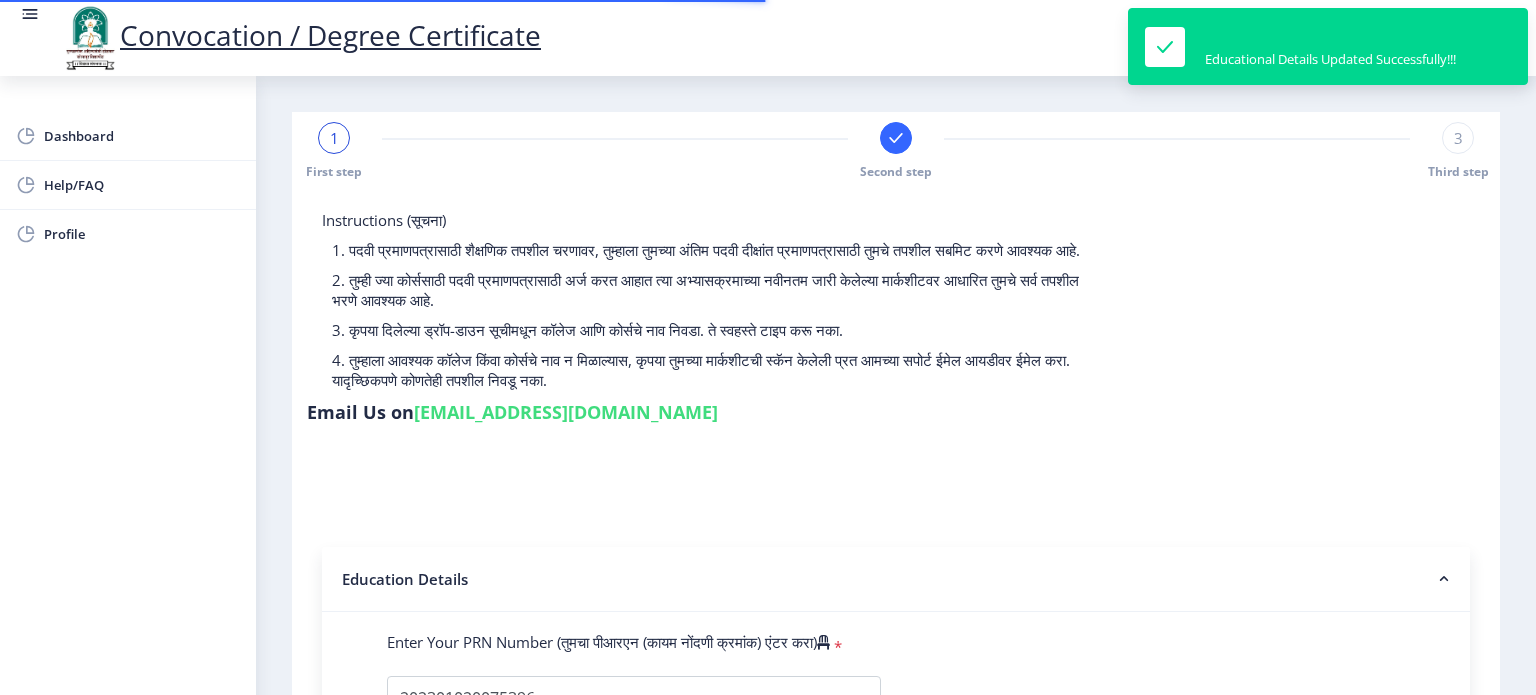 select 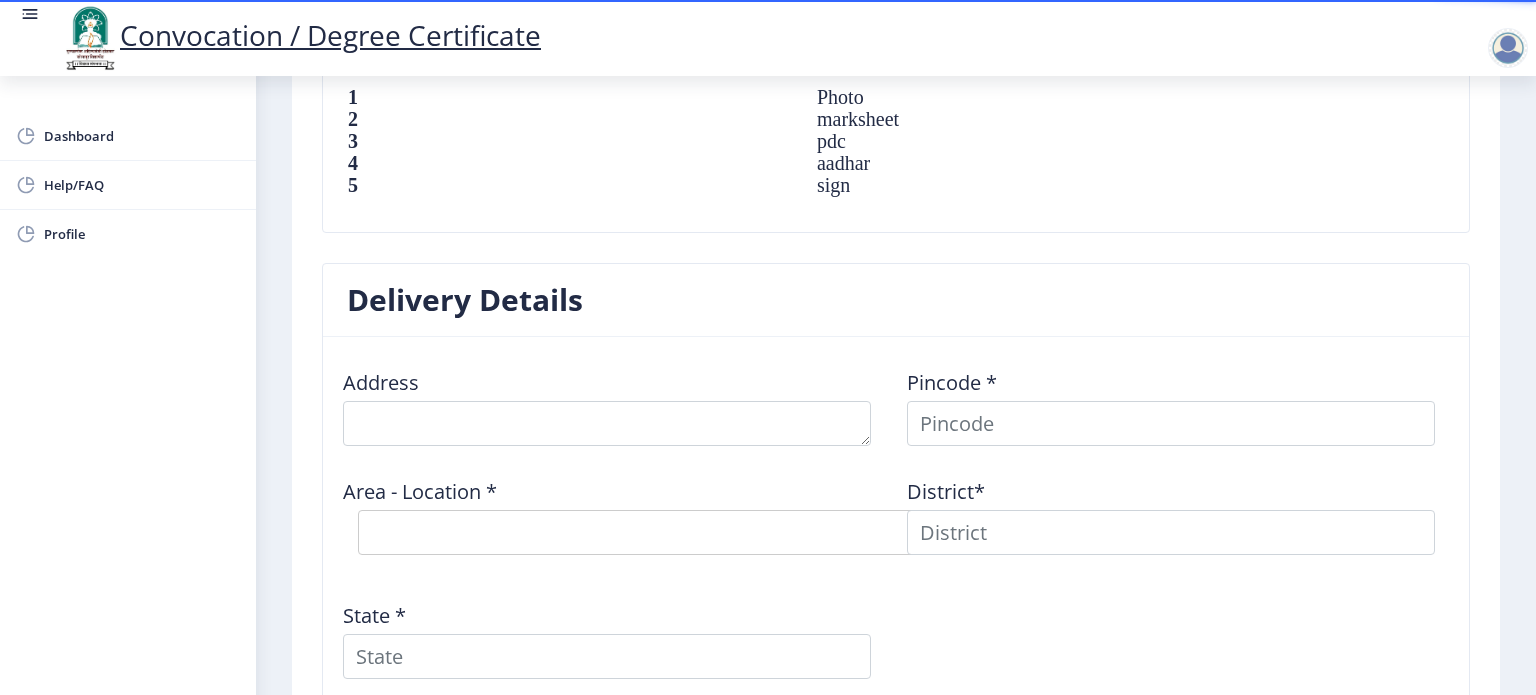 scroll, scrollTop: 1416, scrollLeft: 0, axis: vertical 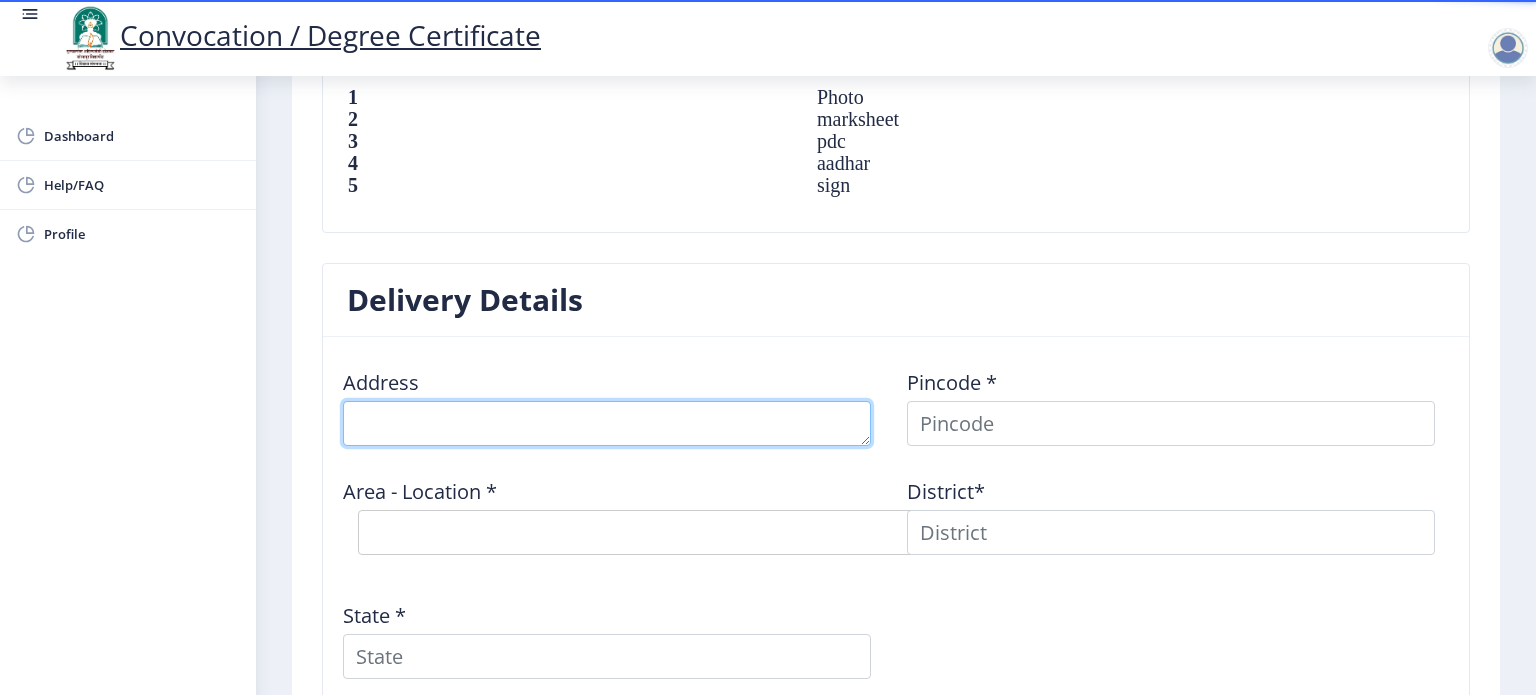 click at bounding box center (607, 423) 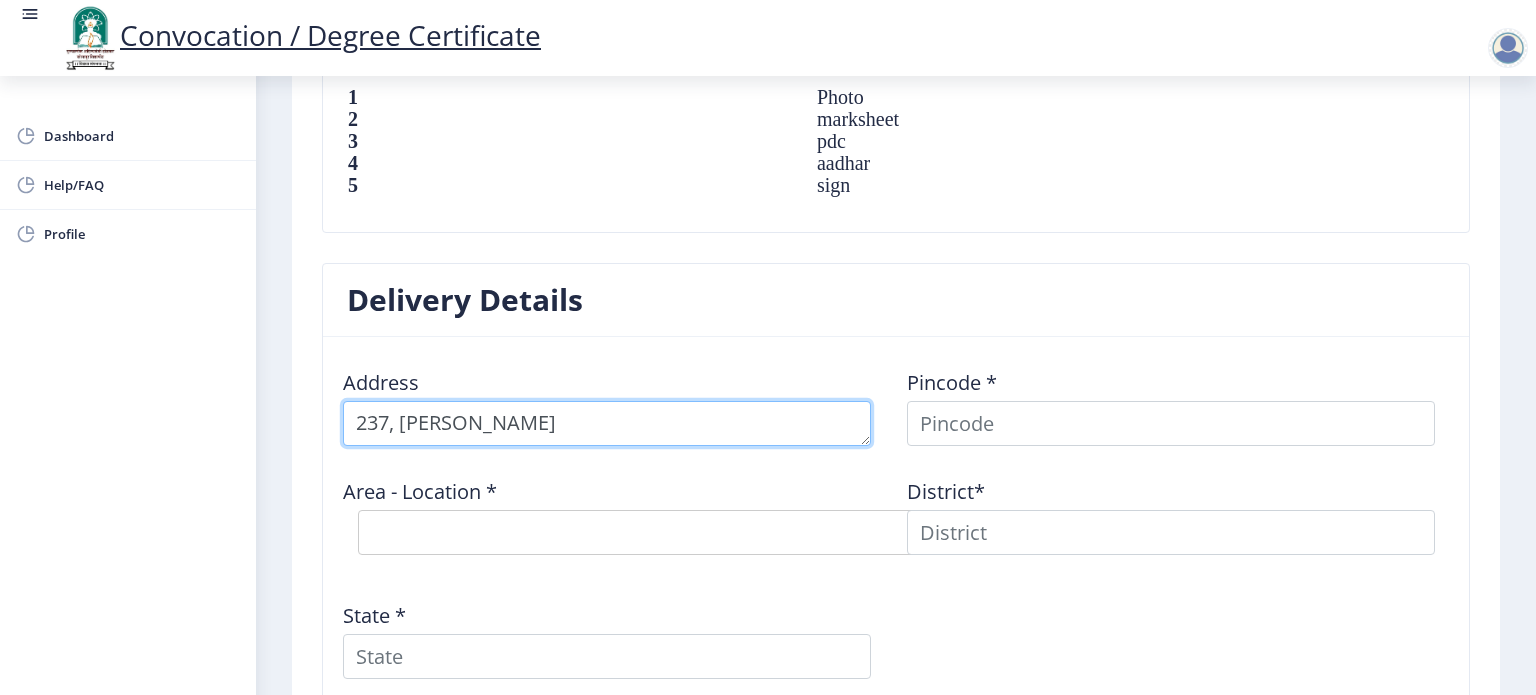 click at bounding box center (607, 423) 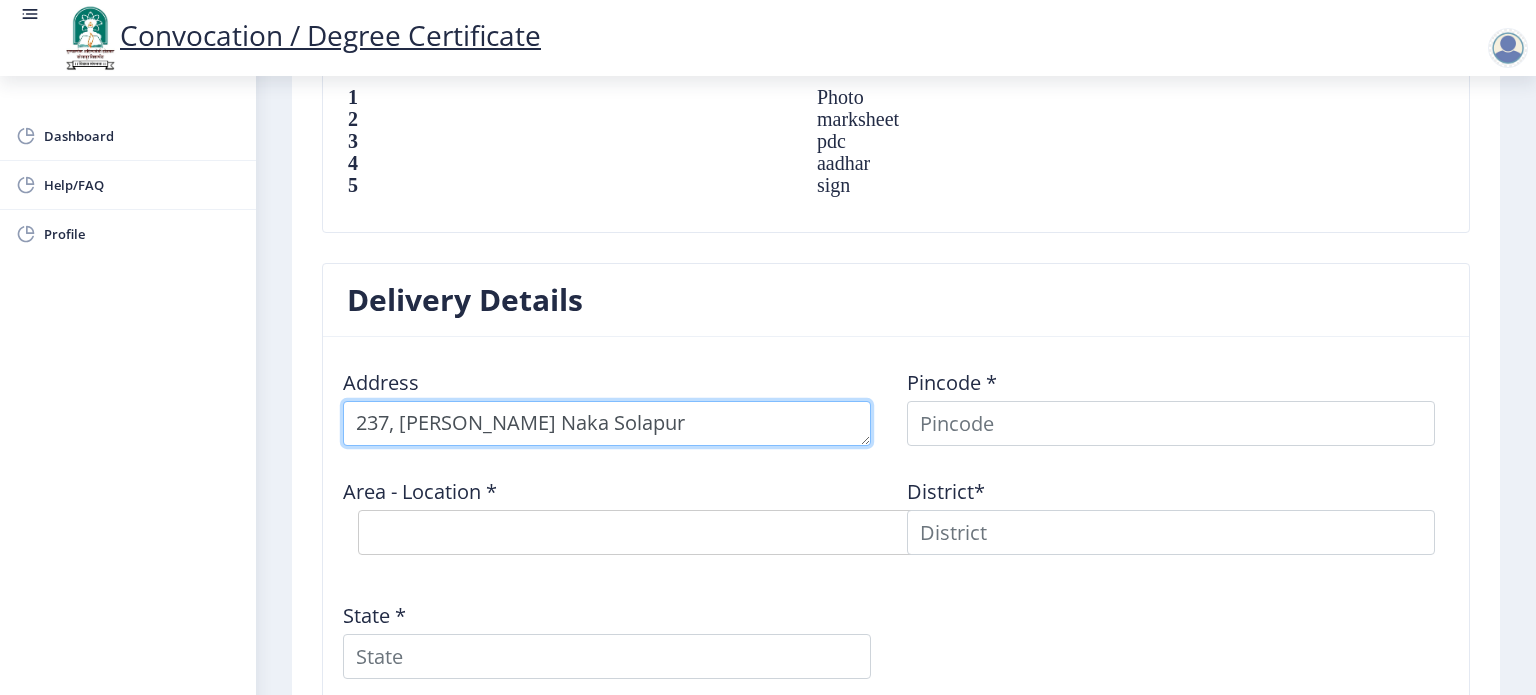 click at bounding box center (607, 423) 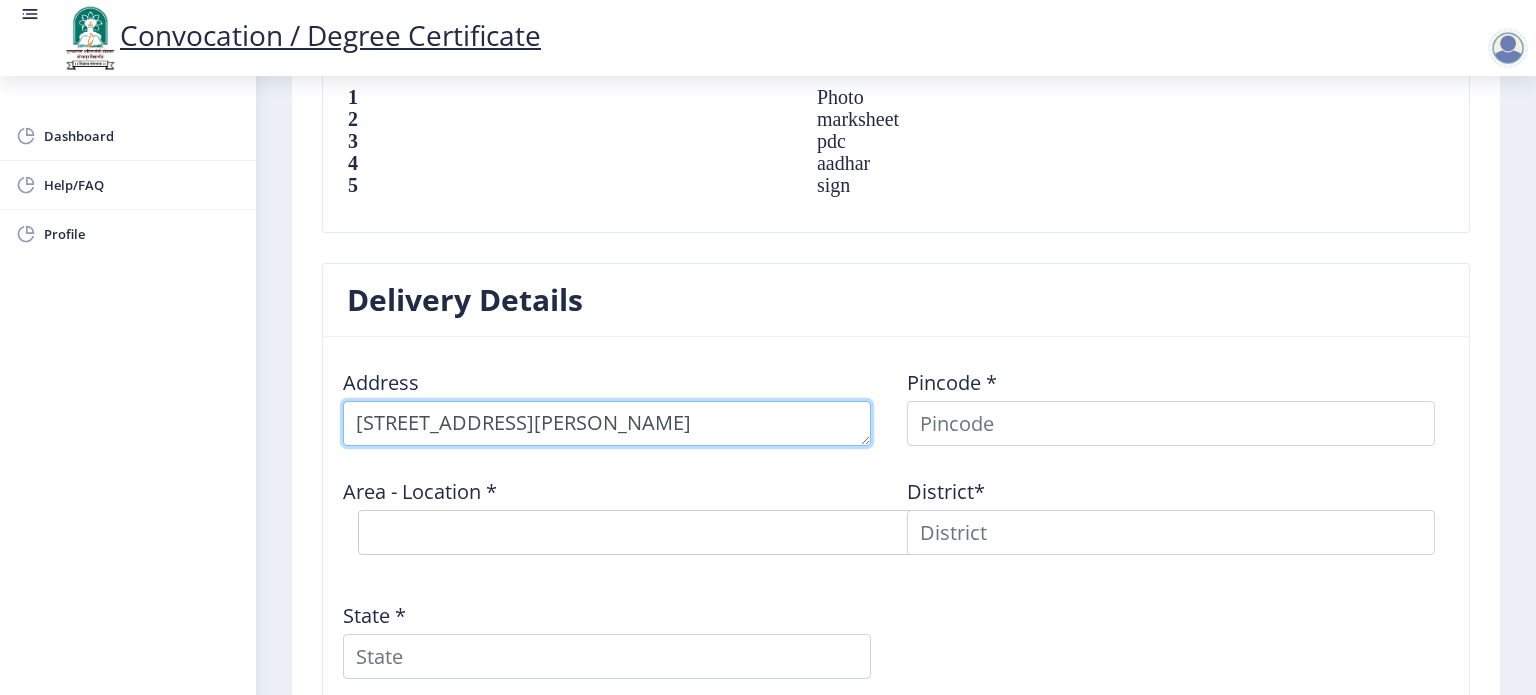 type on "[STREET_ADDRESS][PERSON_NAME]" 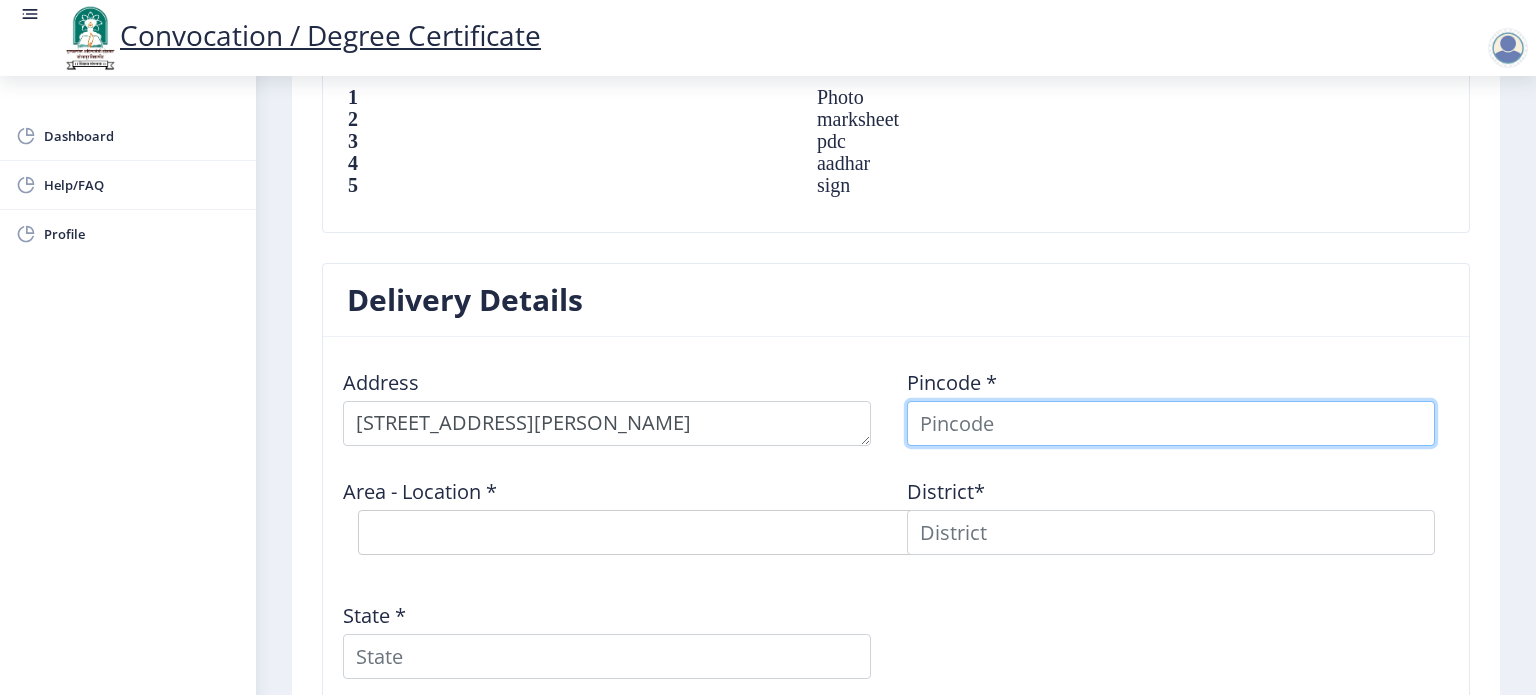 click at bounding box center [1171, 423] 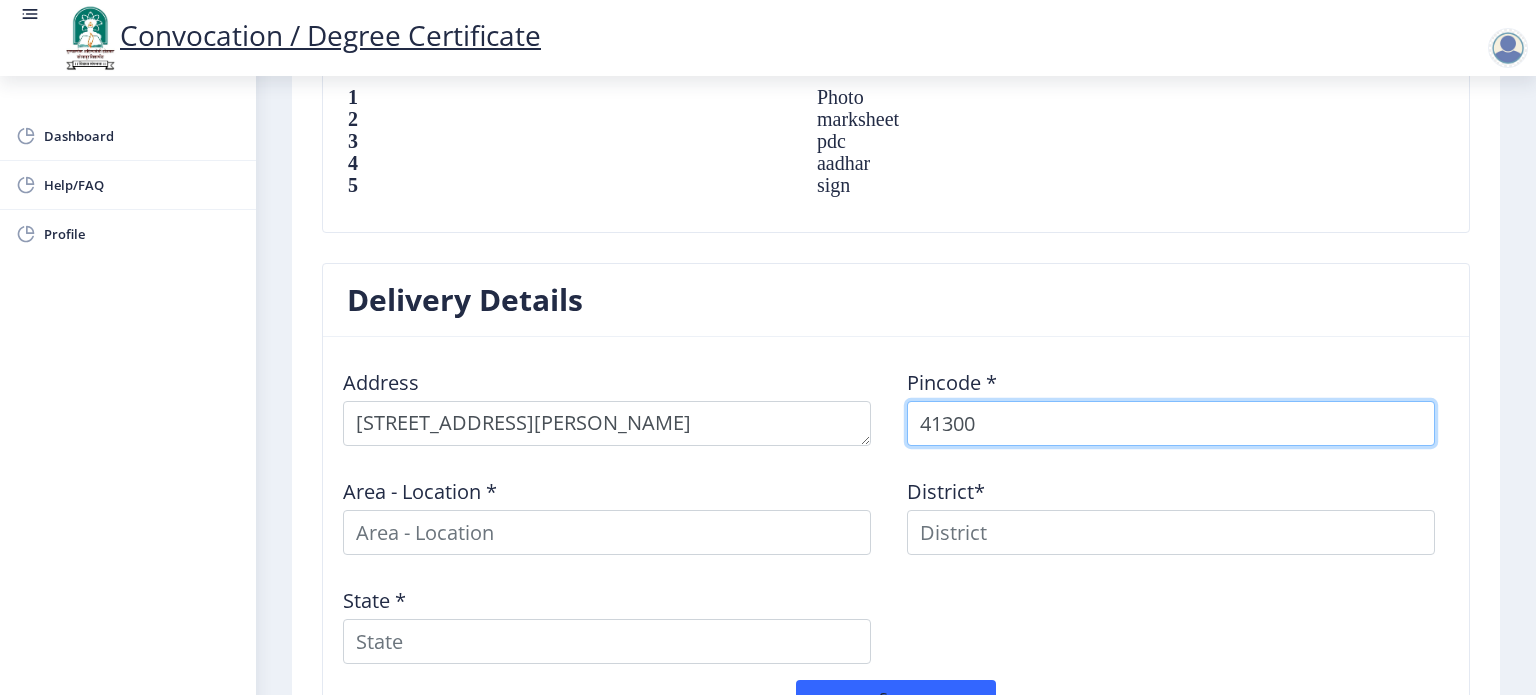 type on "413005" 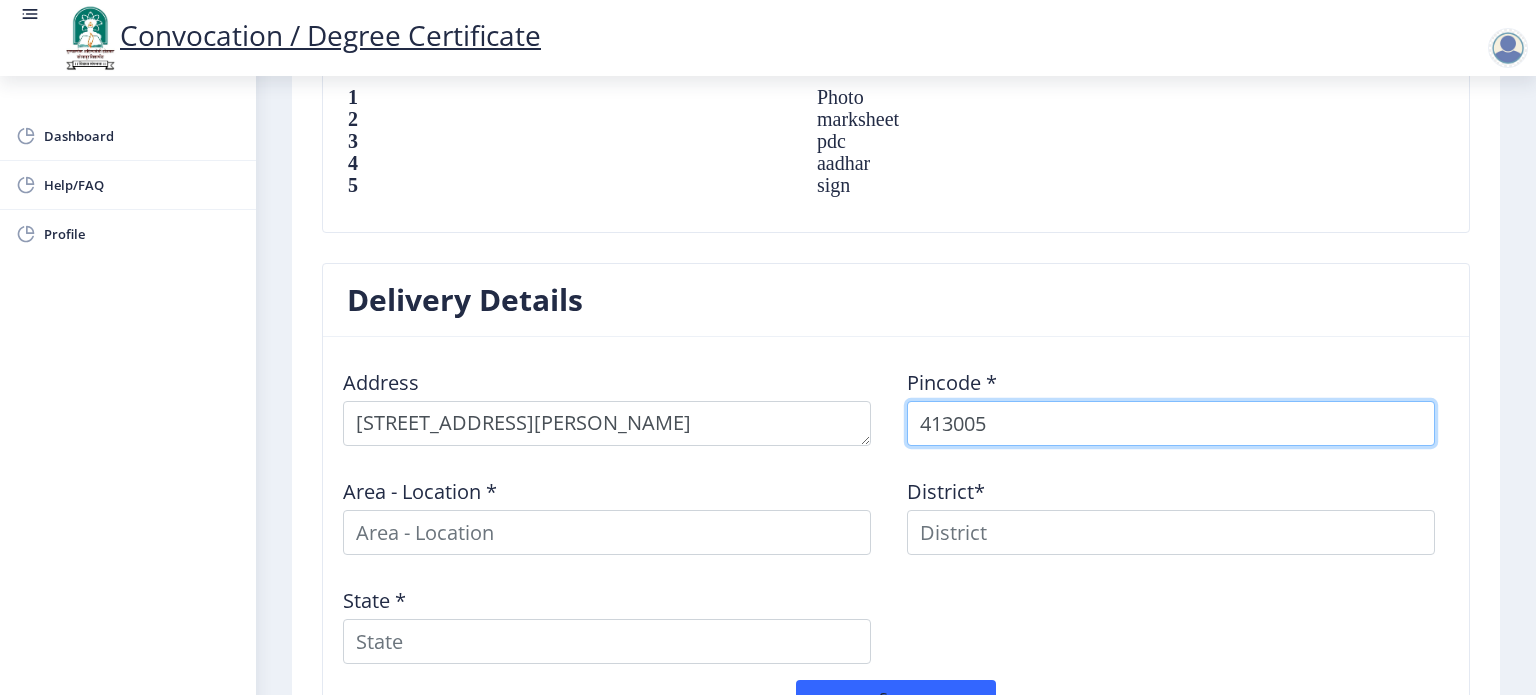 select 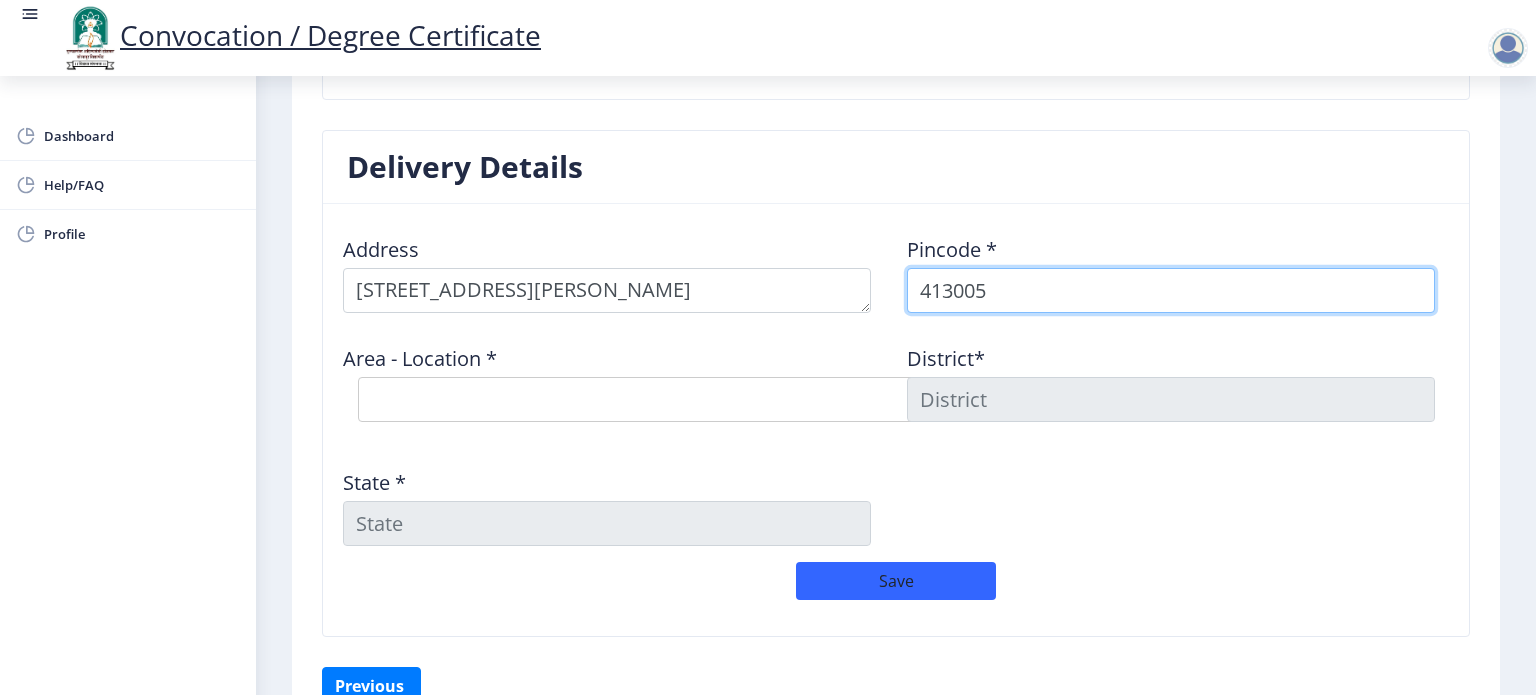scroll, scrollTop: 1551, scrollLeft: 0, axis: vertical 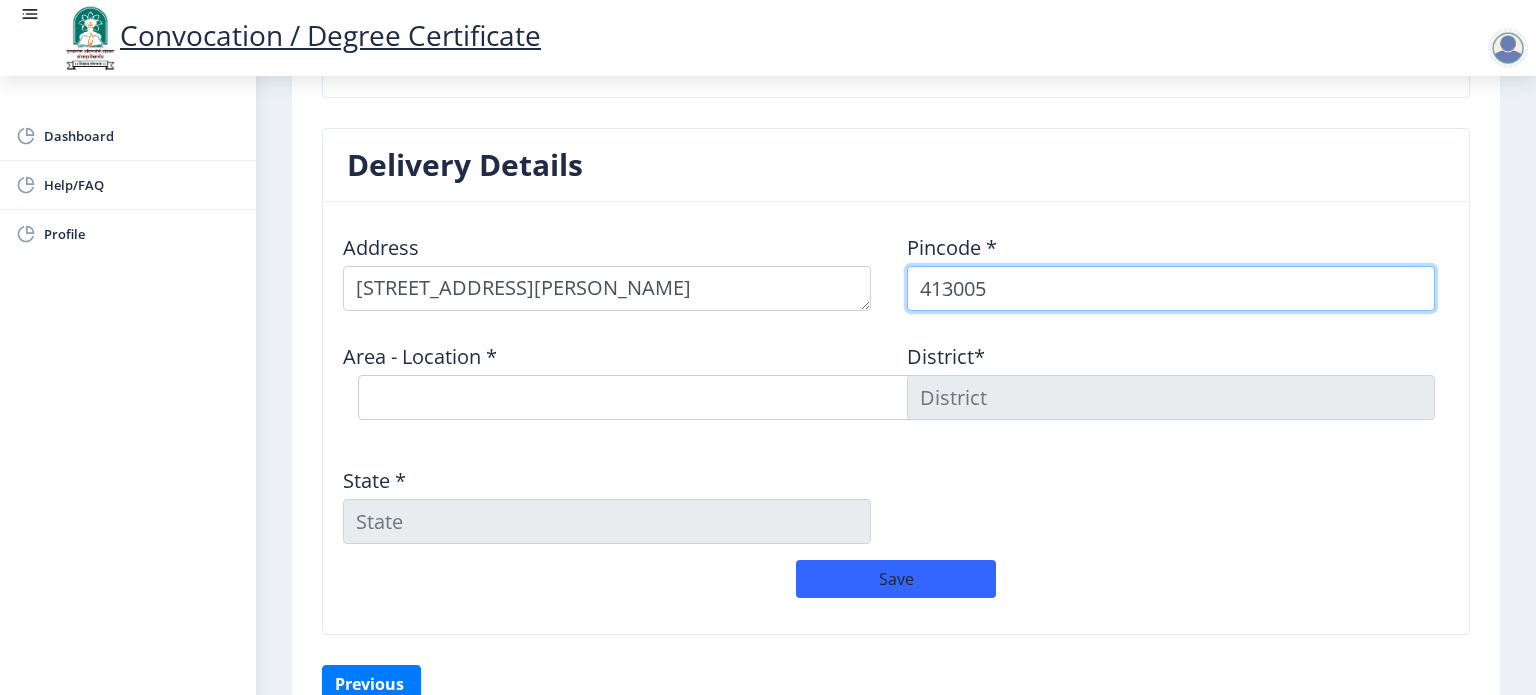 type on "413005" 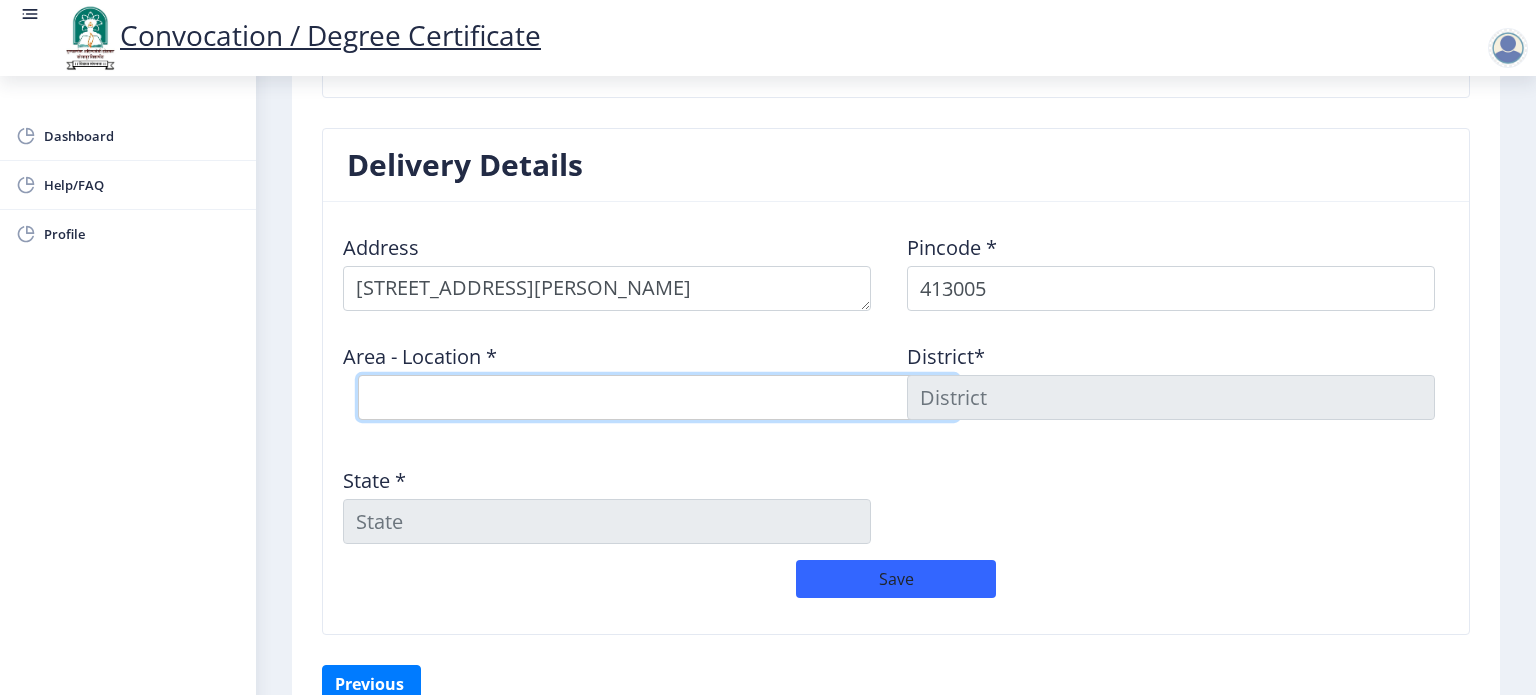 click on "Select Area Location [GEOGRAPHIC_DATA] Peth [GEOGRAPHIC_DATA] [GEOGRAPHIC_DATA] S.O Sakhar Peth S.O" at bounding box center [658, 397] 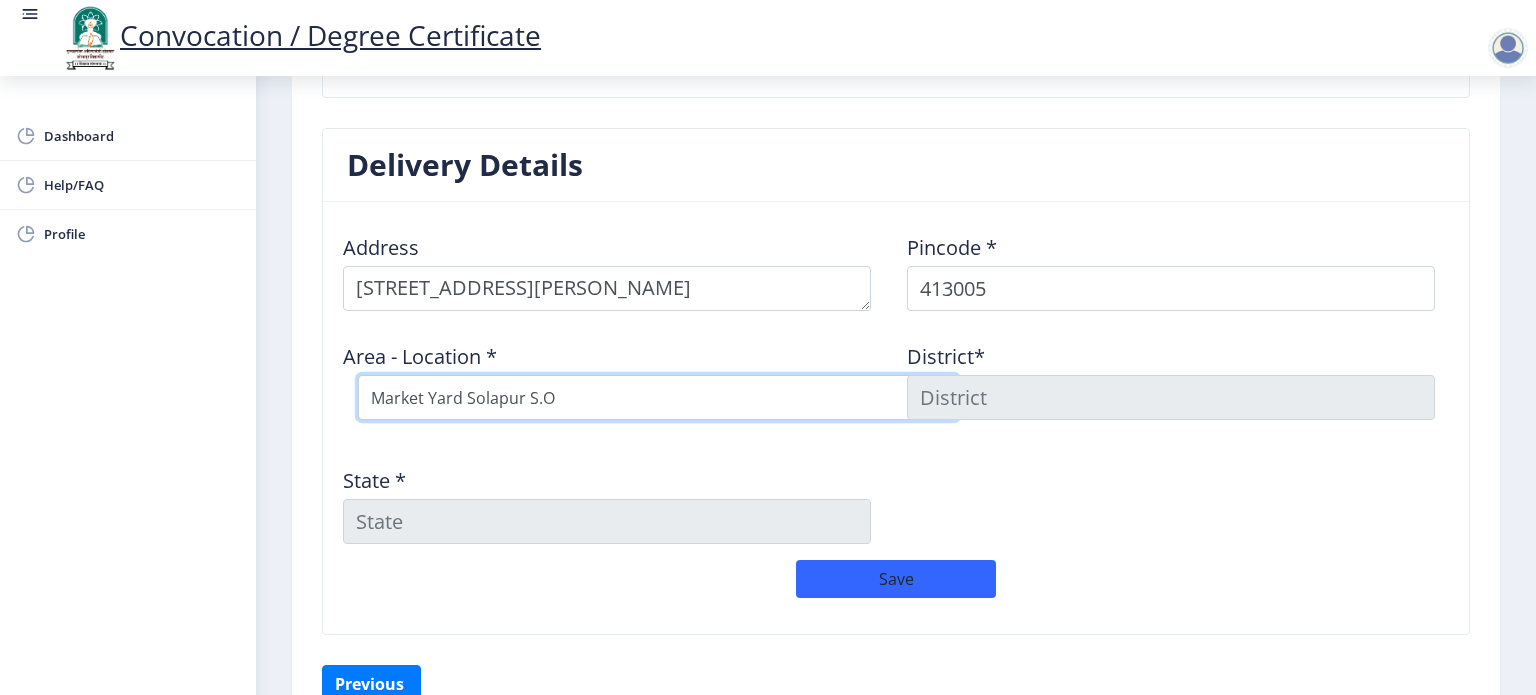 click on "Select Area Location [GEOGRAPHIC_DATA] Peth [GEOGRAPHIC_DATA] [GEOGRAPHIC_DATA] S.O Sakhar Peth S.O" at bounding box center [658, 397] 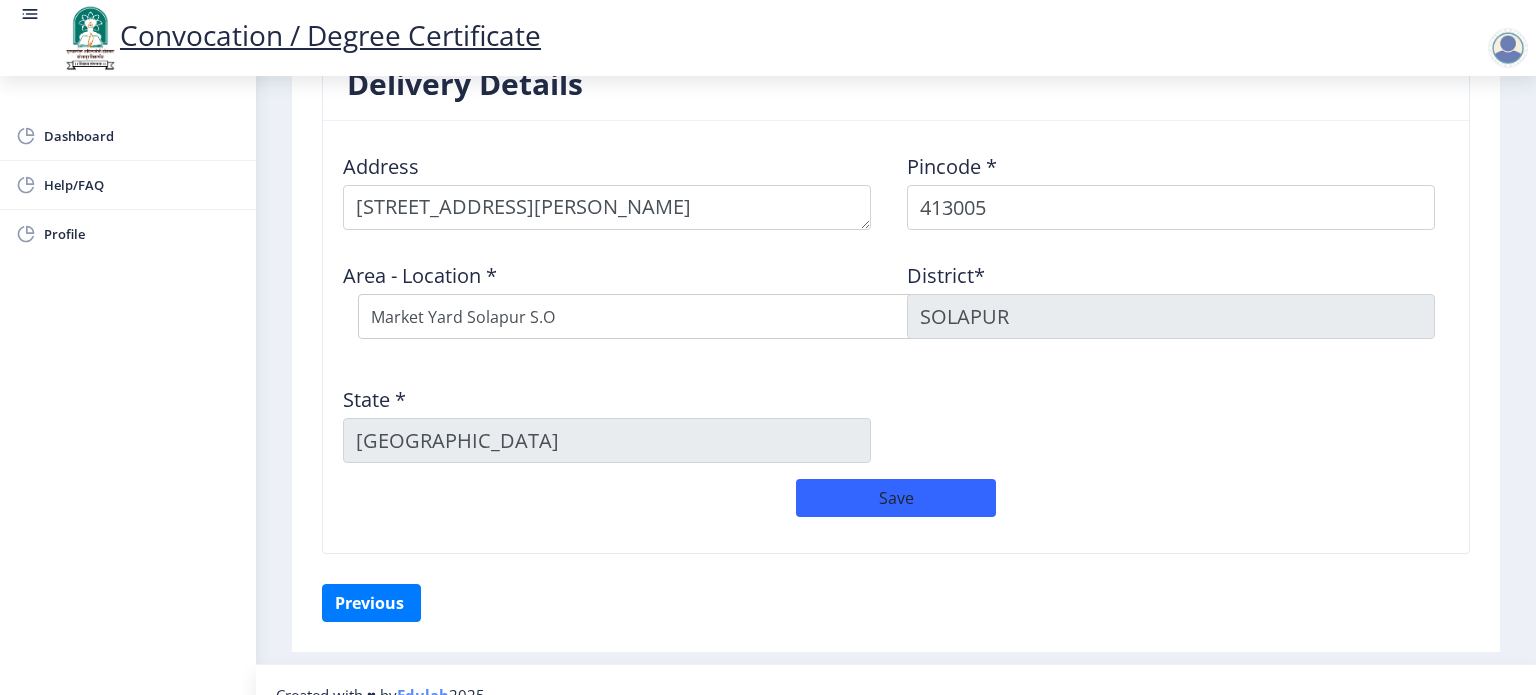 scroll, scrollTop: 1632, scrollLeft: 0, axis: vertical 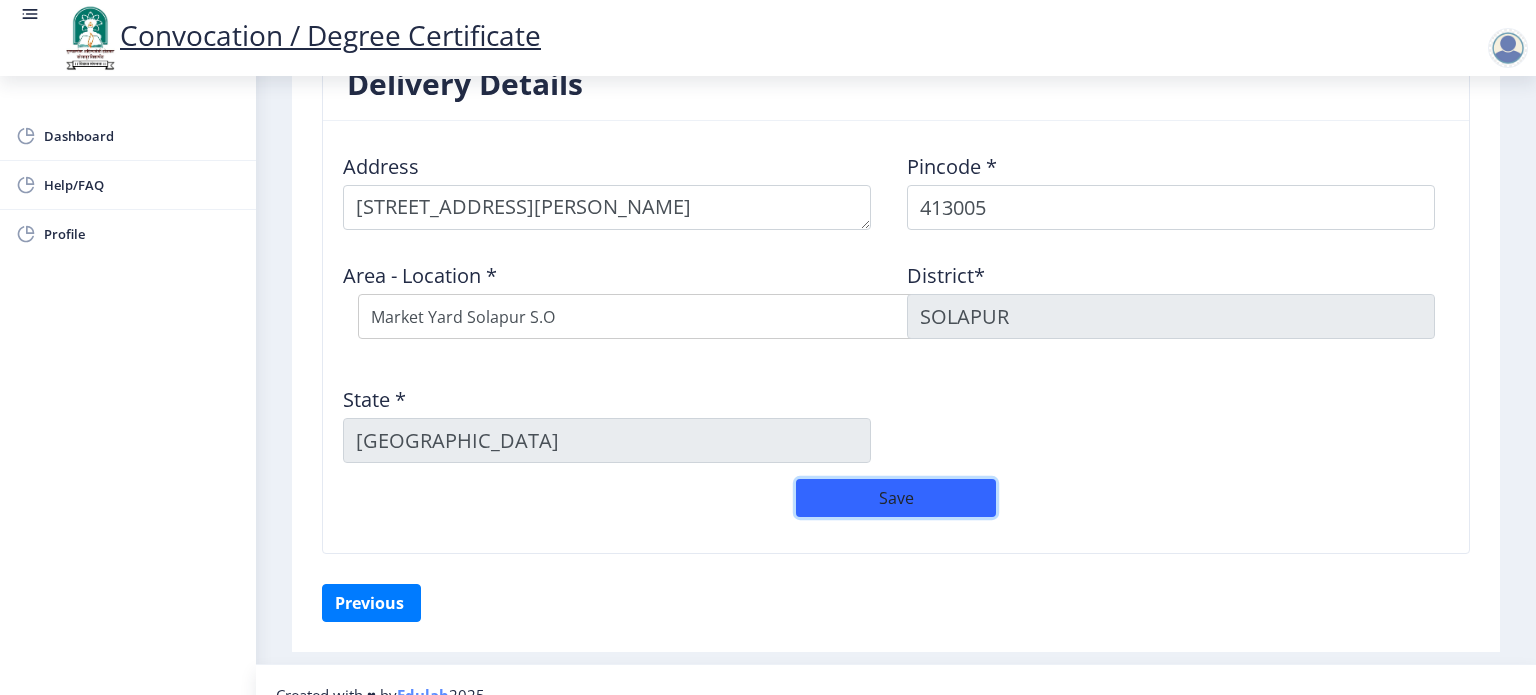 click on "Save" 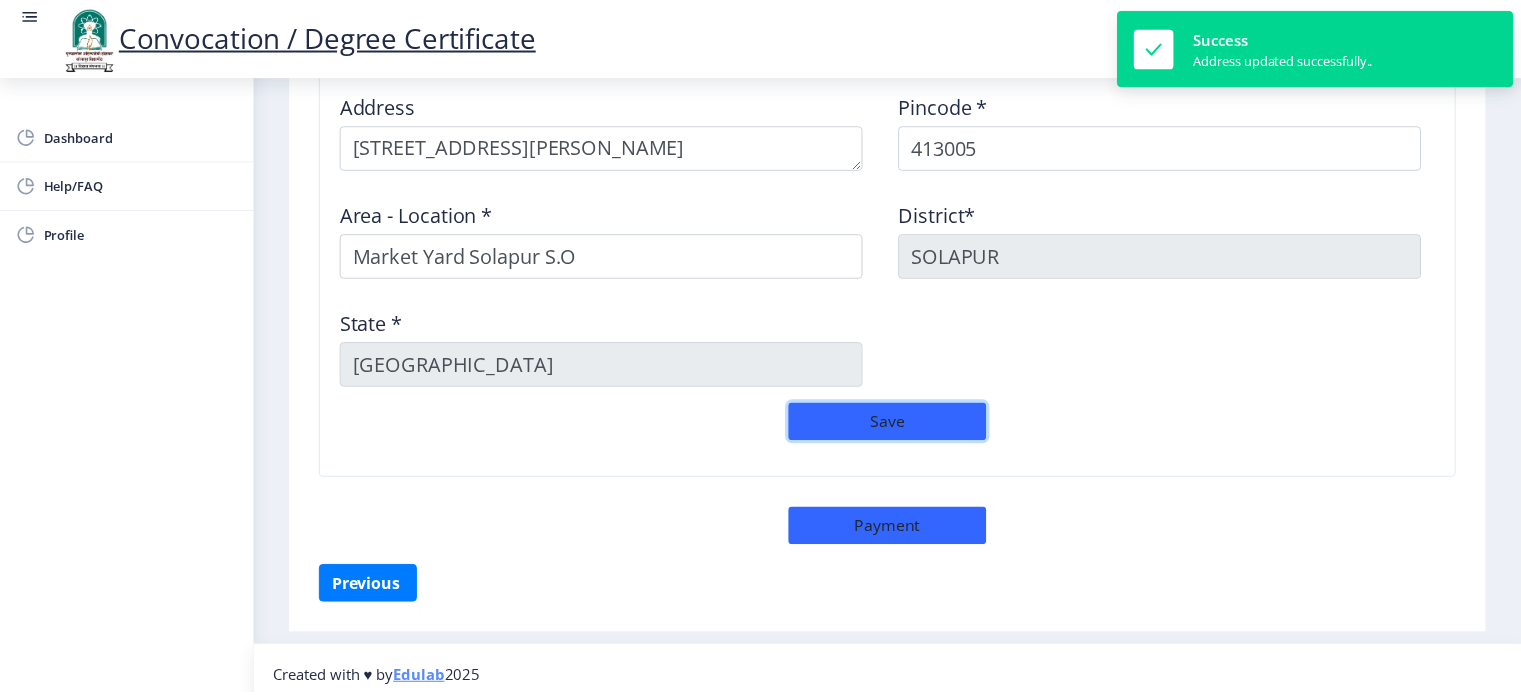 scroll, scrollTop: 1699, scrollLeft: 0, axis: vertical 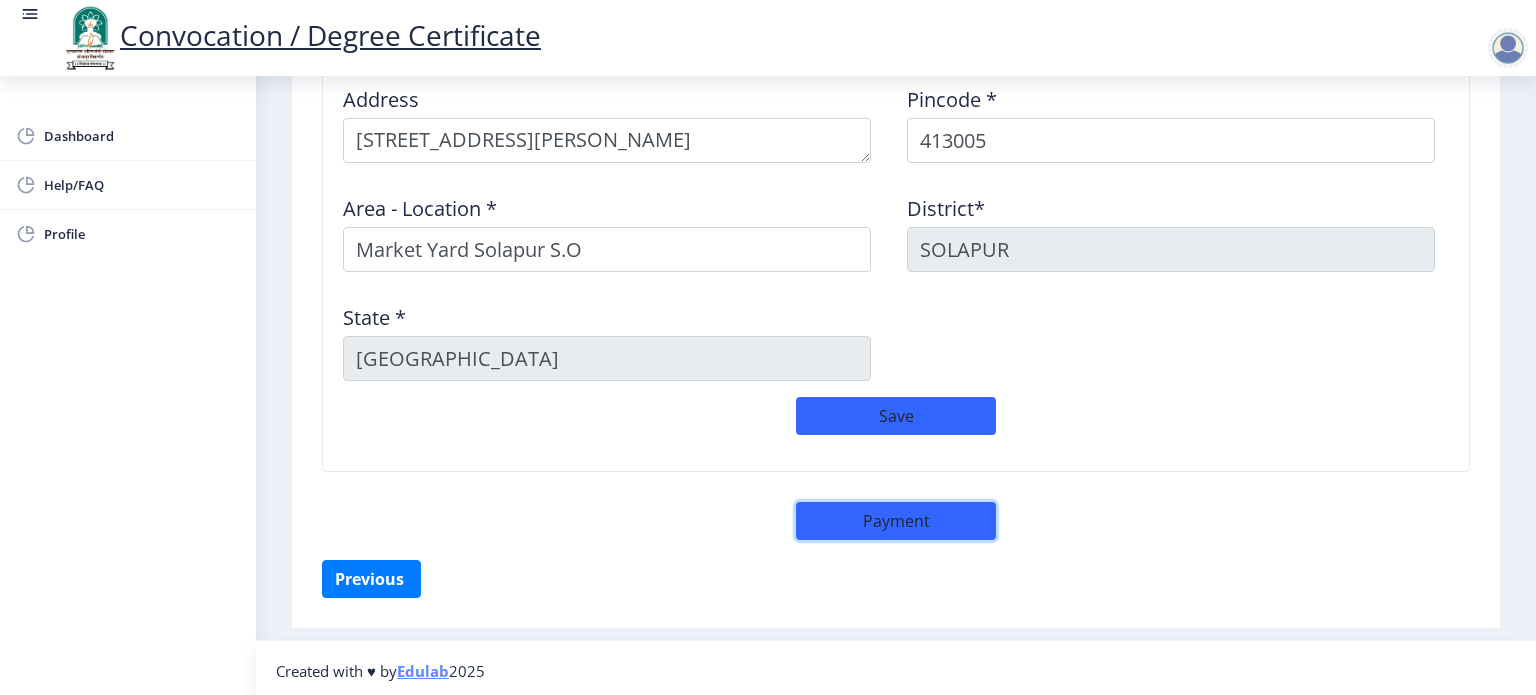 click on "Payment" 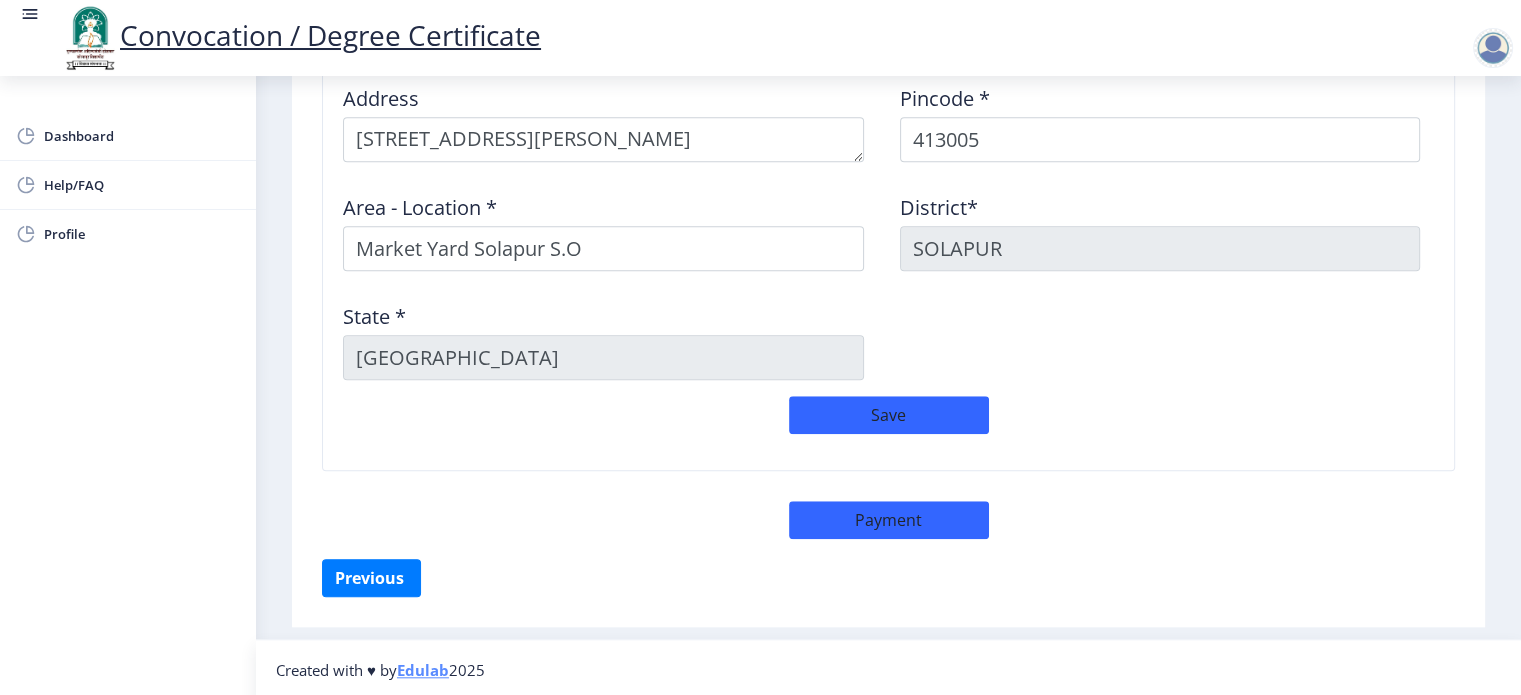 scroll, scrollTop: 1698, scrollLeft: 0, axis: vertical 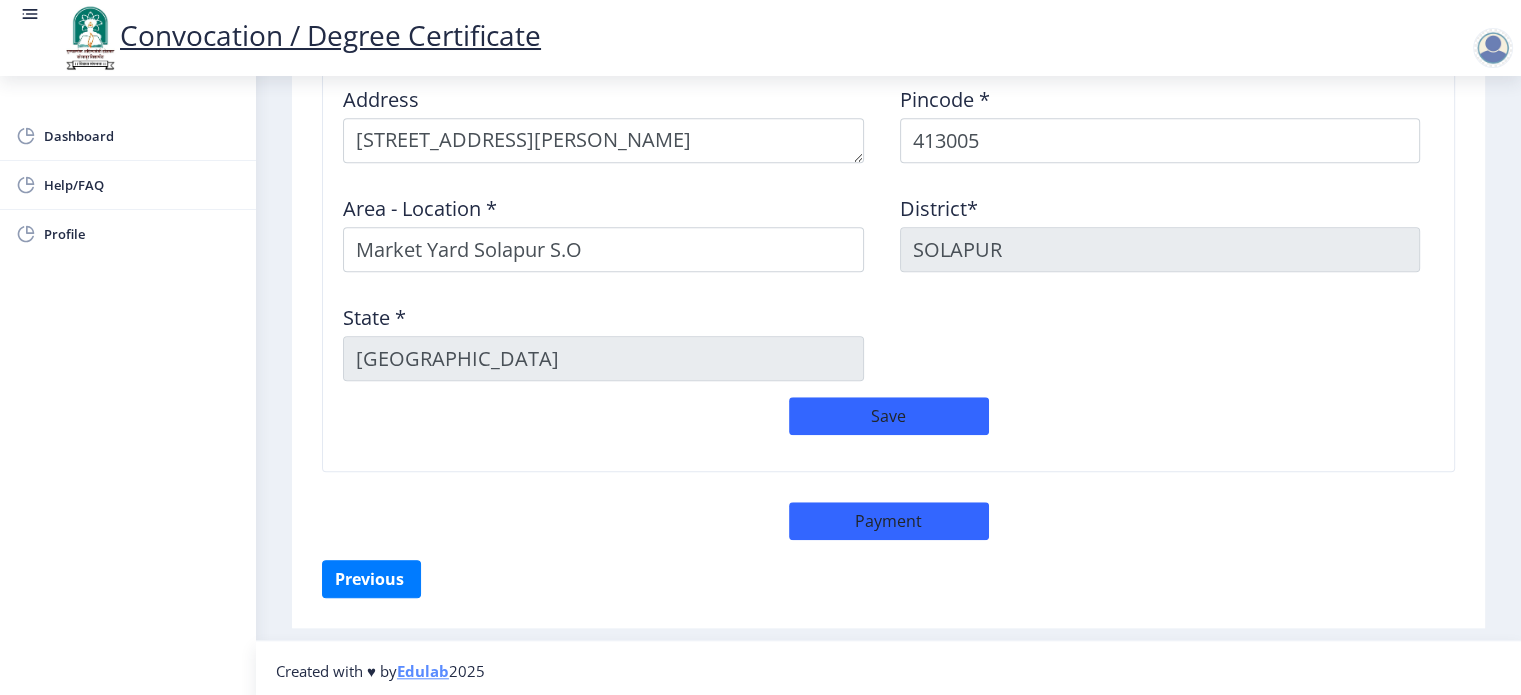 select on "sealed" 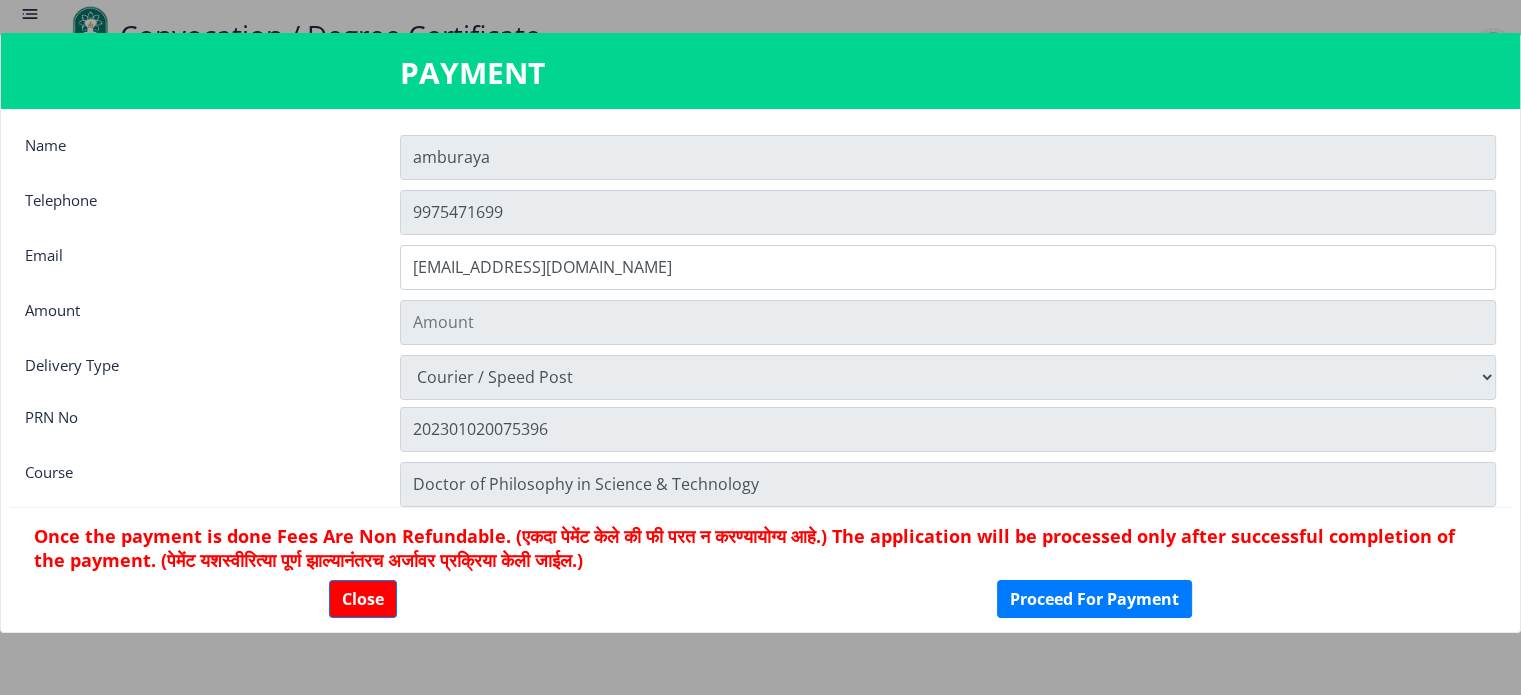 type on "600" 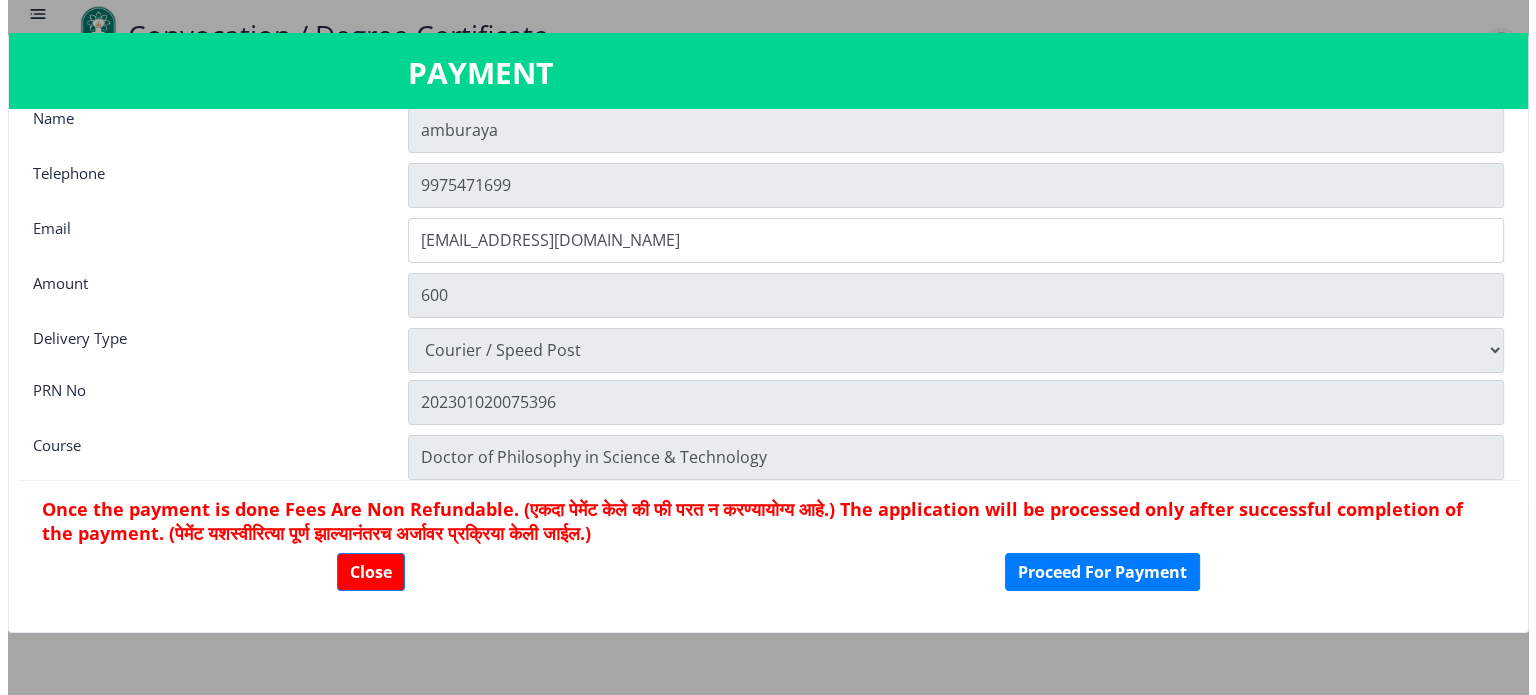 scroll, scrollTop: 0, scrollLeft: 0, axis: both 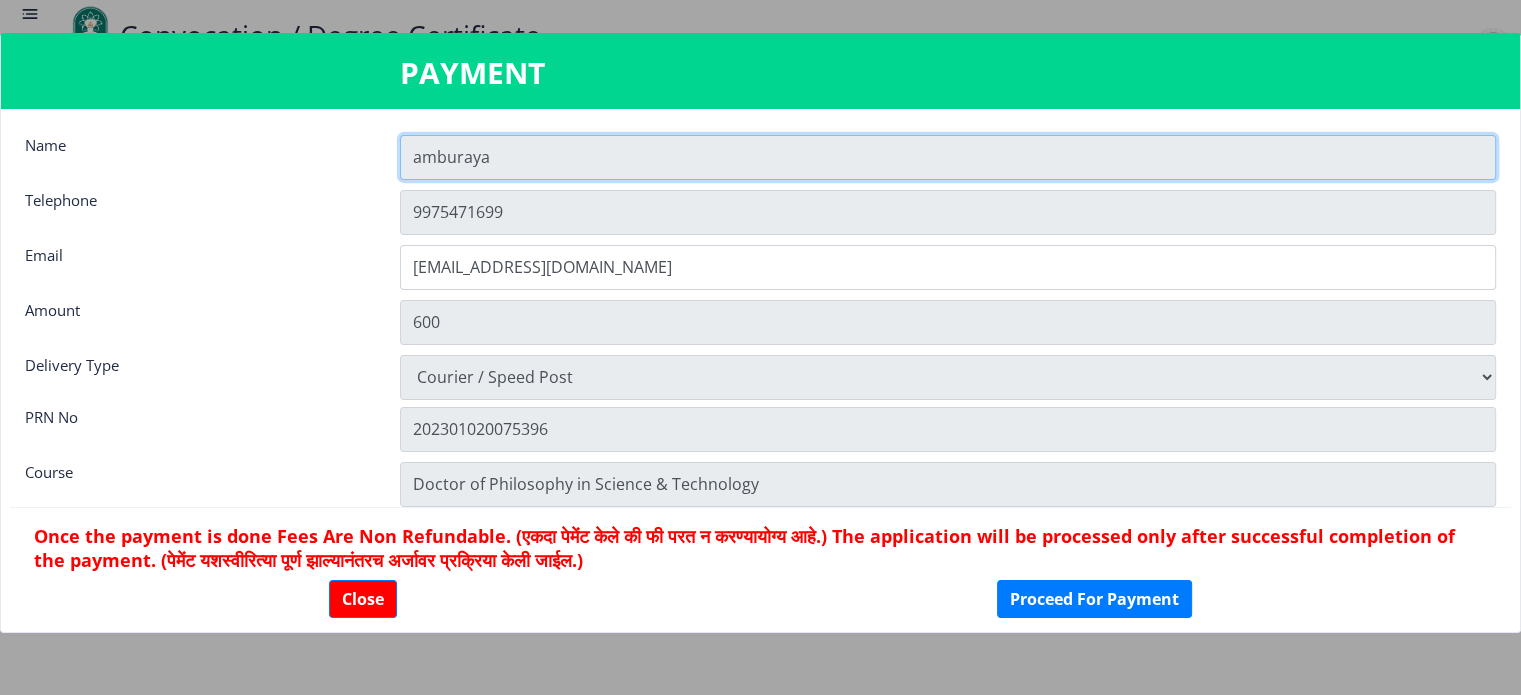click on "amburaya" 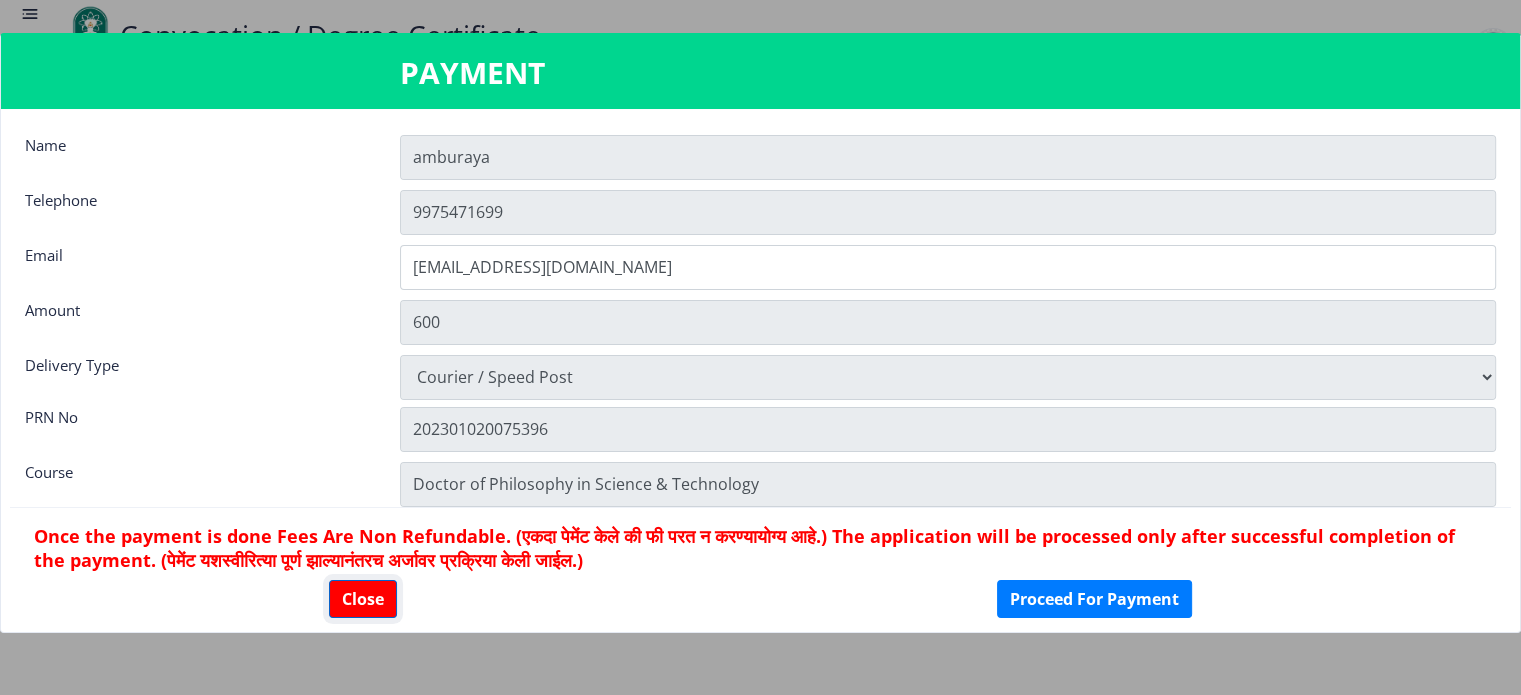 click on "Close" 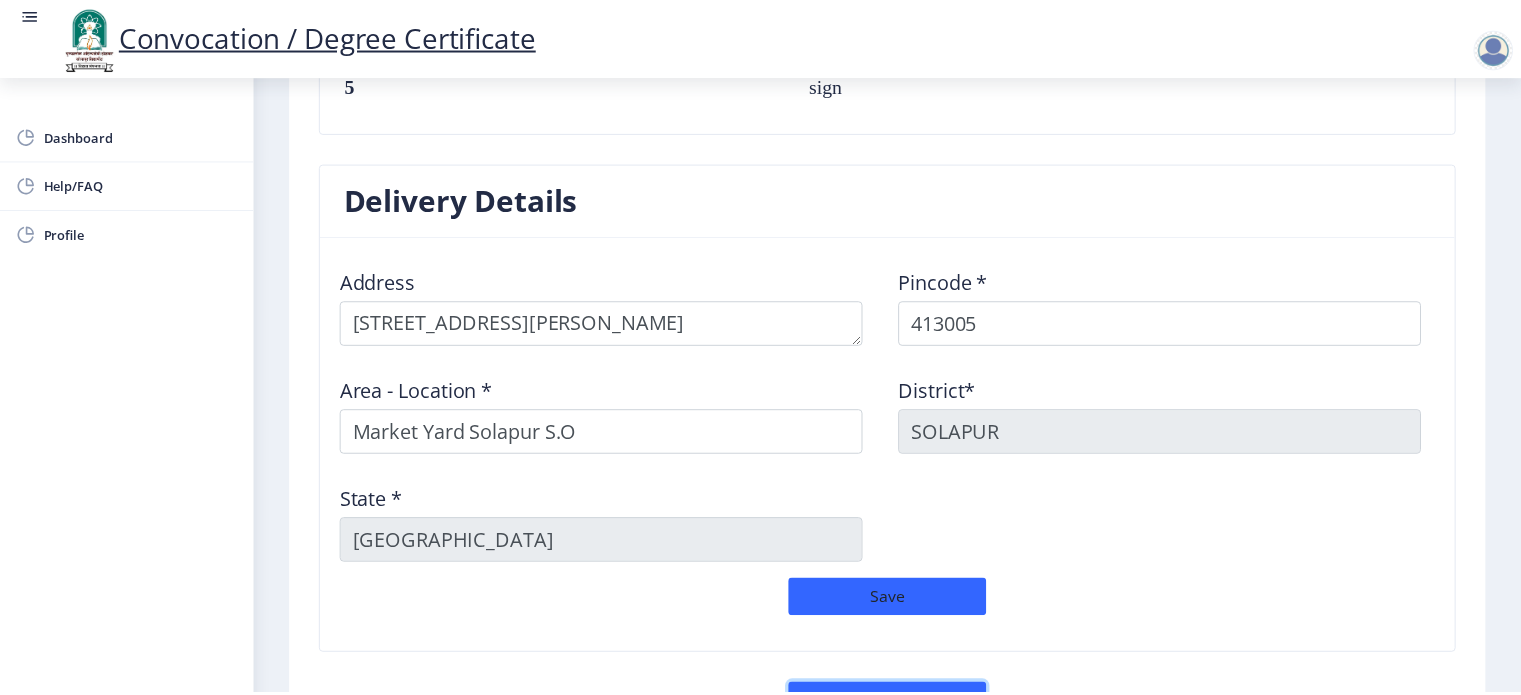 scroll, scrollTop: 1699, scrollLeft: 0, axis: vertical 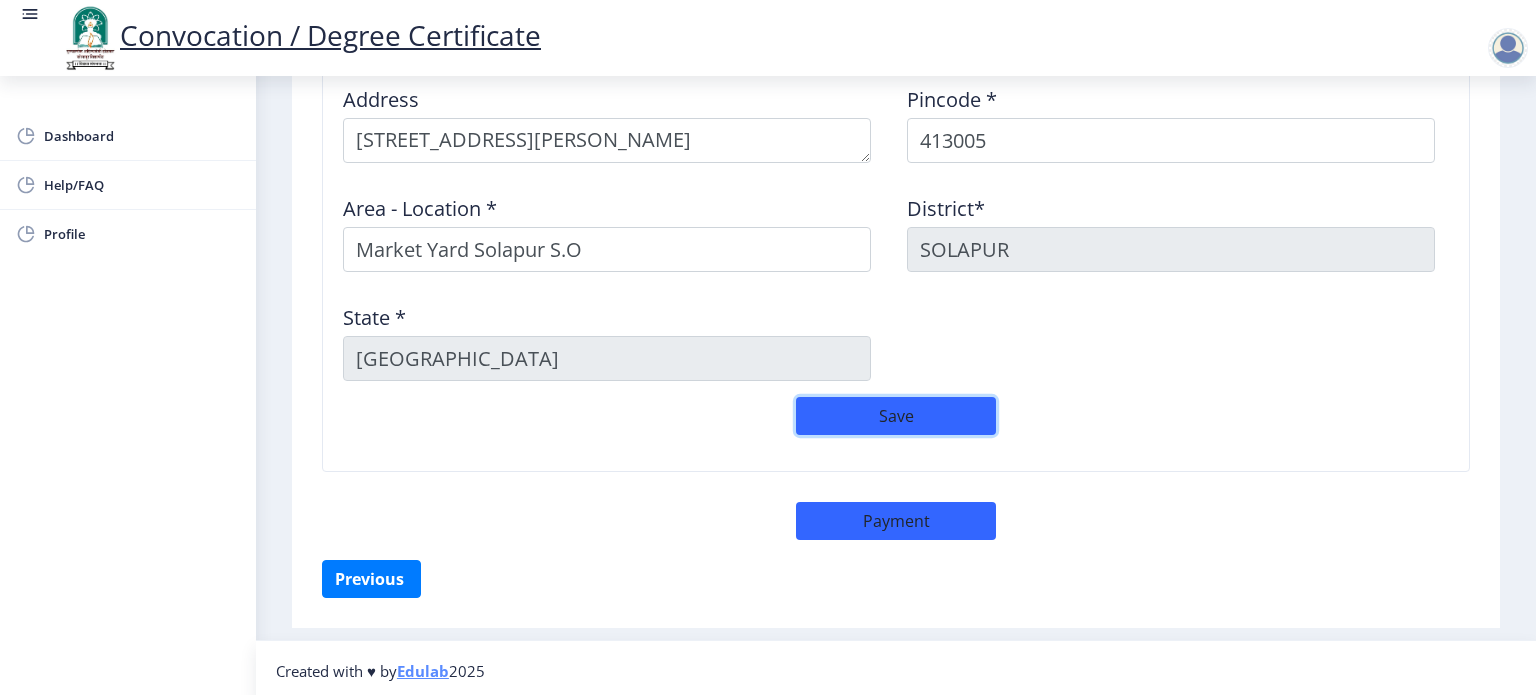 click on "Save" 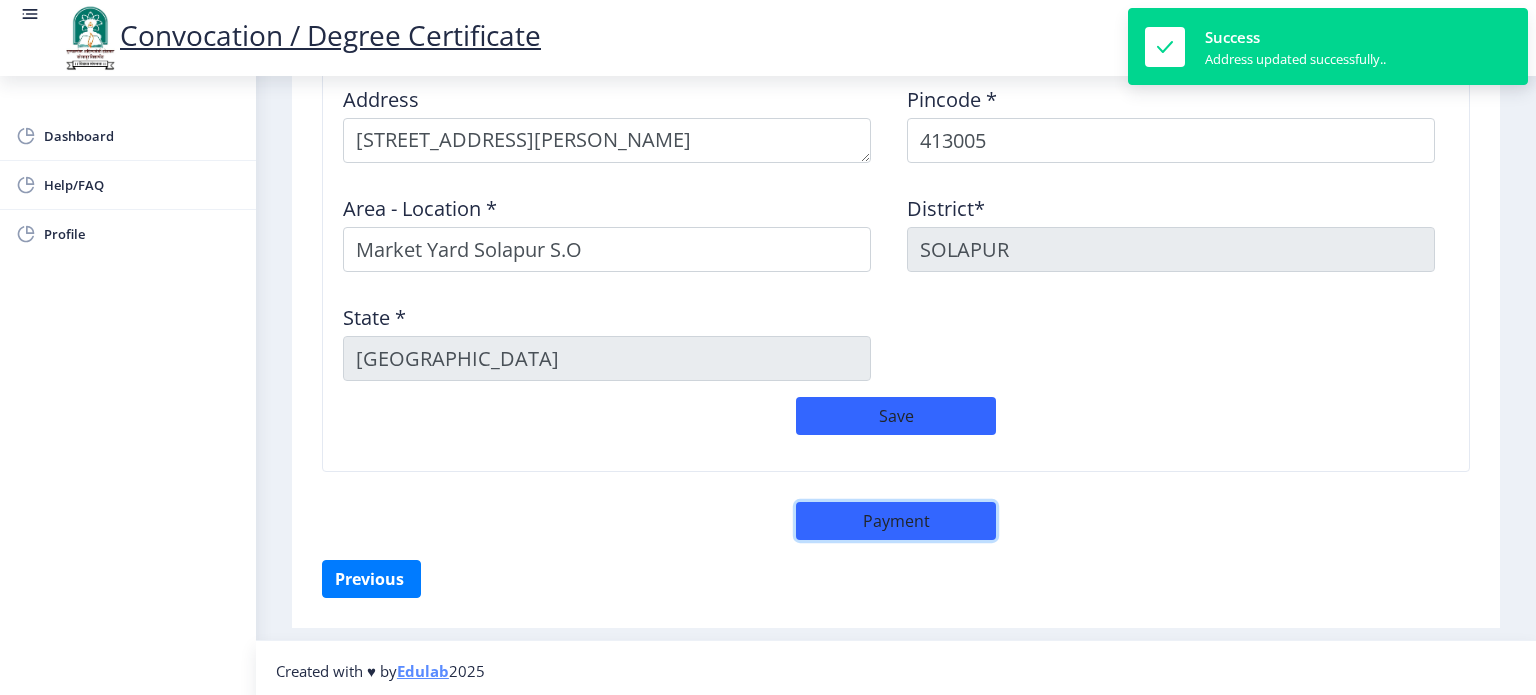 click on "Payment" 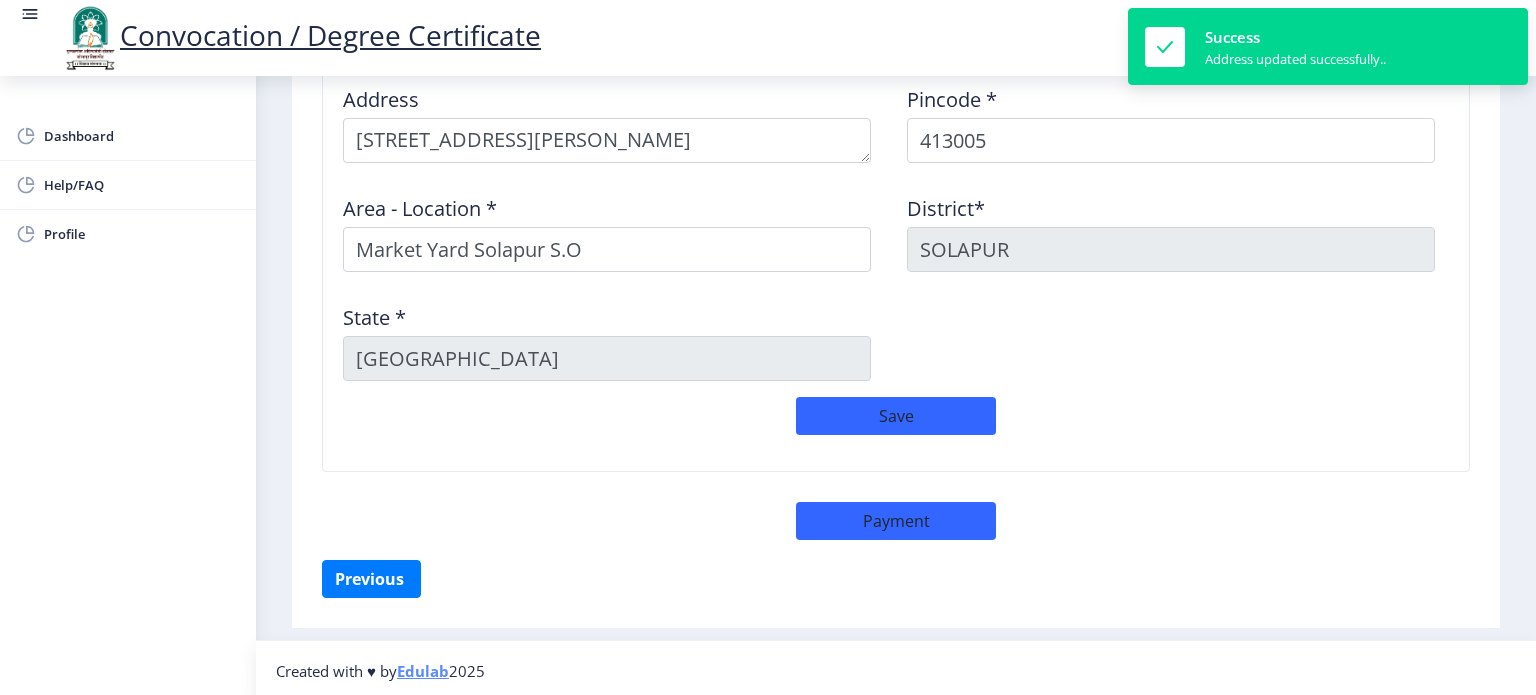 select on "sealed" 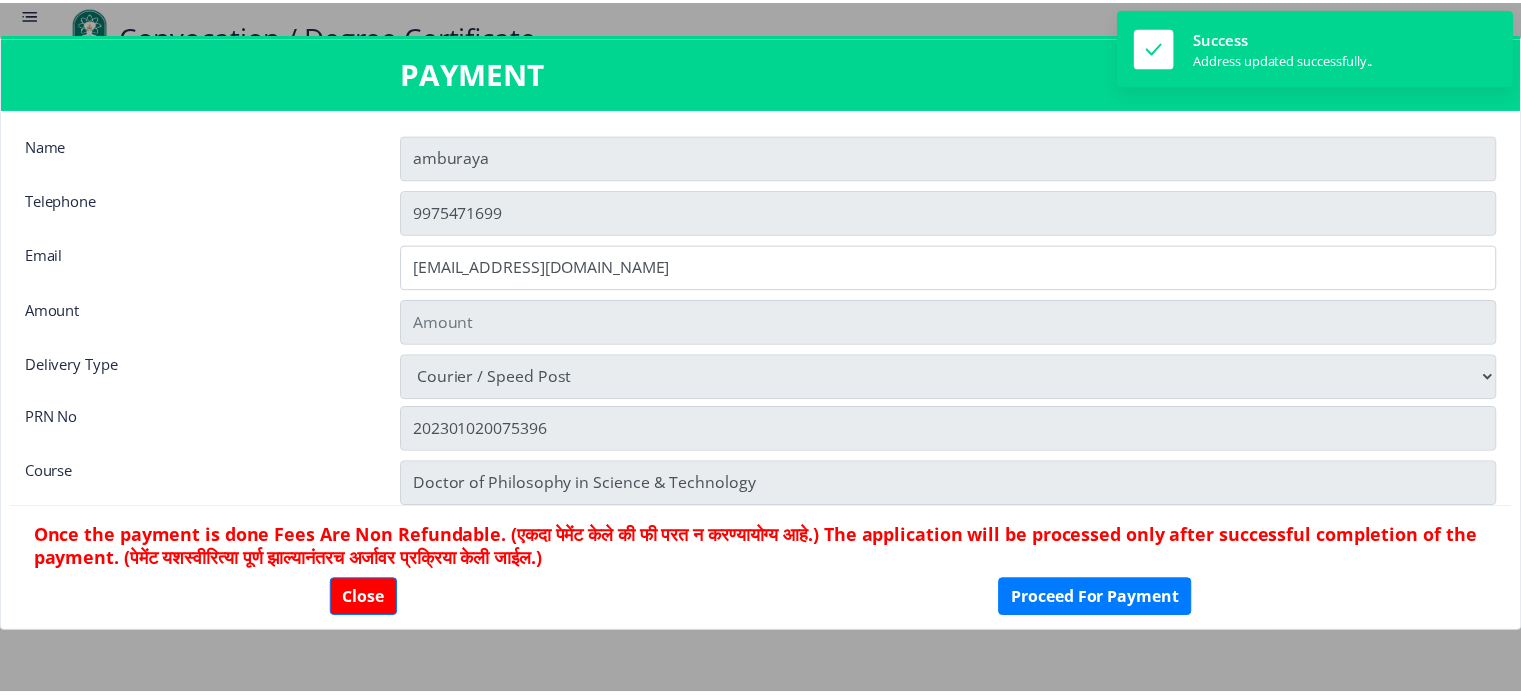 scroll, scrollTop: 1698, scrollLeft: 0, axis: vertical 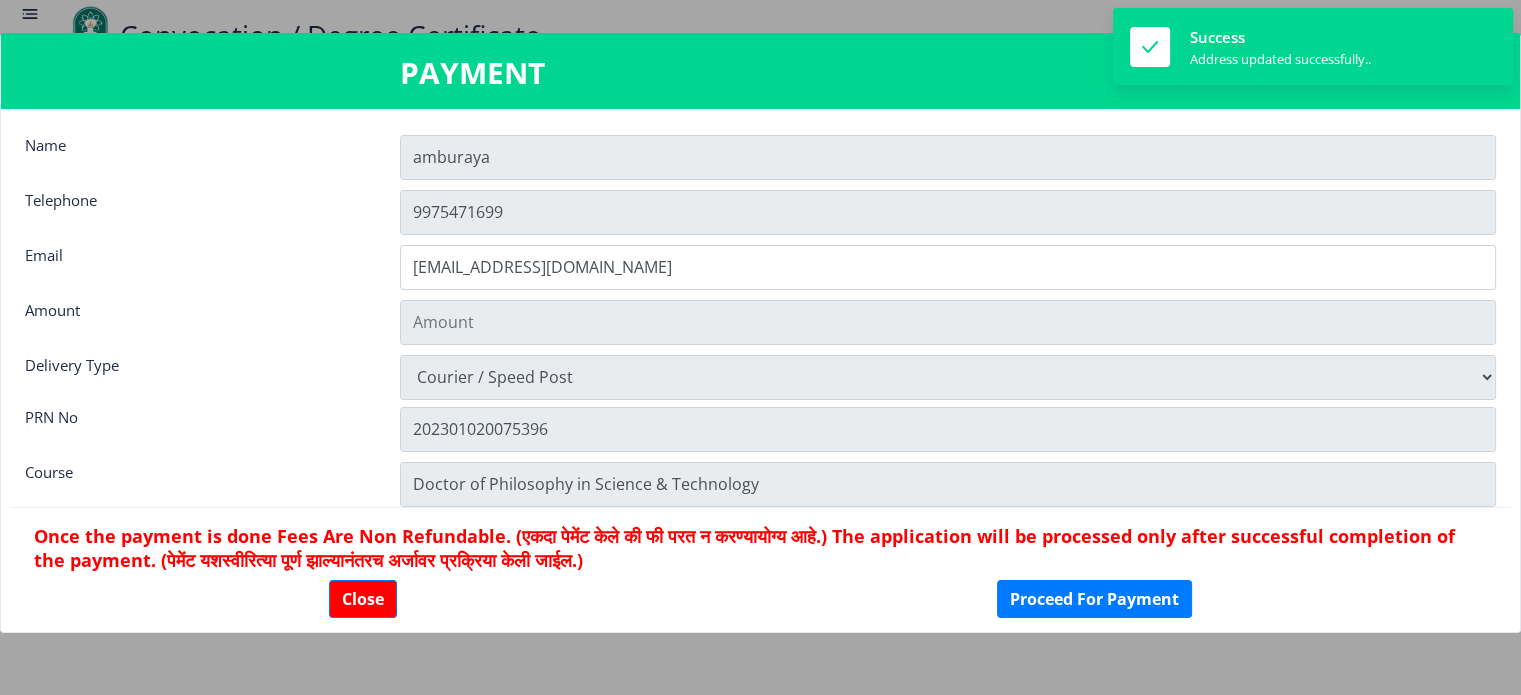 type on "600" 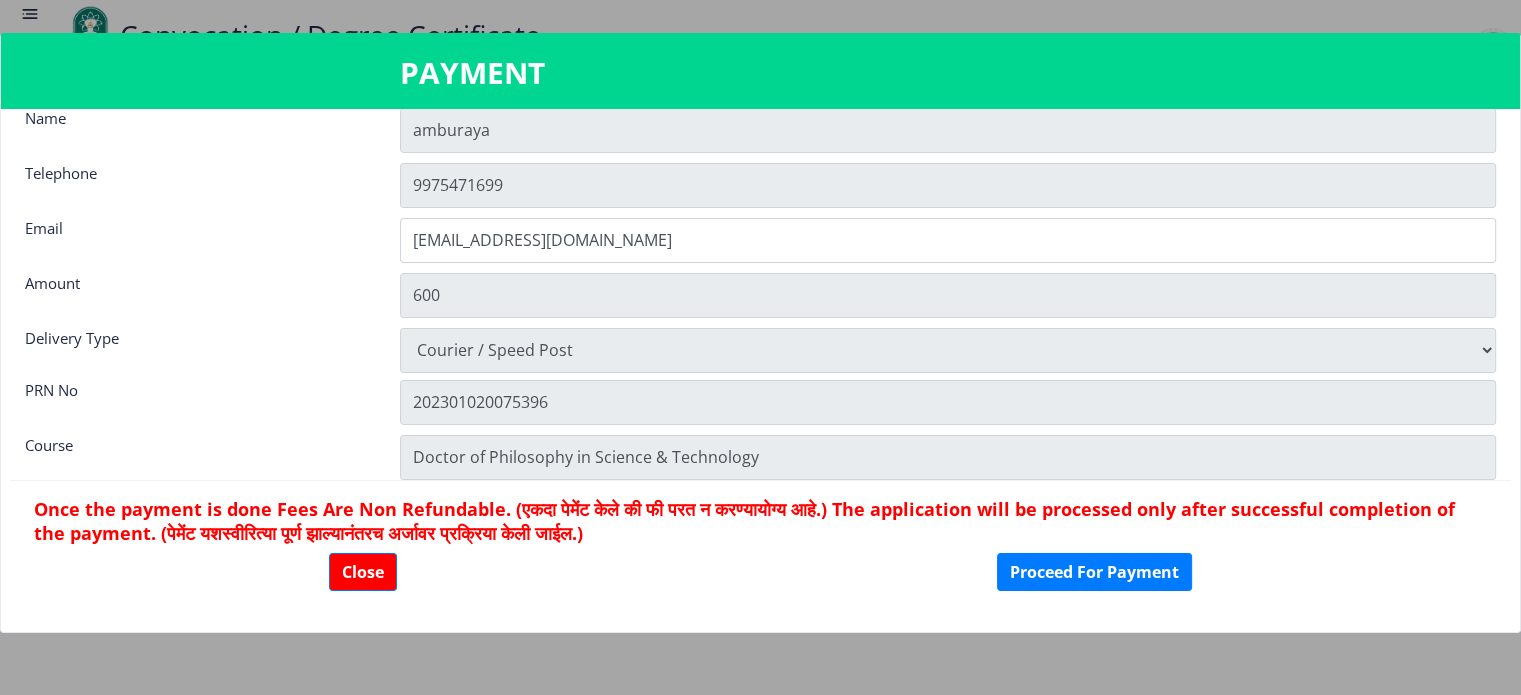 scroll, scrollTop: 0, scrollLeft: 0, axis: both 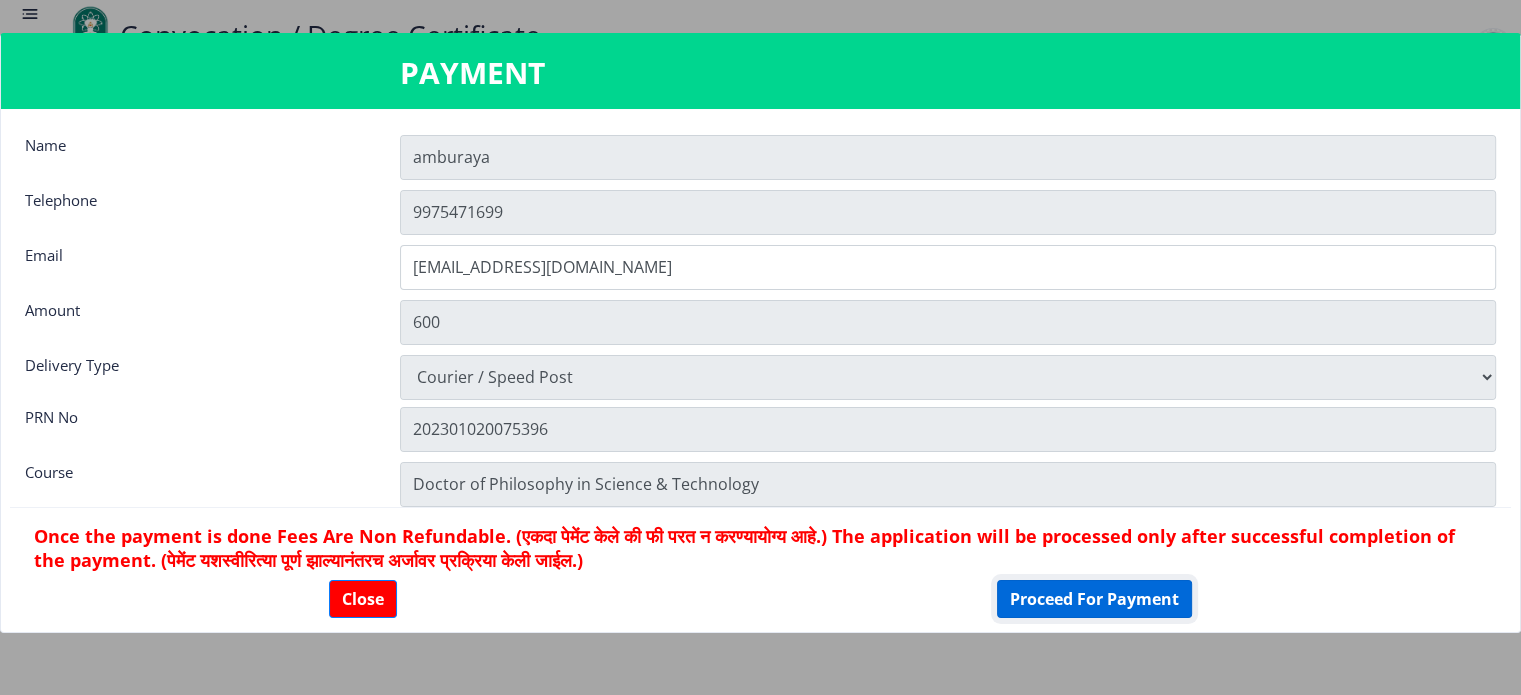 click on "Proceed For Payment" 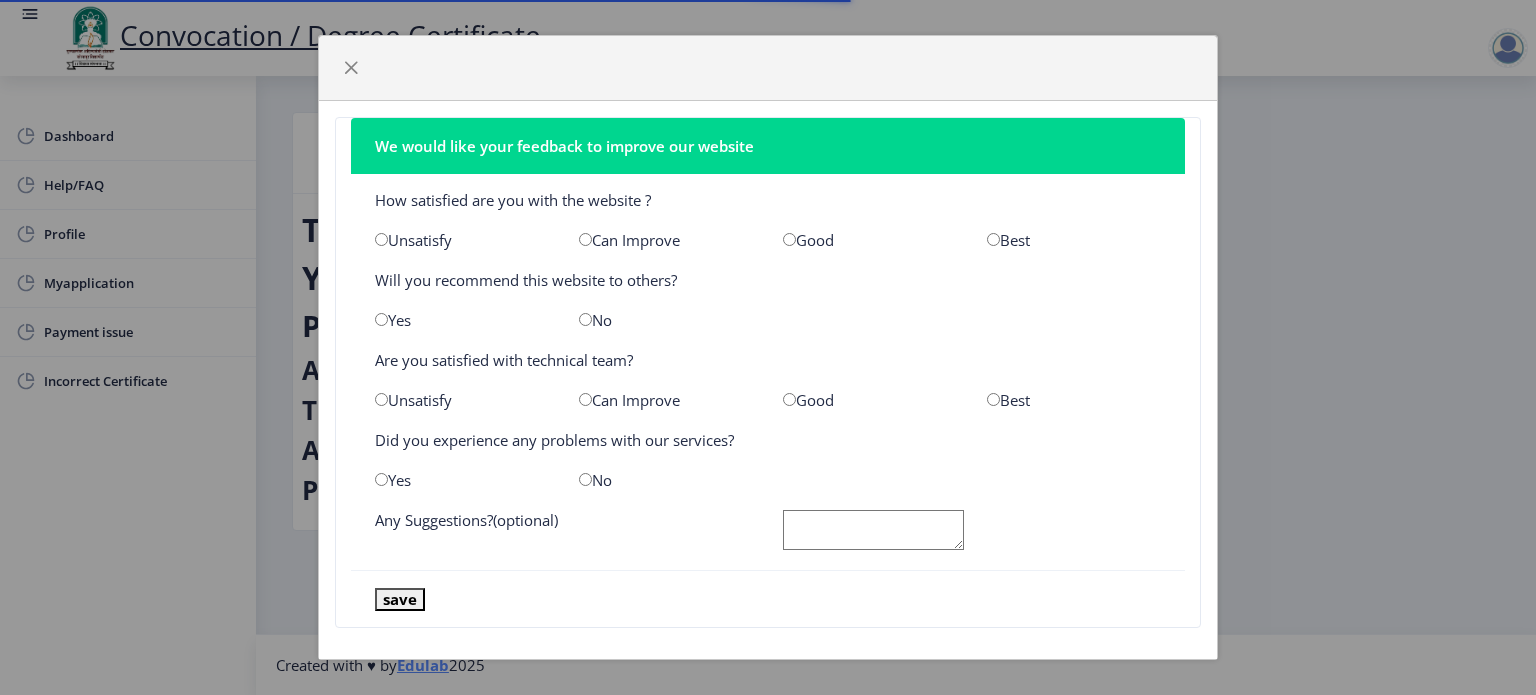scroll, scrollTop: 0, scrollLeft: 0, axis: both 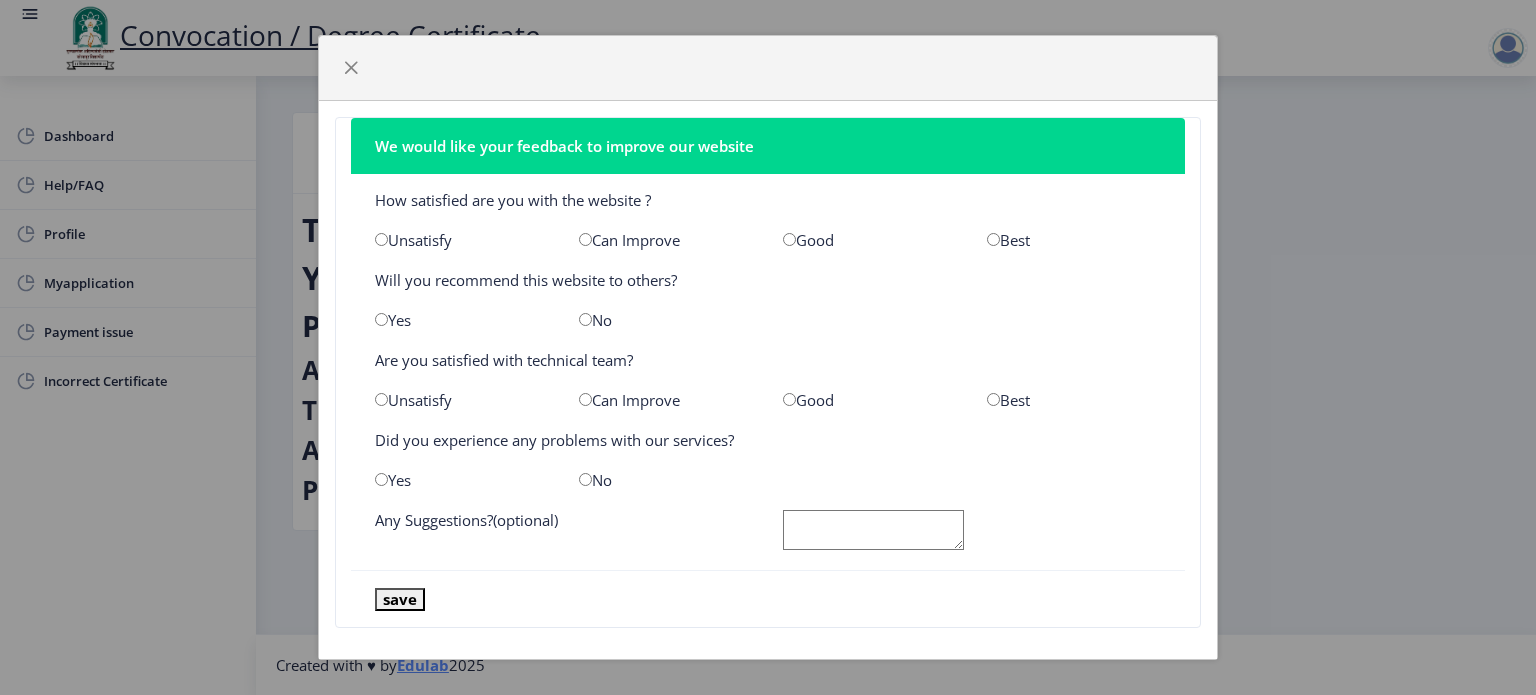 click at bounding box center [789, 239] 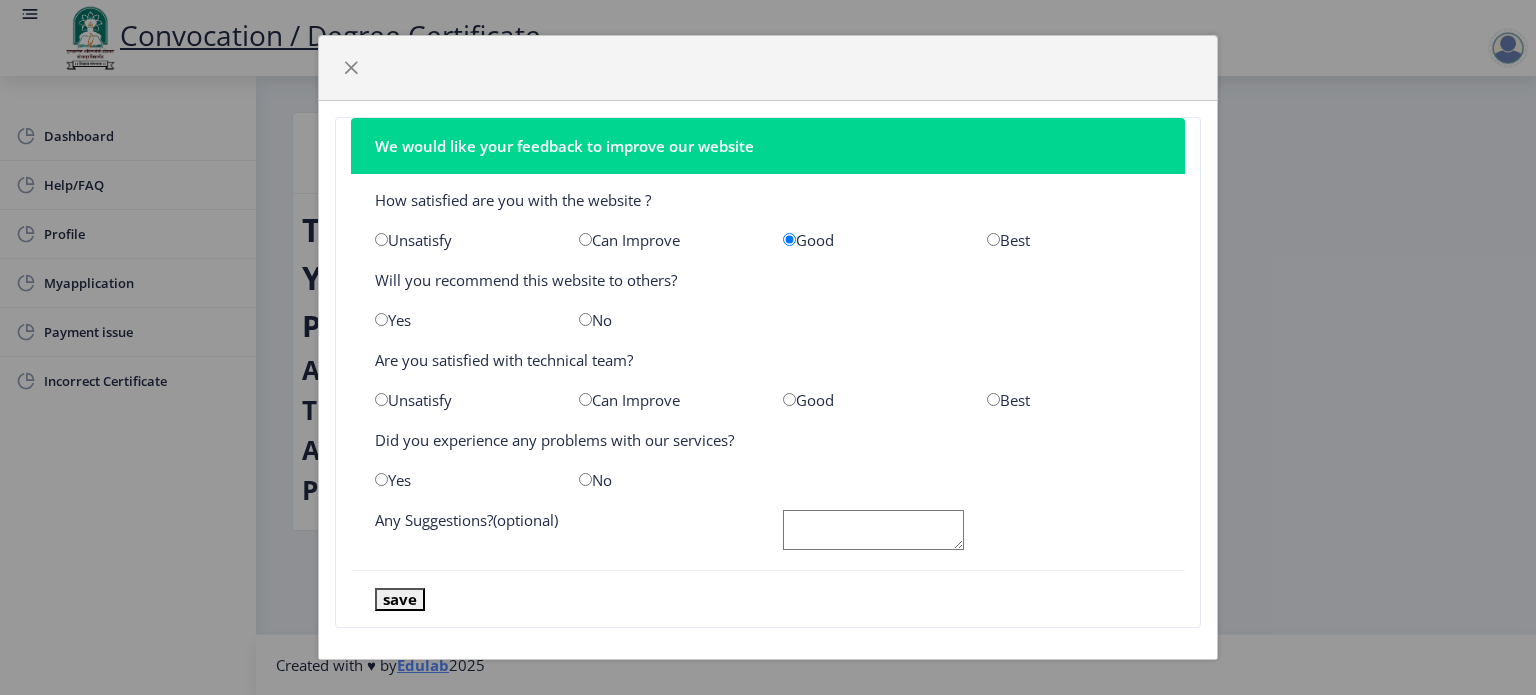 click at bounding box center (381, 319) 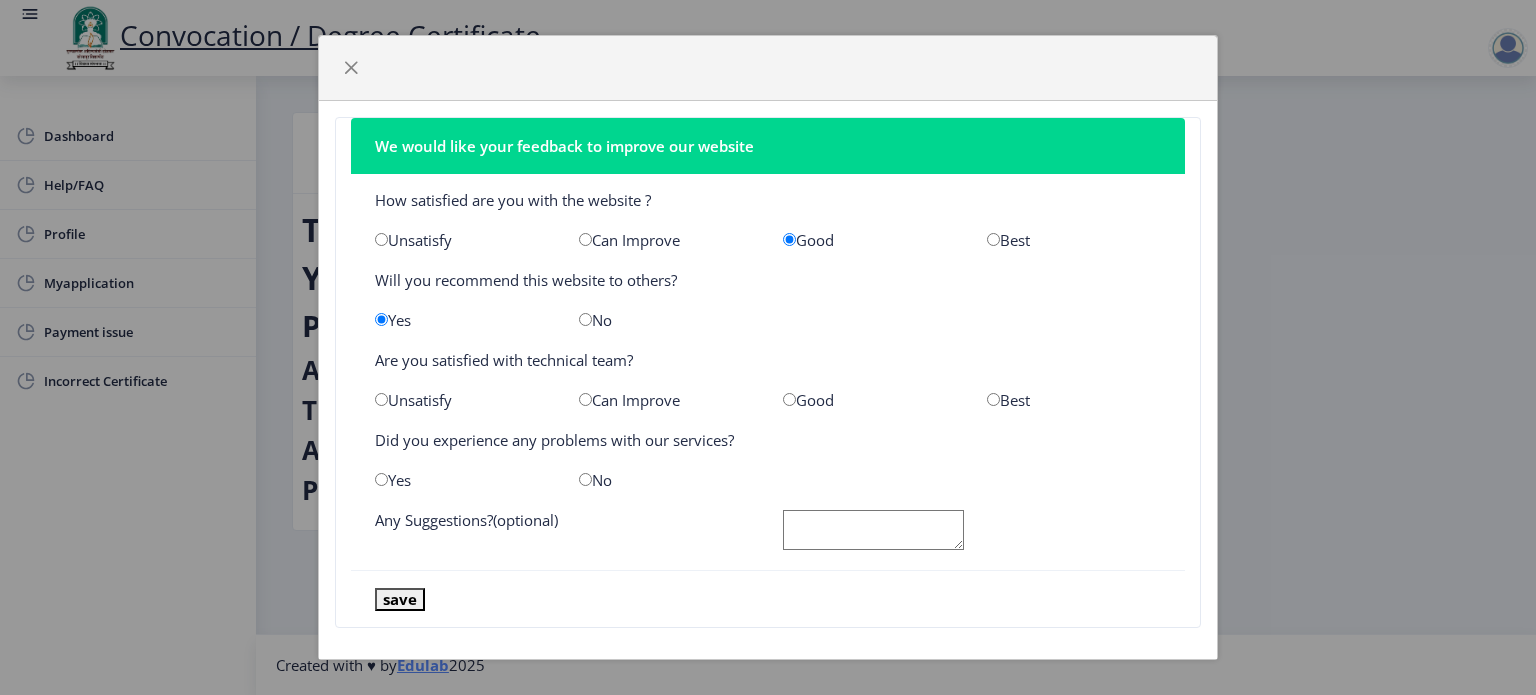 click at bounding box center [789, 399] 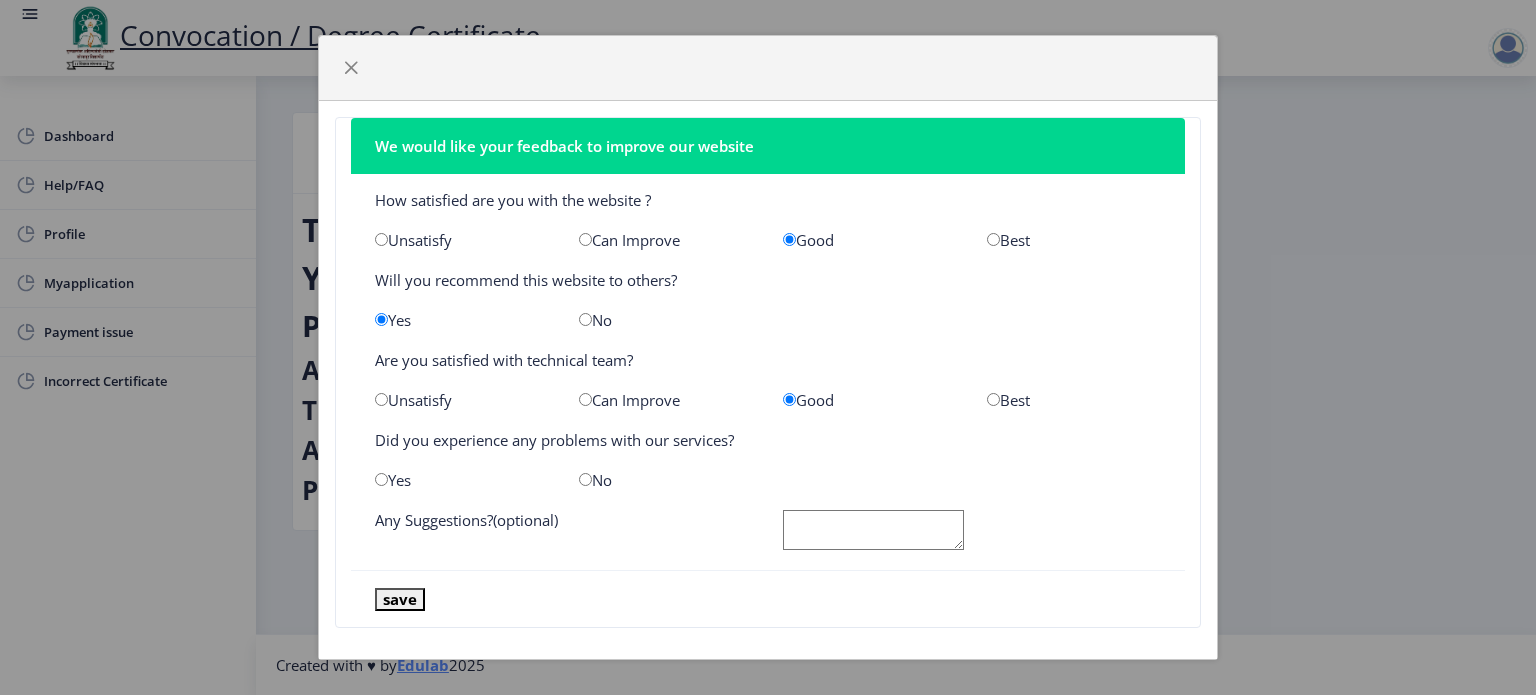 click at bounding box center [585, 479] 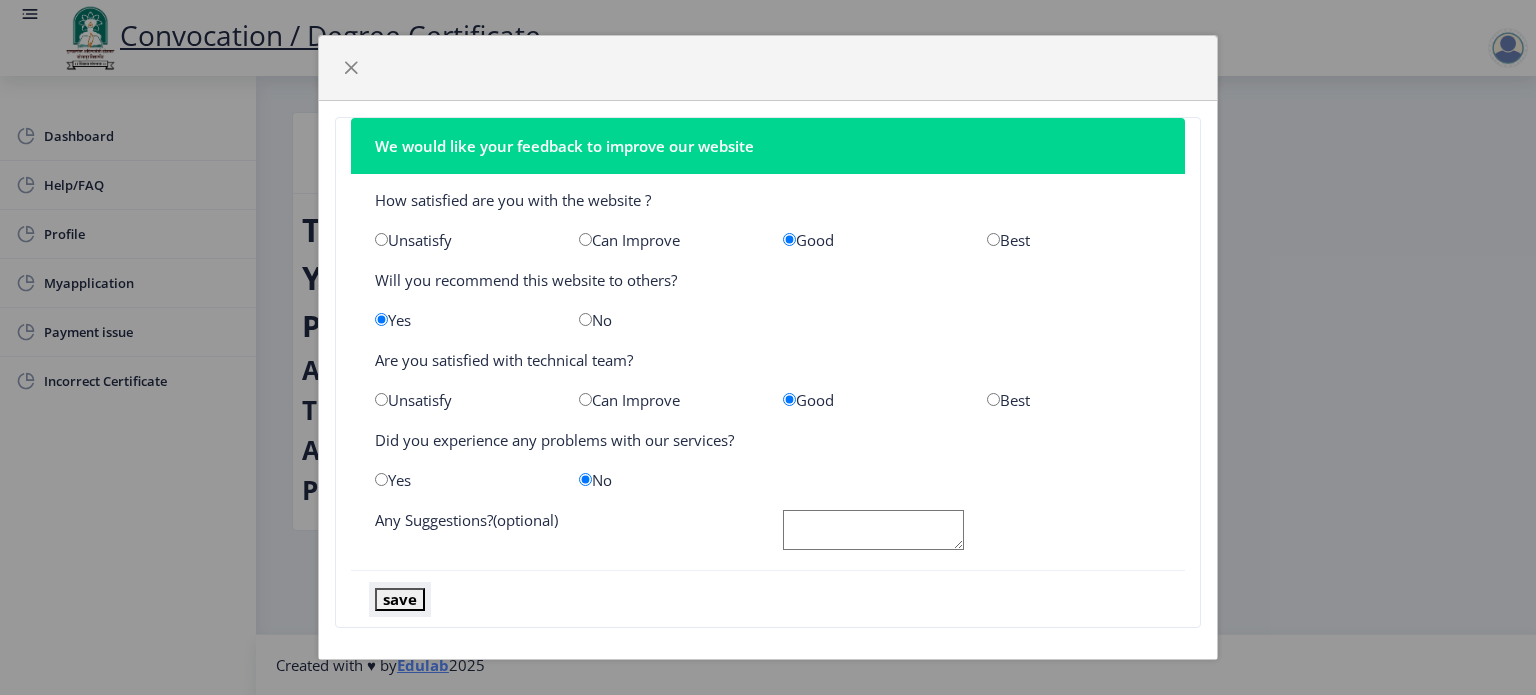 click on "save" 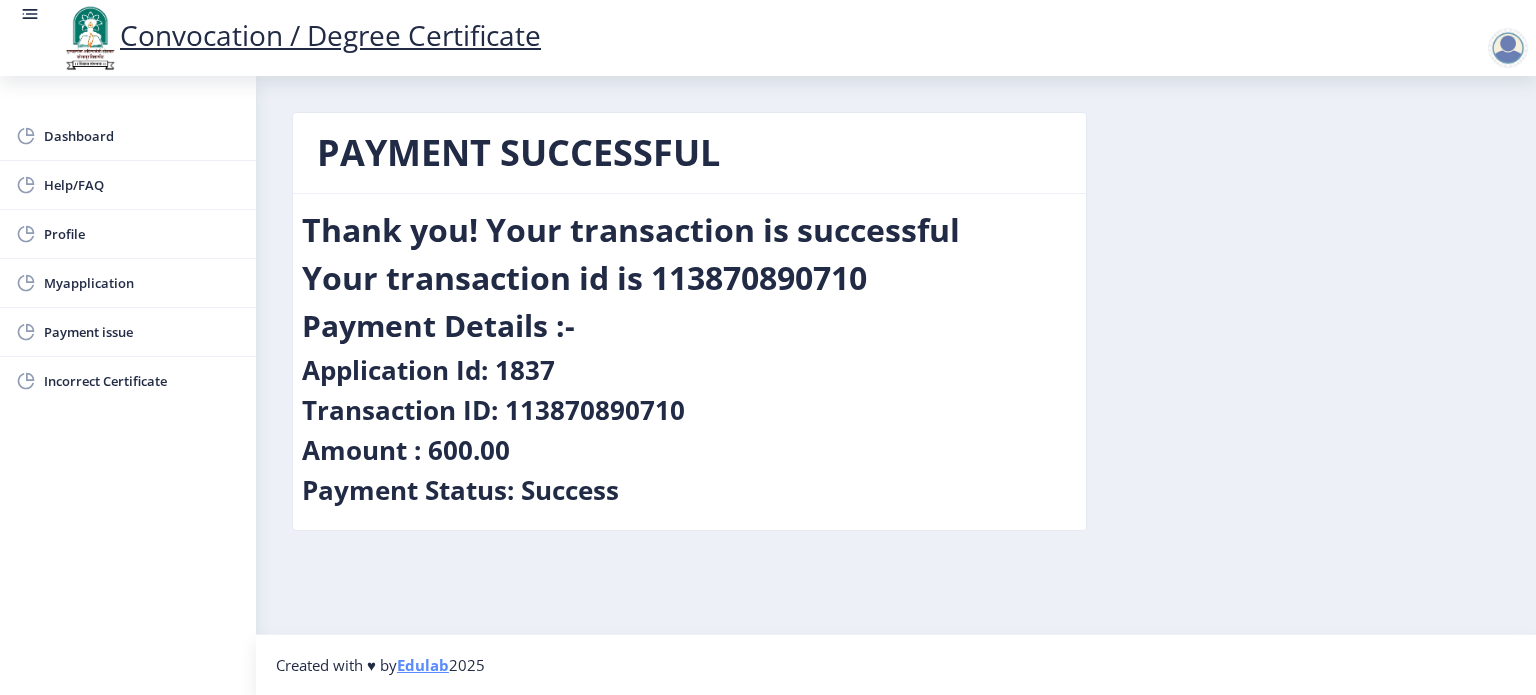 click on "Application Id: 1837" 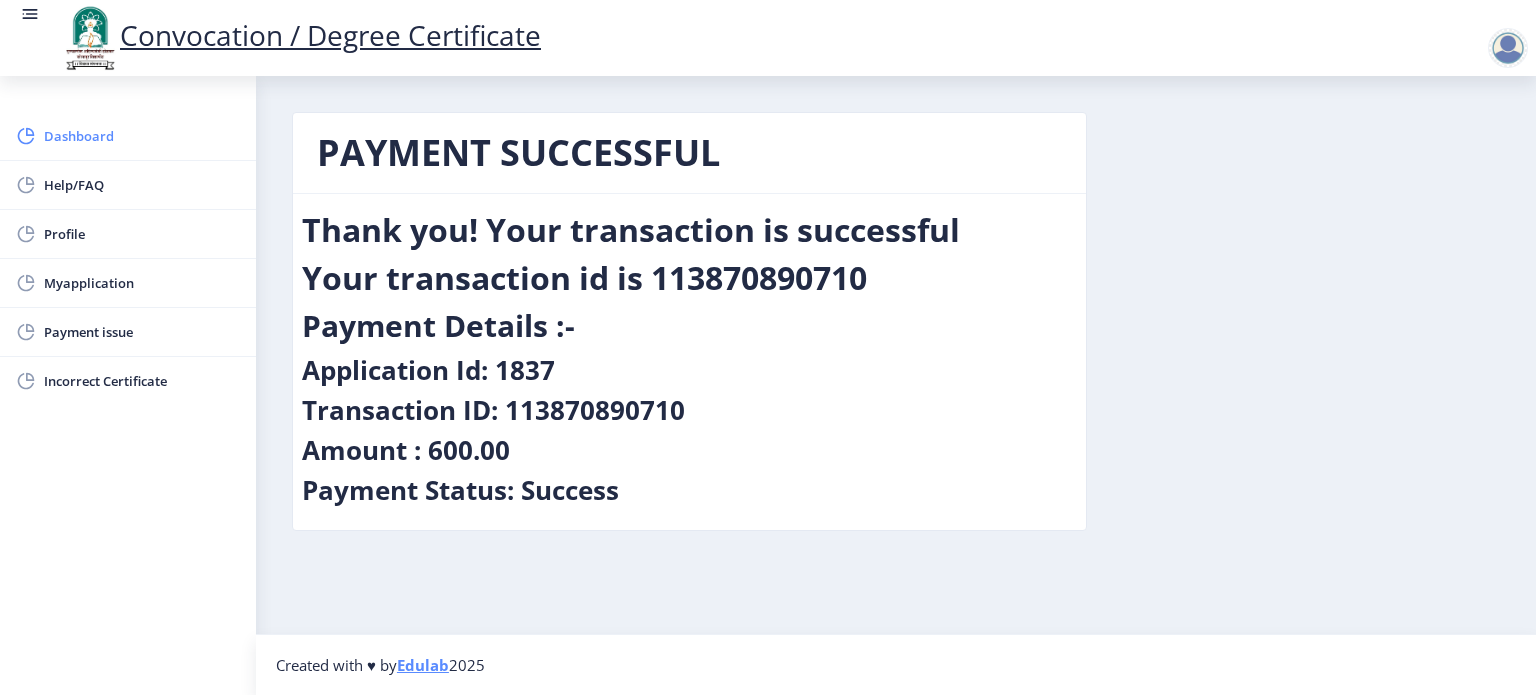 click on "Dashboard" 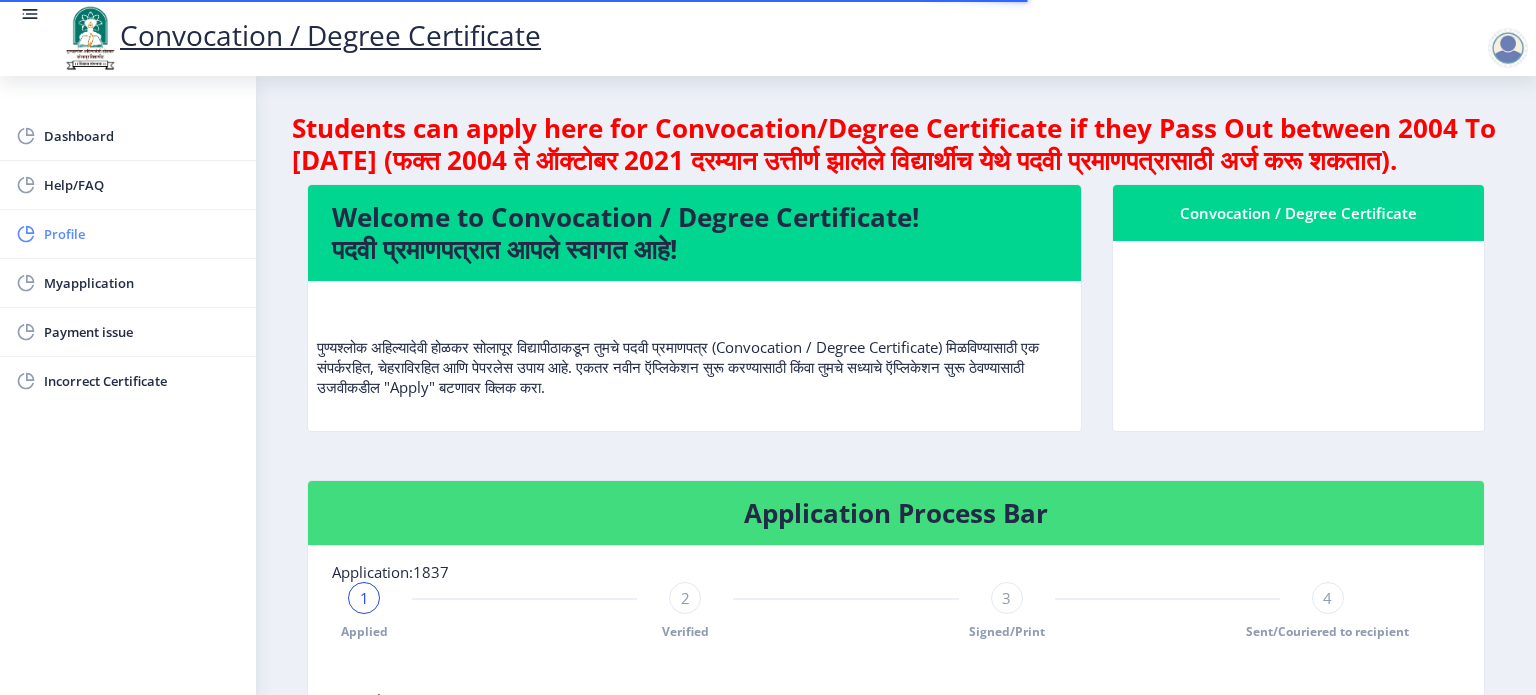 click on "Profile" 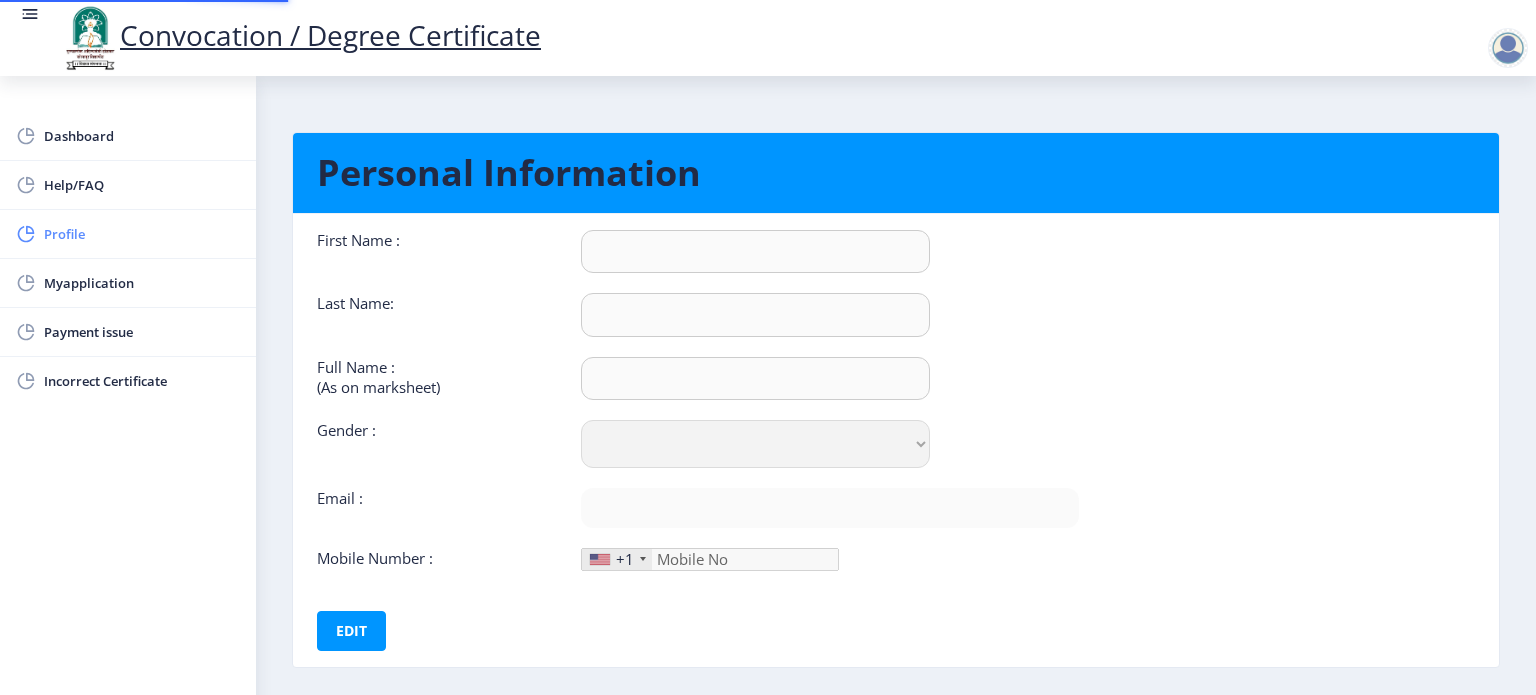 type on "amburaya" 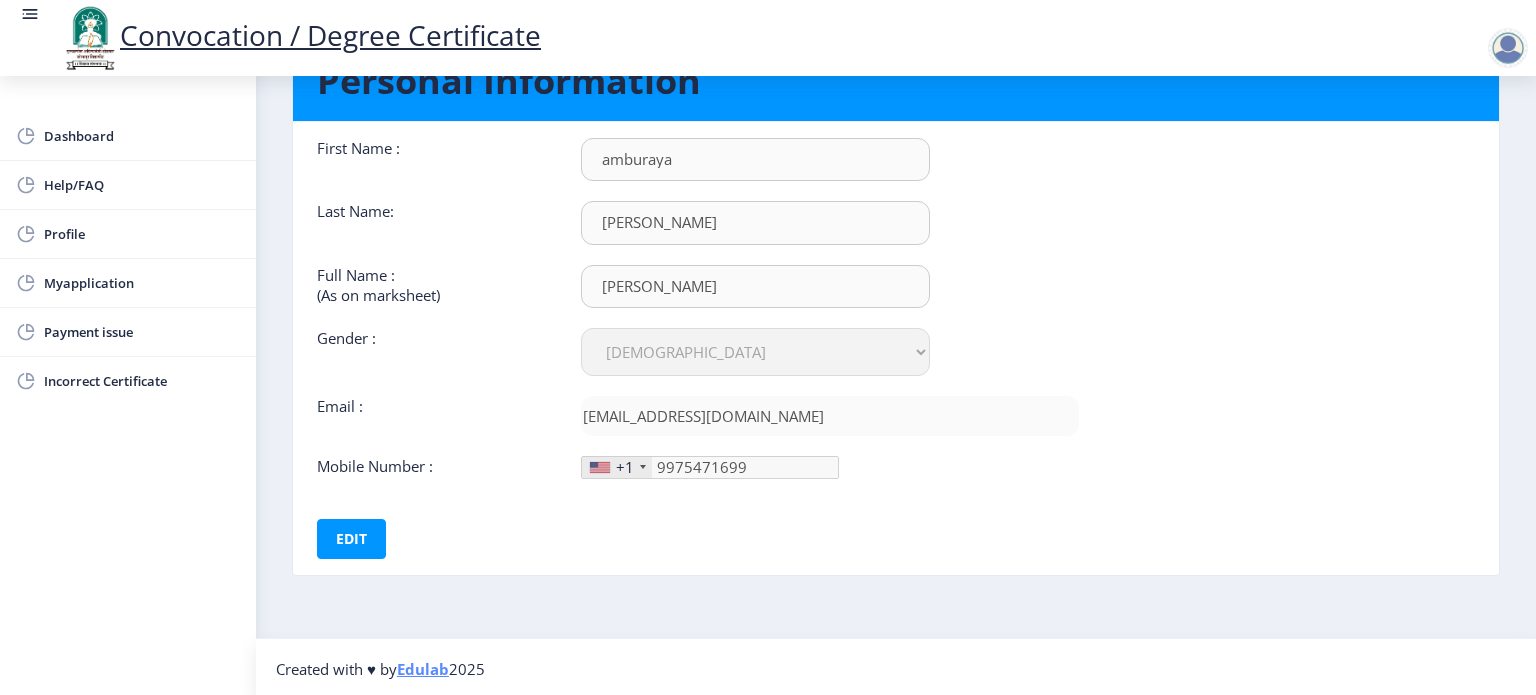scroll, scrollTop: 0, scrollLeft: 0, axis: both 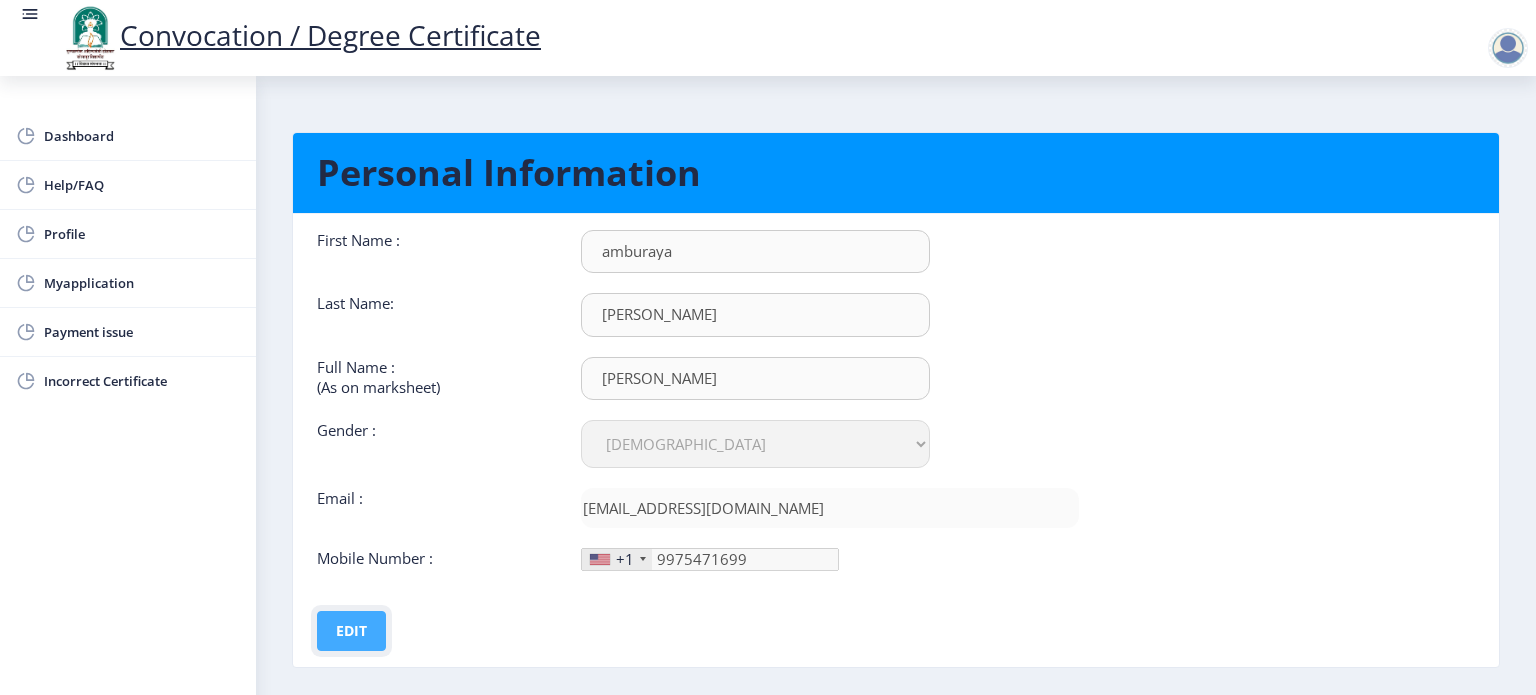 click on "Edit" 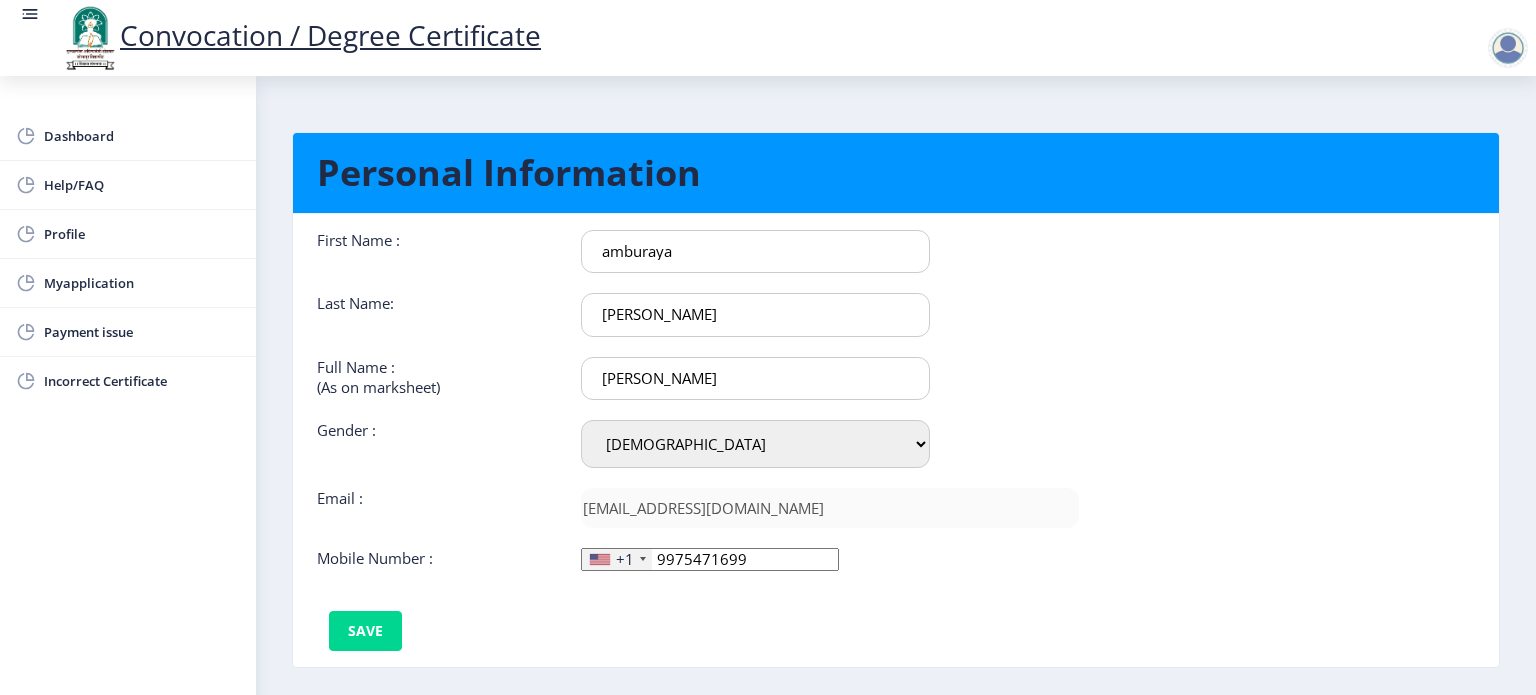 click on "amburaya" at bounding box center (755, 251) 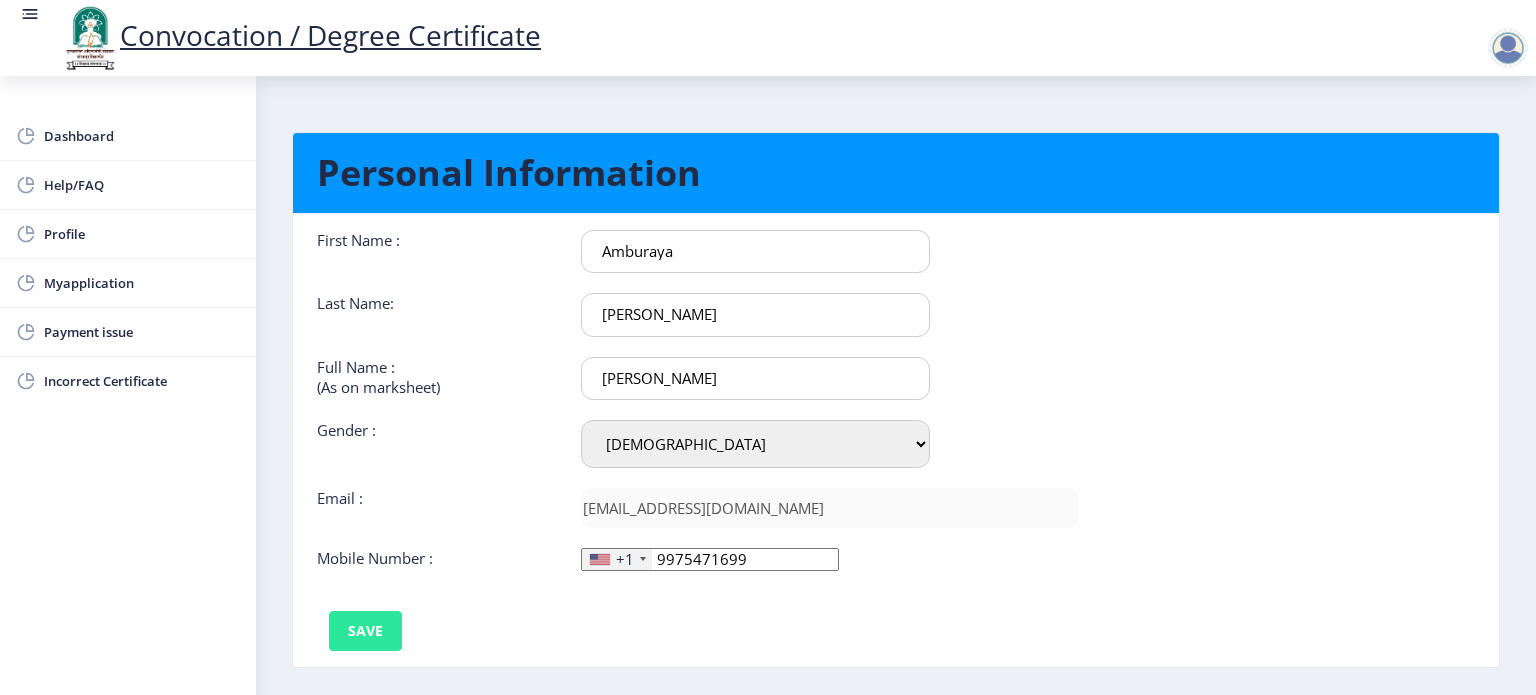 type on "Amburaya" 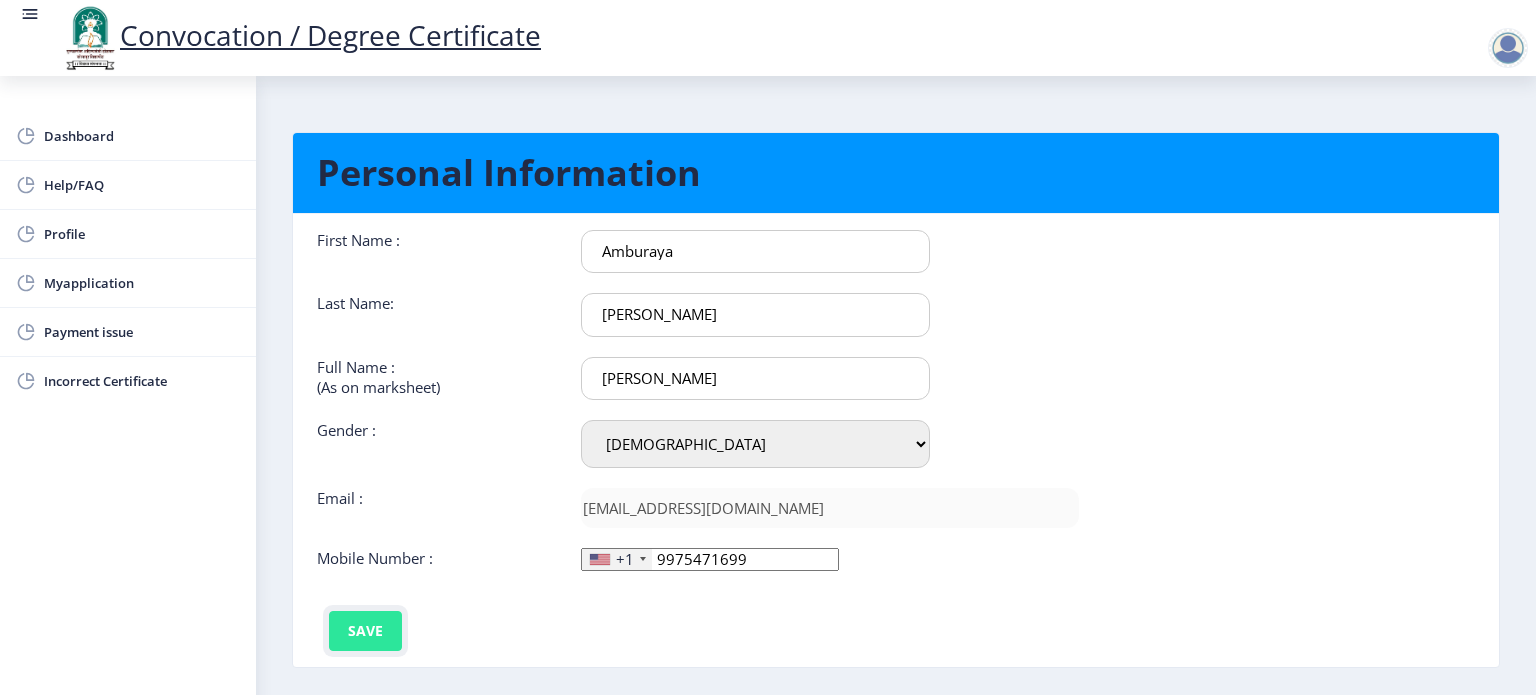 click on "Save" 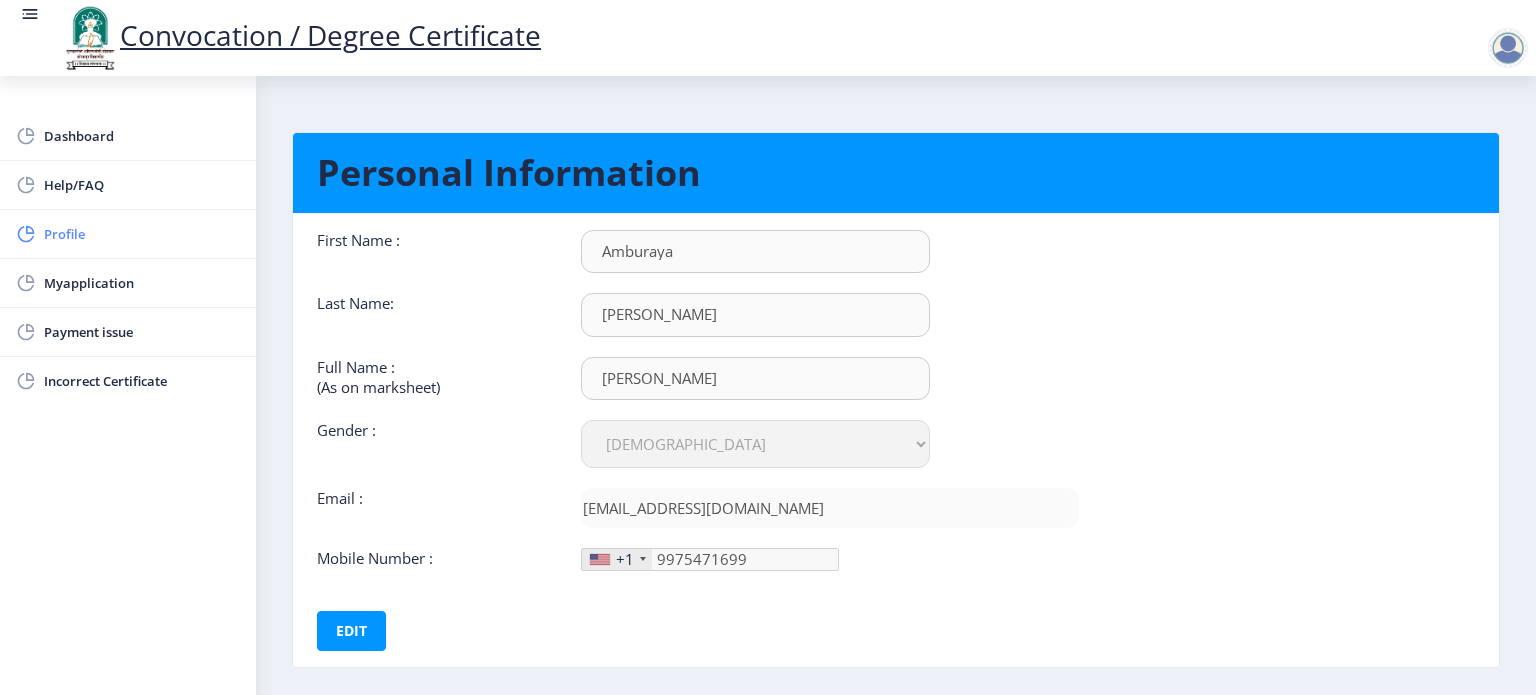 click on "Profile" 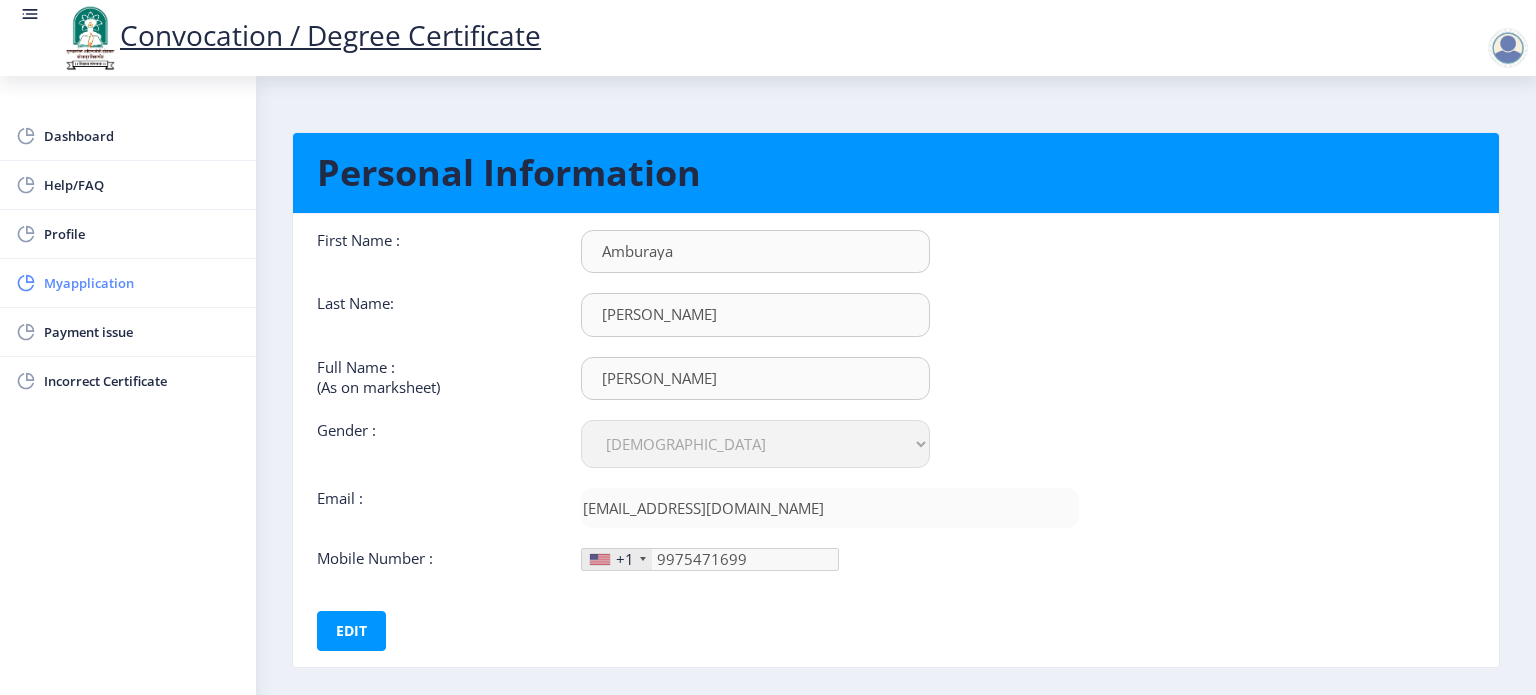 click on "Myapplication" 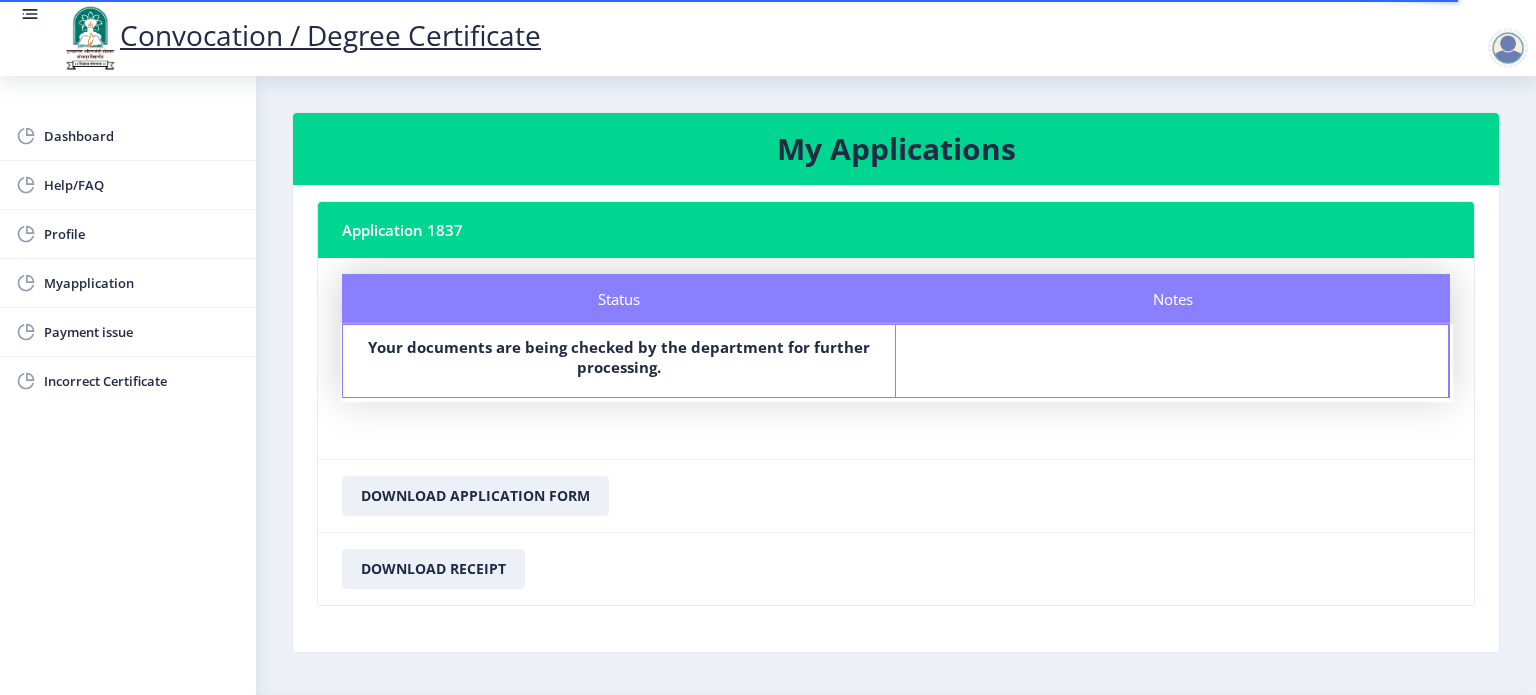 scroll, scrollTop: 58, scrollLeft: 0, axis: vertical 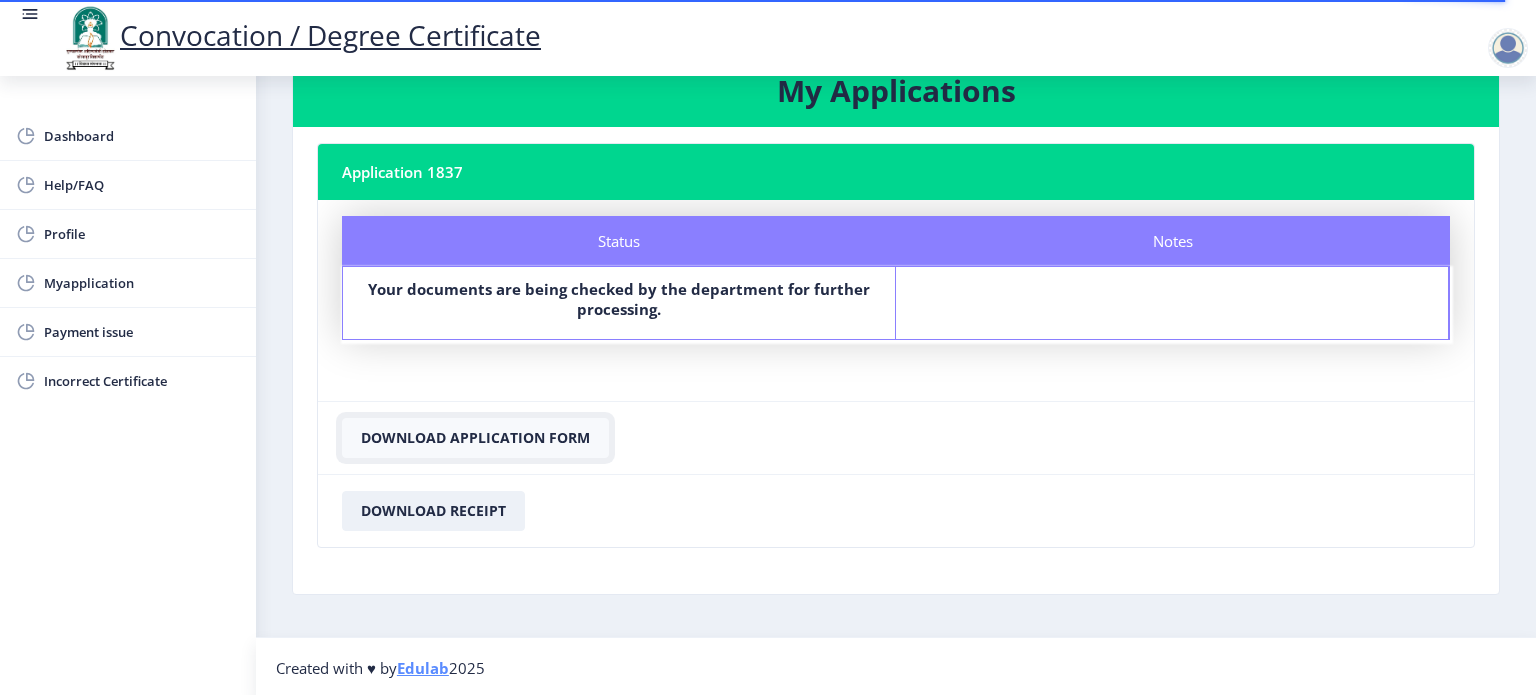 click on "Download Application Form" 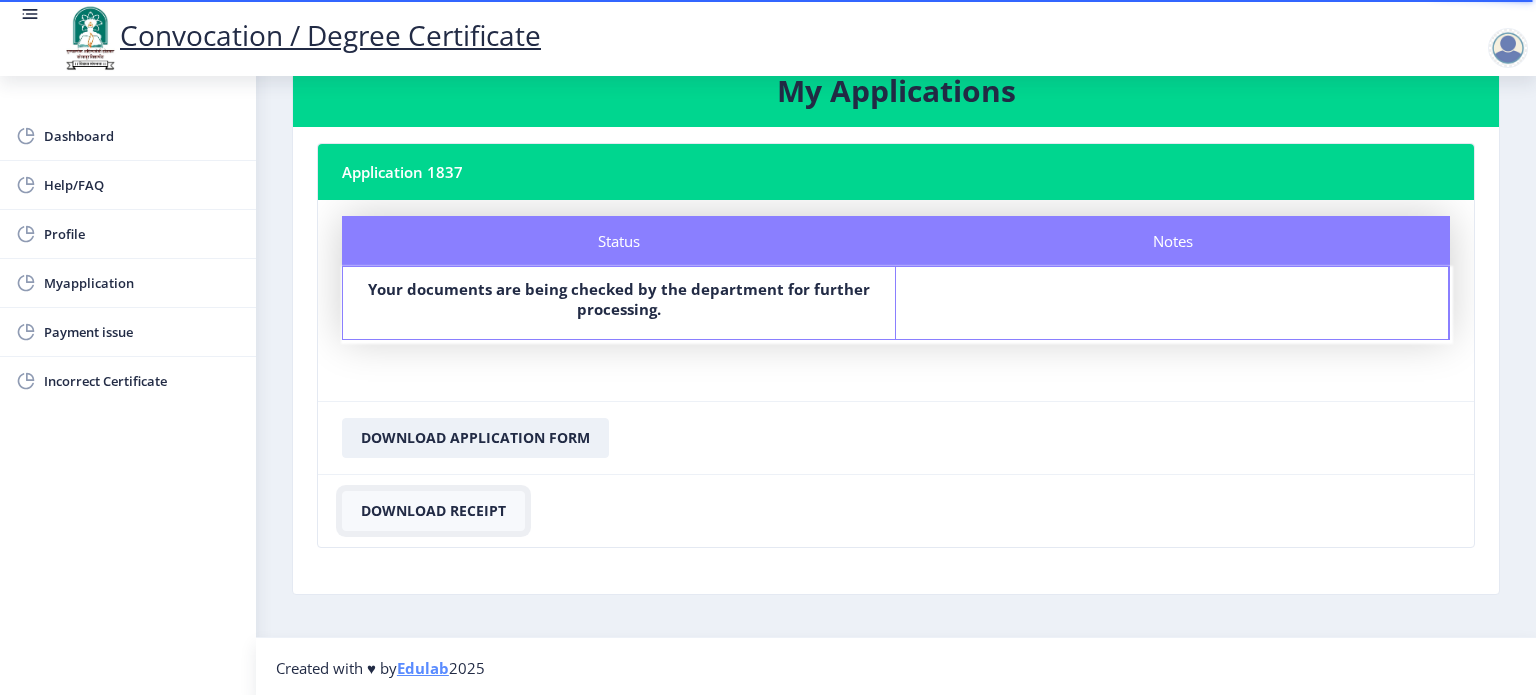 click on "Download Receipt" 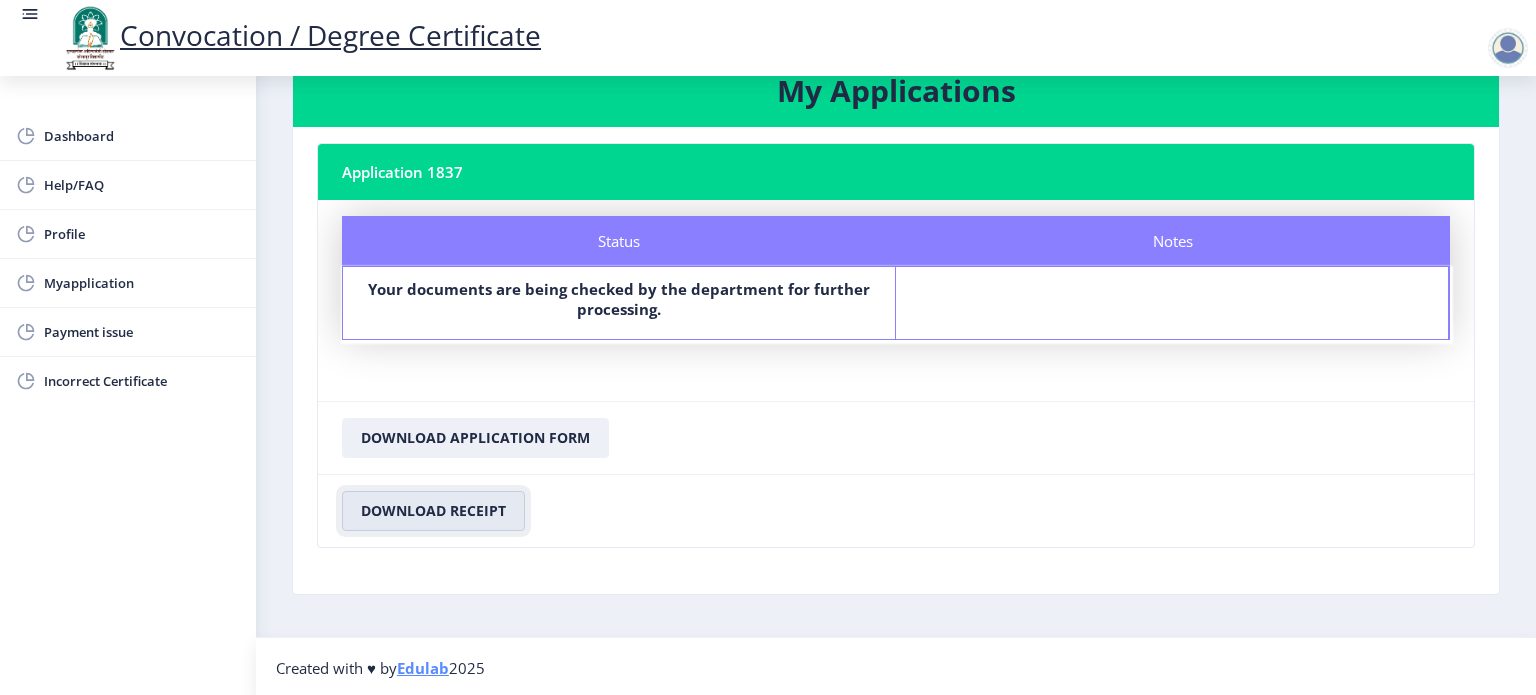 scroll, scrollTop: 0, scrollLeft: 0, axis: both 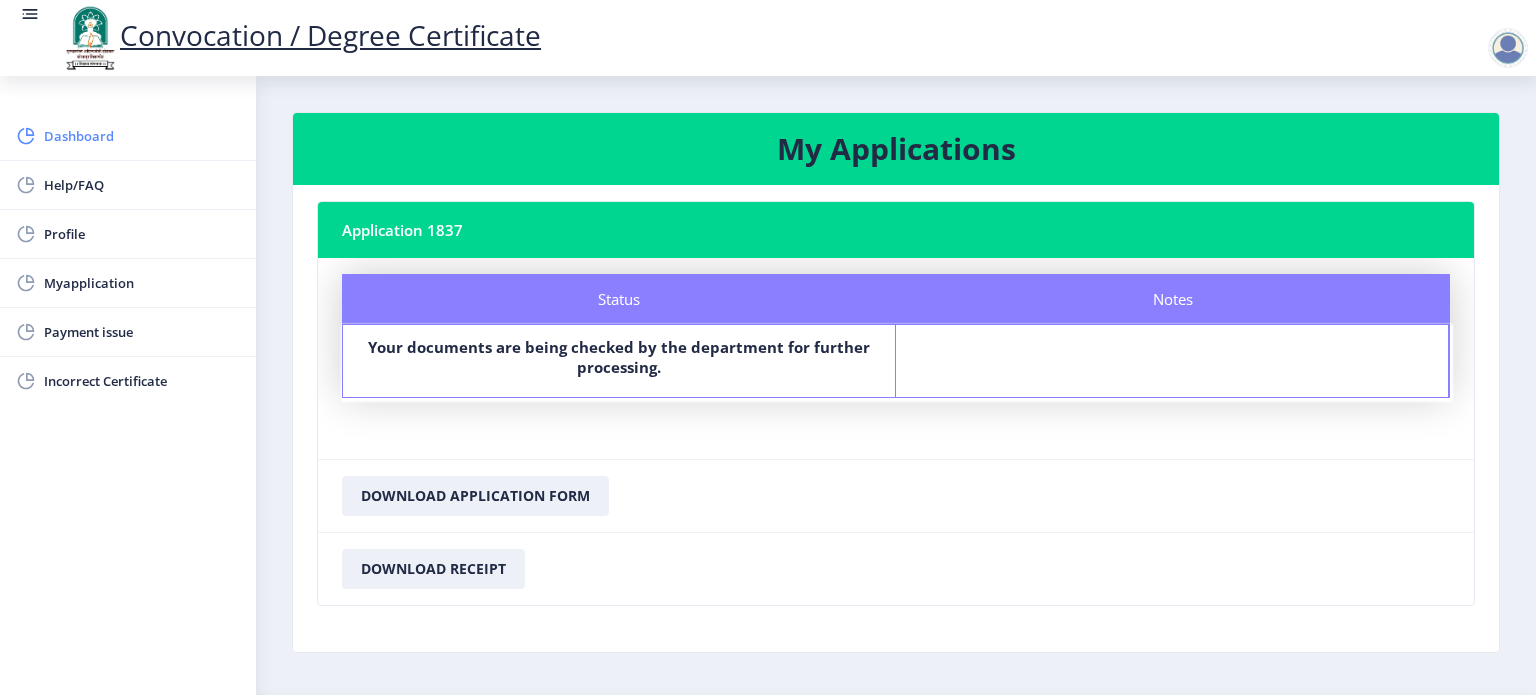 click on "Dashboard" 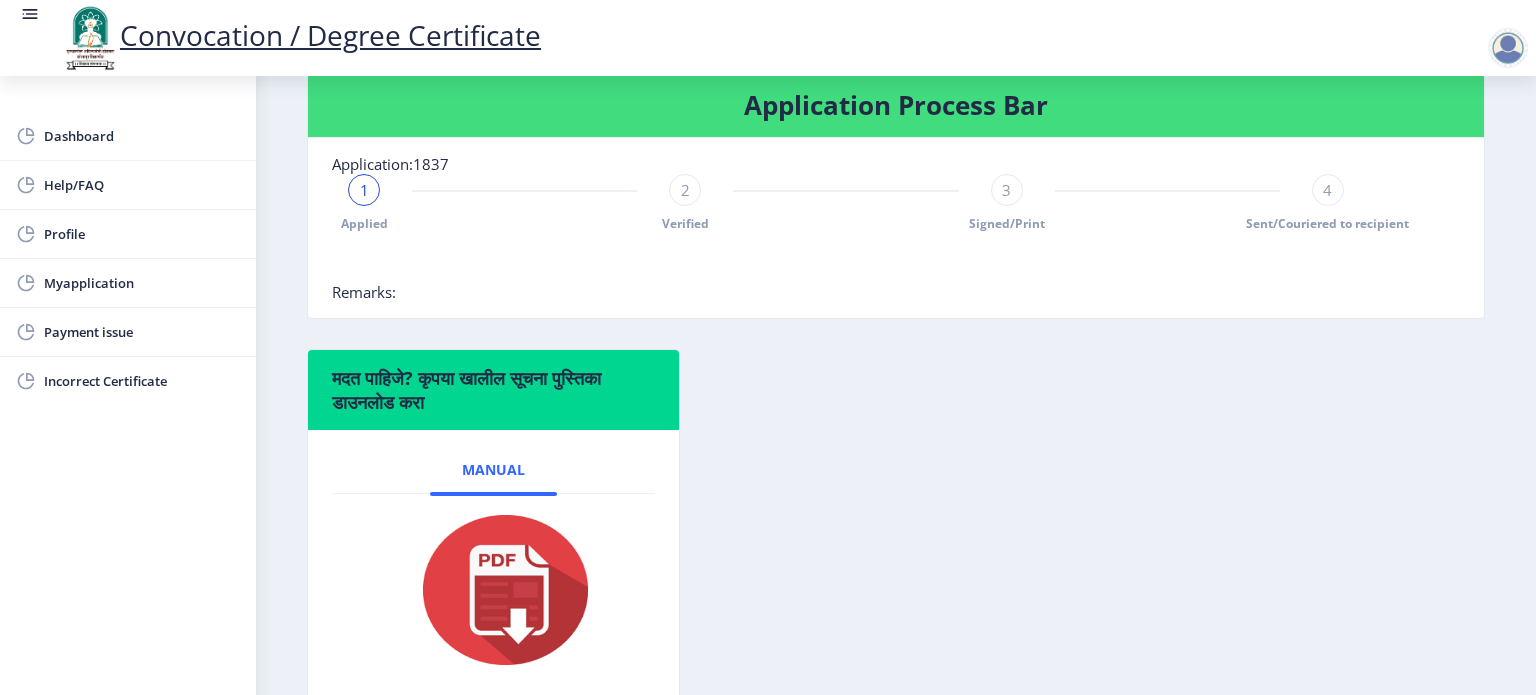 scroll, scrollTop: 548, scrollLeft: 0, axis: vertical 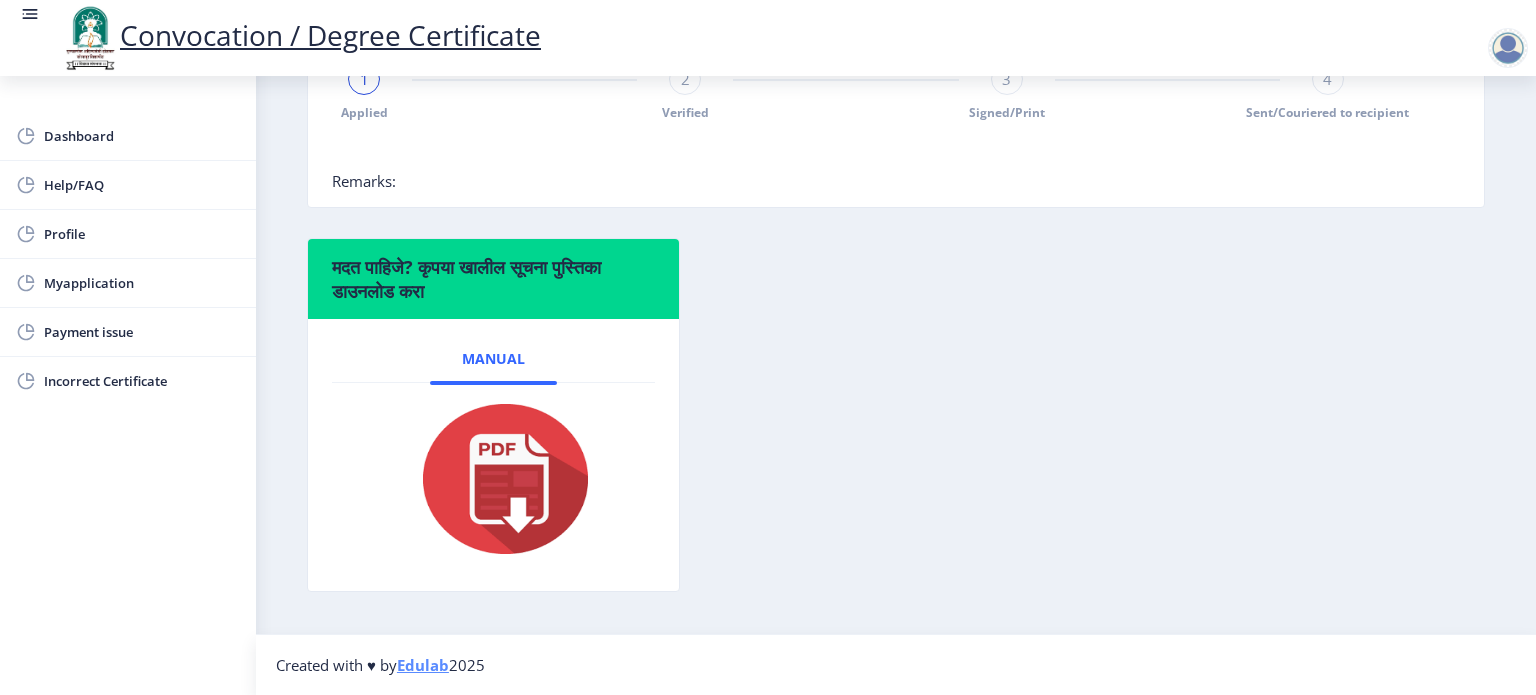 click 